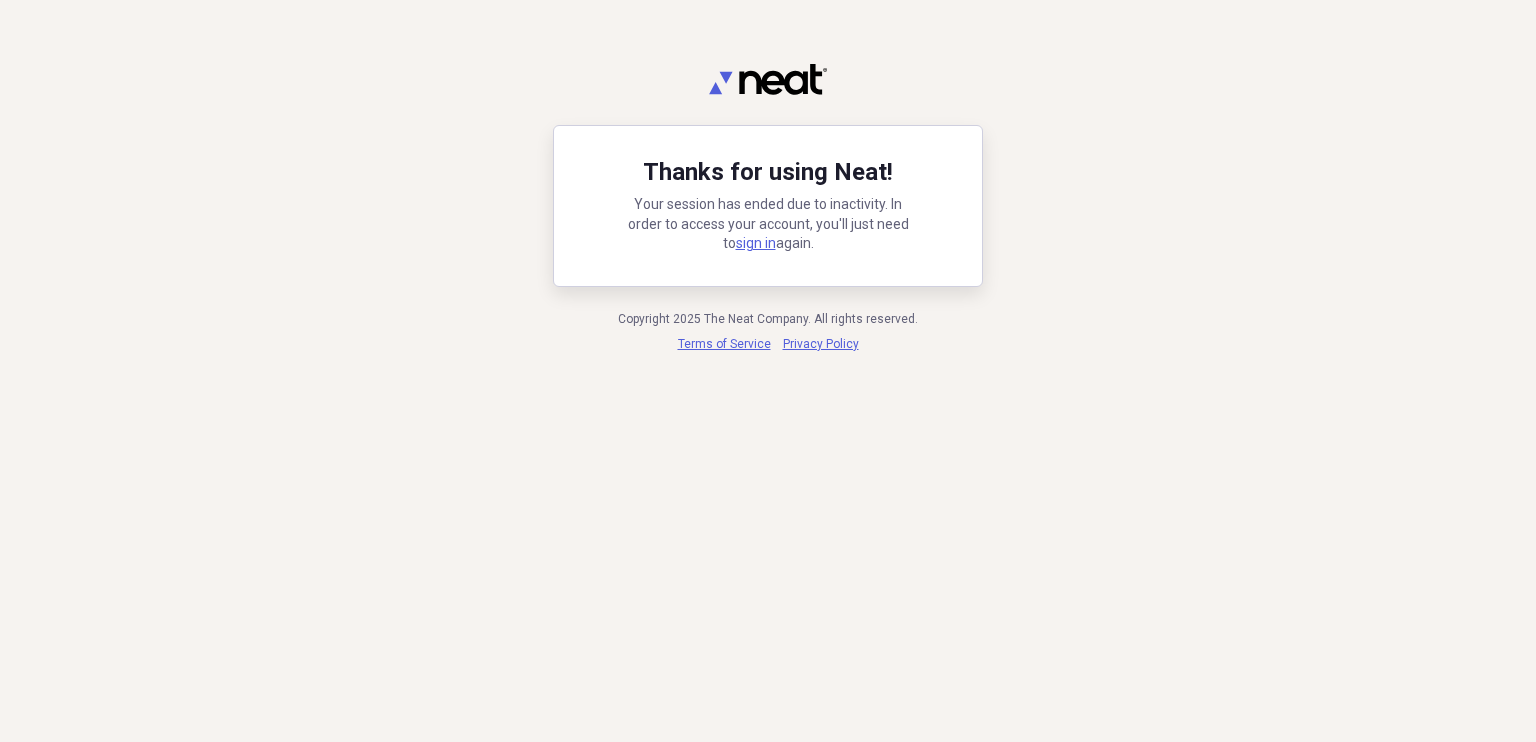 scroll, scrollTop: 0, scrollLeft: 0, axis: both 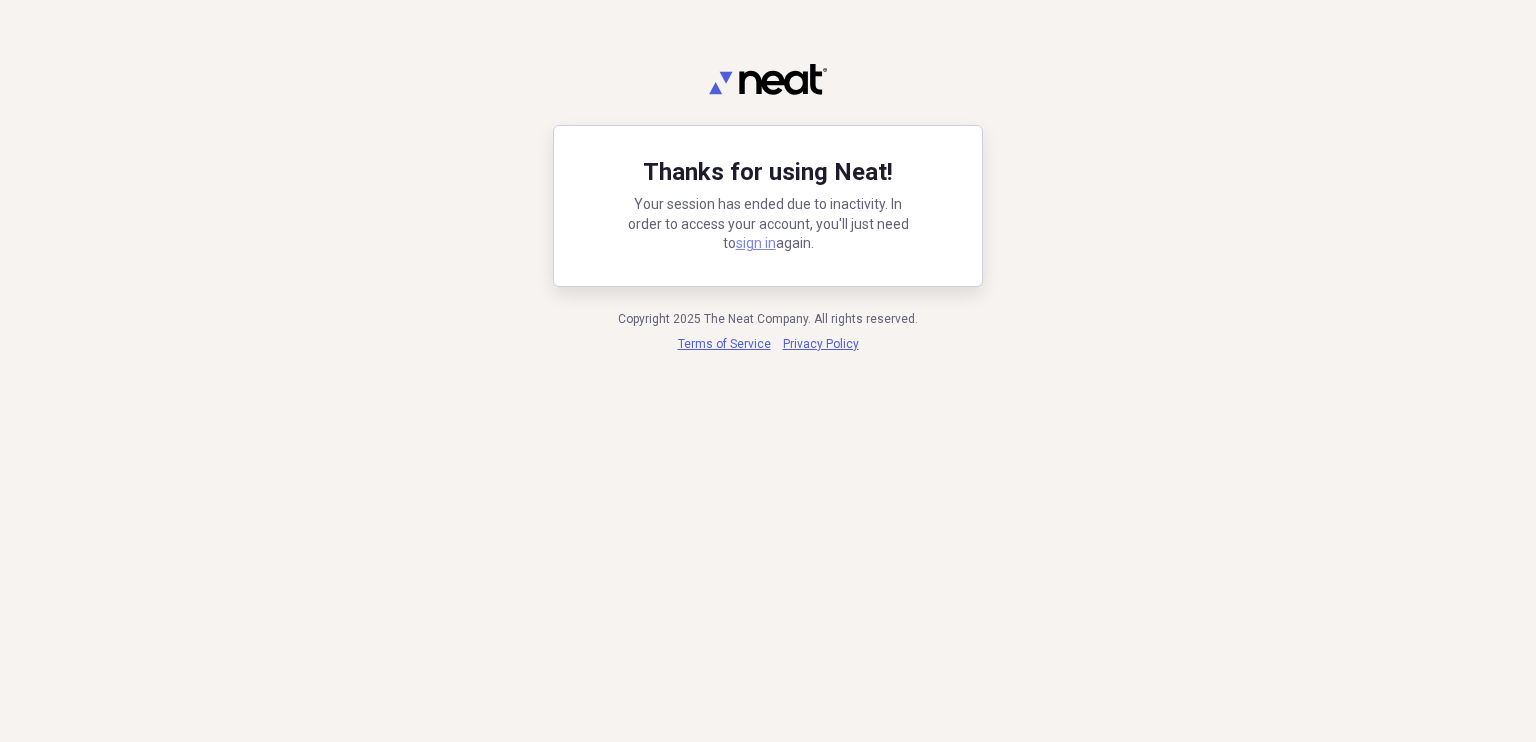 click on "sign in" at bounding box center [756, 243] 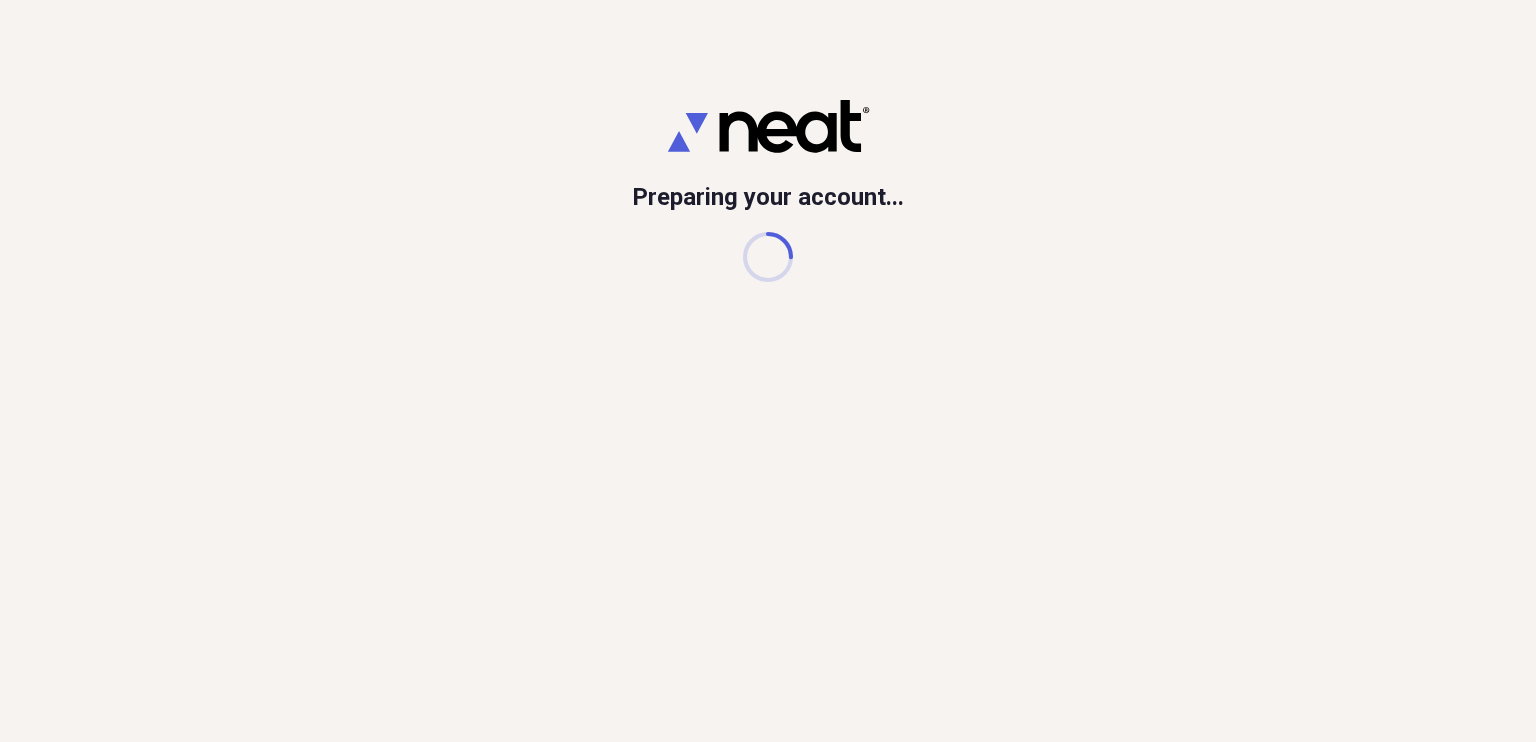 scroll, scrollTop: 0, scrollLeft: 0, axis: both 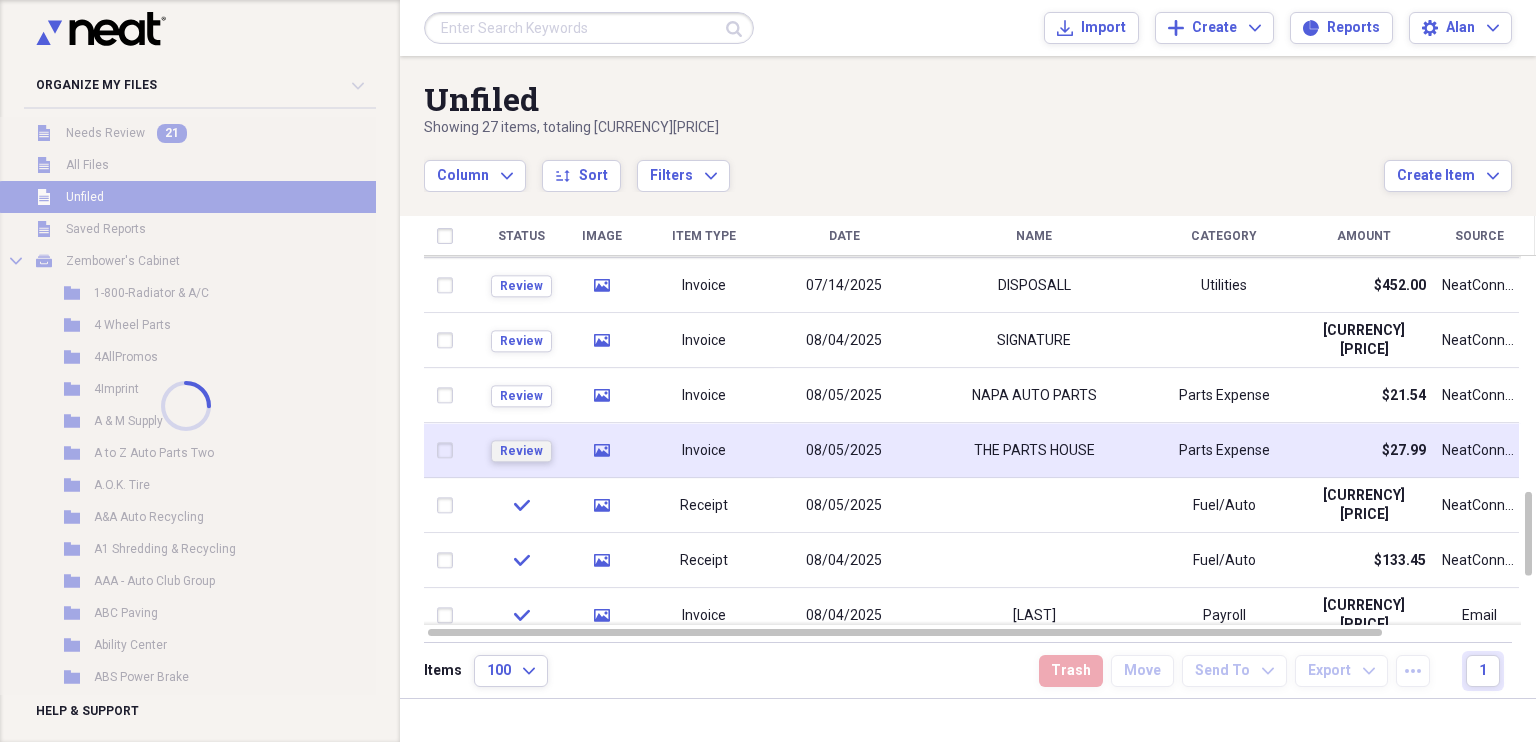 click on "Review" at bounding box center (521, 451) 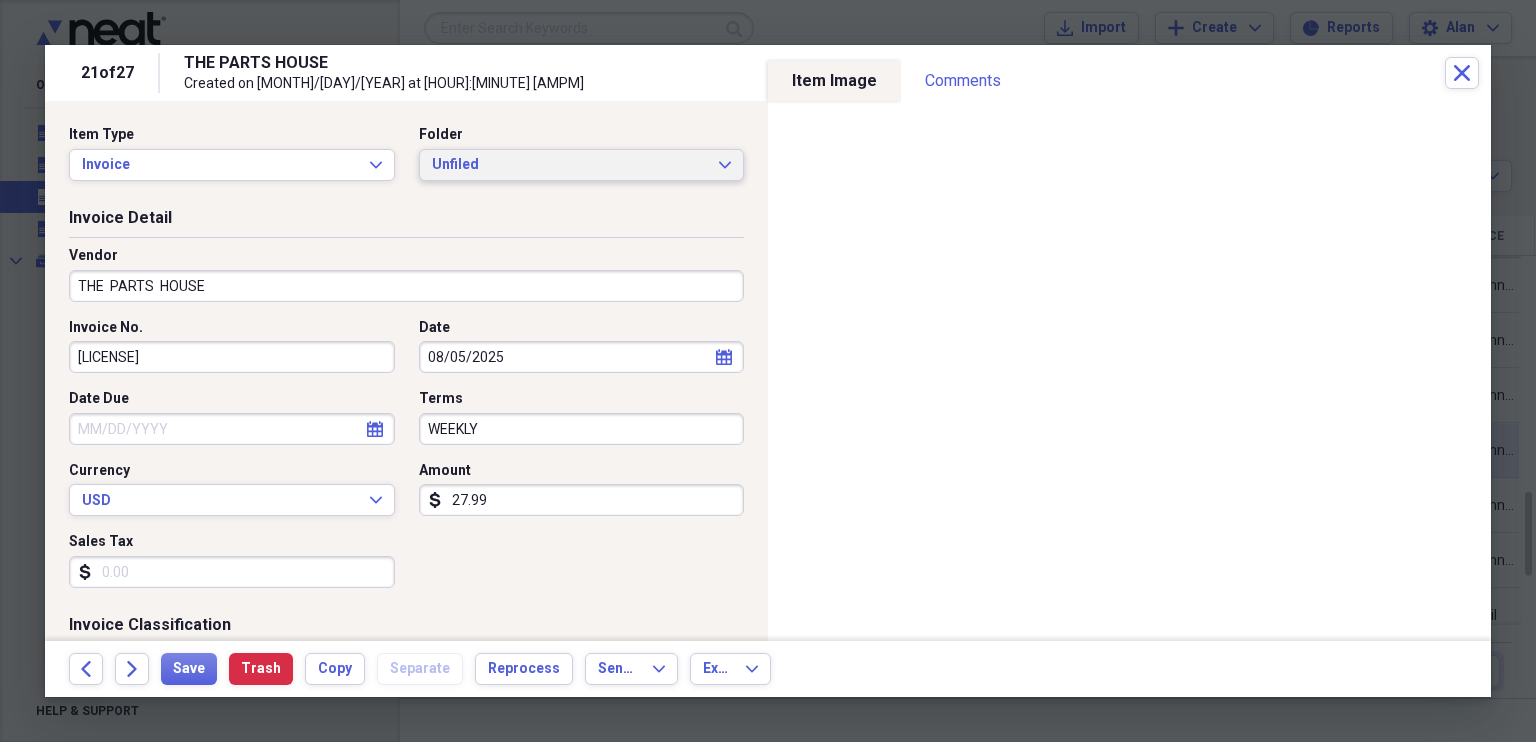 click on "Unfiled Expand" at bounding box center [582, 165] 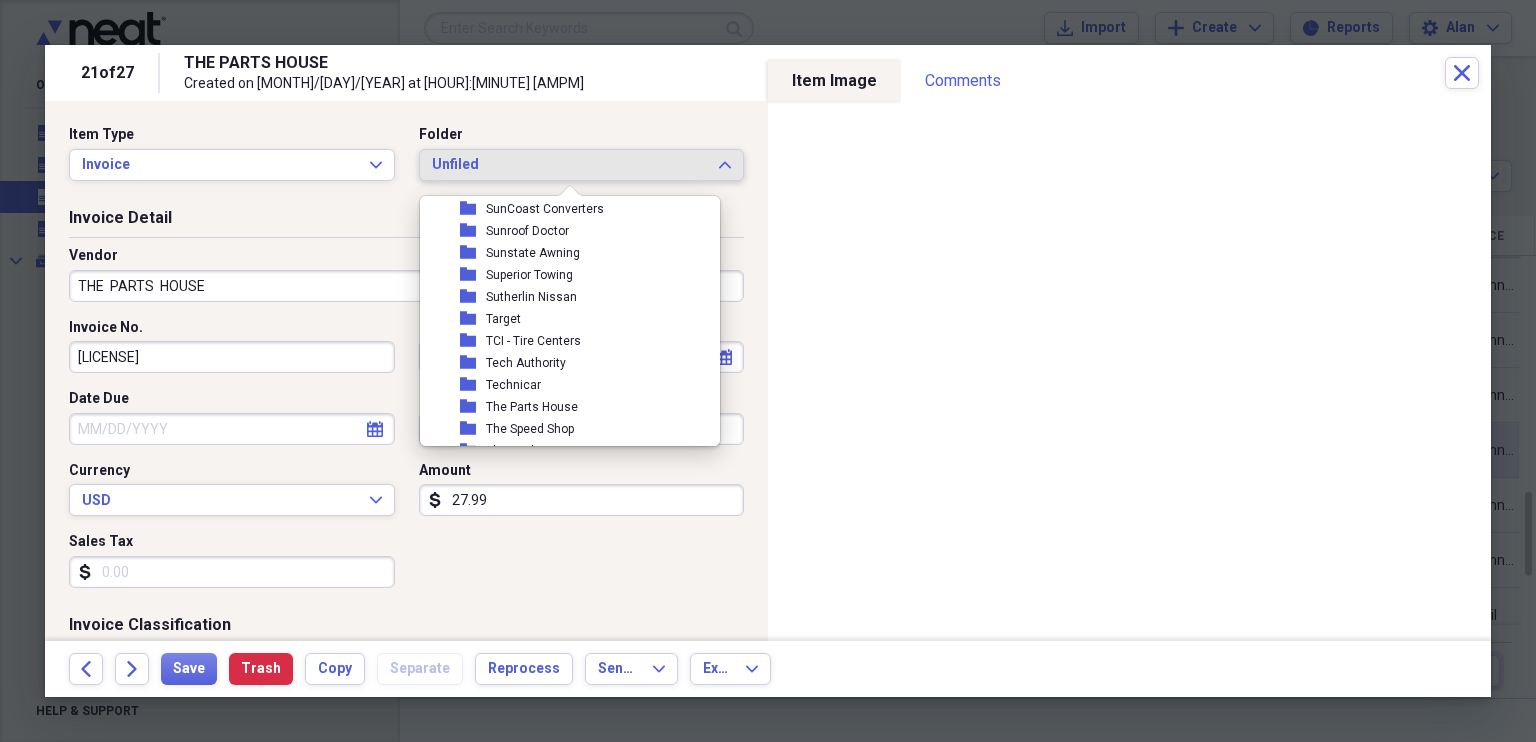 scroll, scrollTop: 8589, scrollLeft: 0, axis: vertical 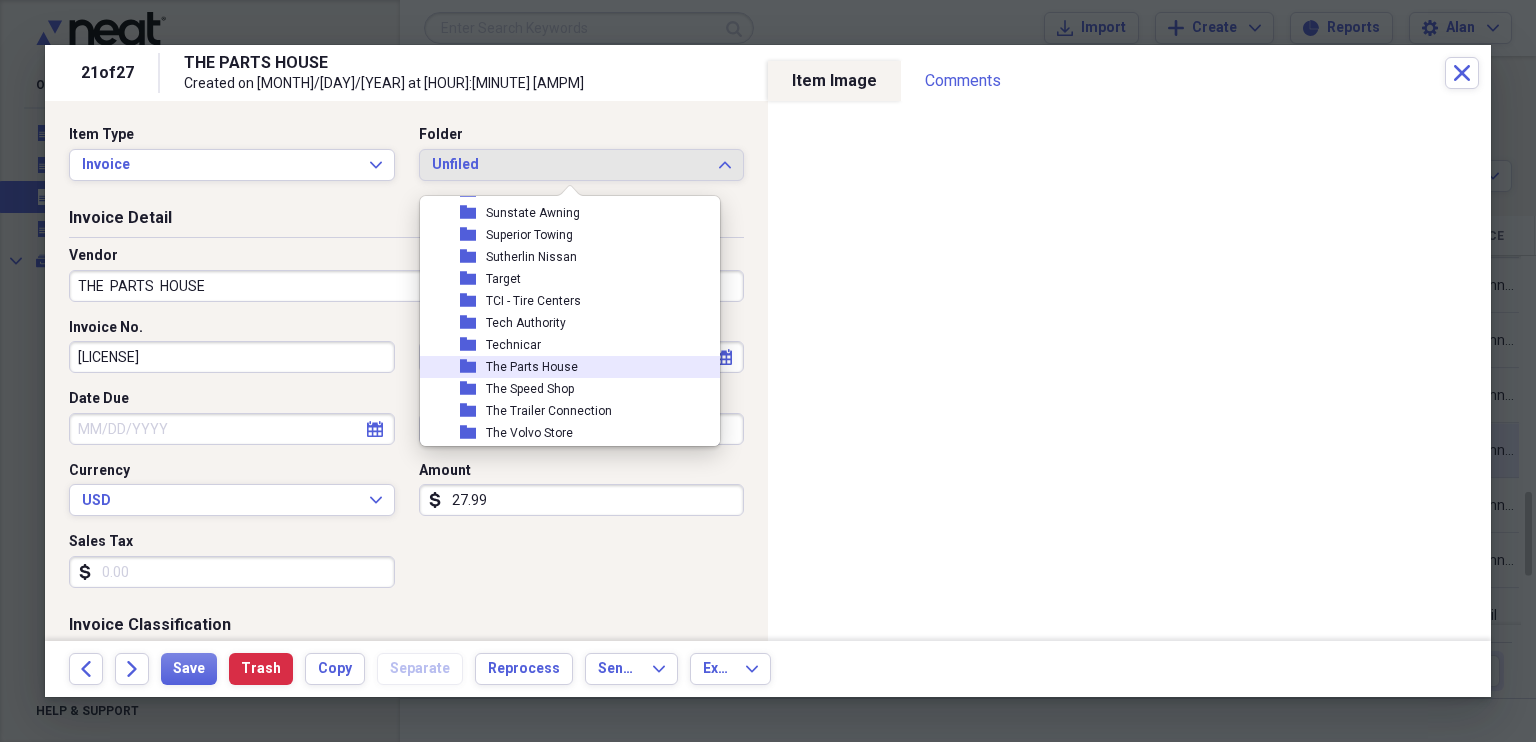click on "The Parts House" at bounding box center (532, 367) 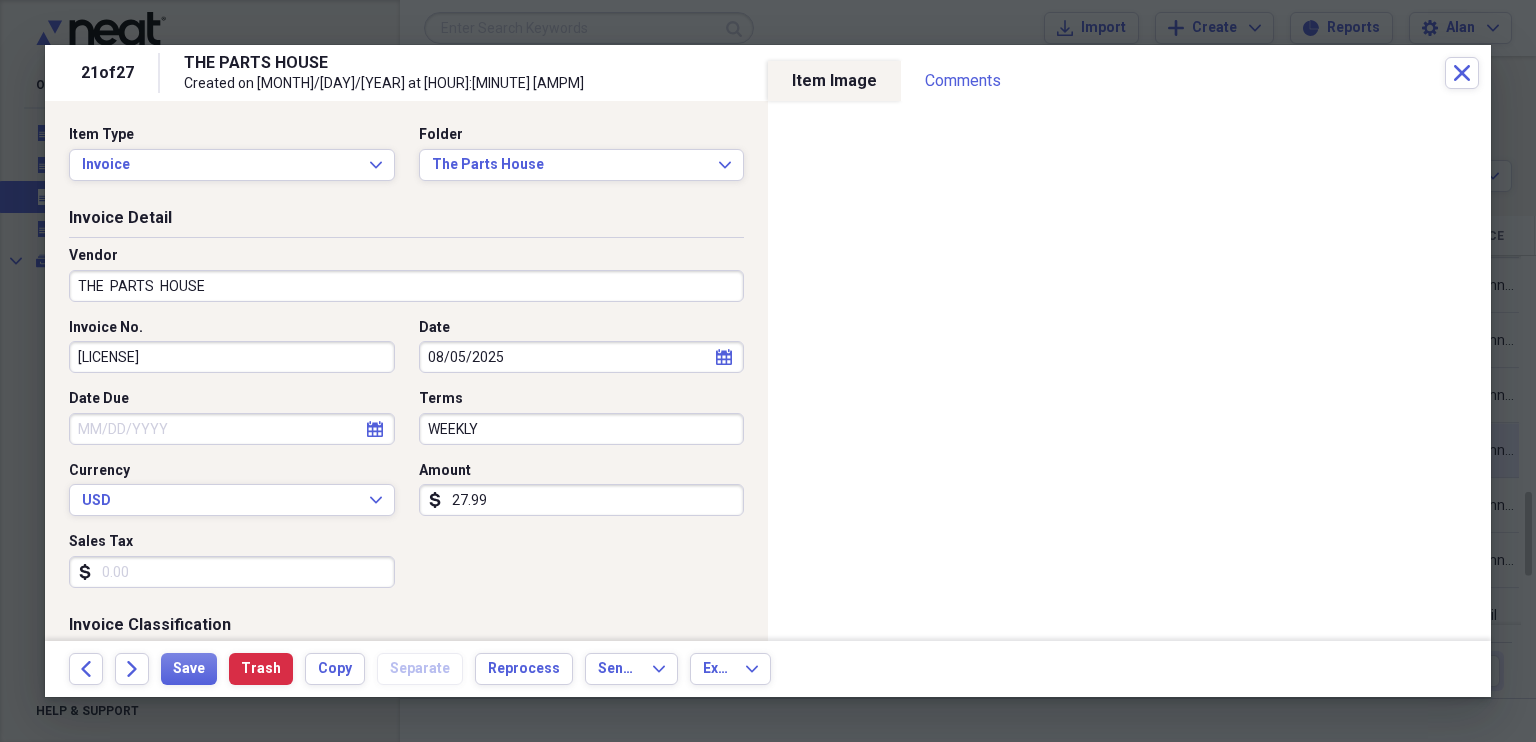 click on "calendar" 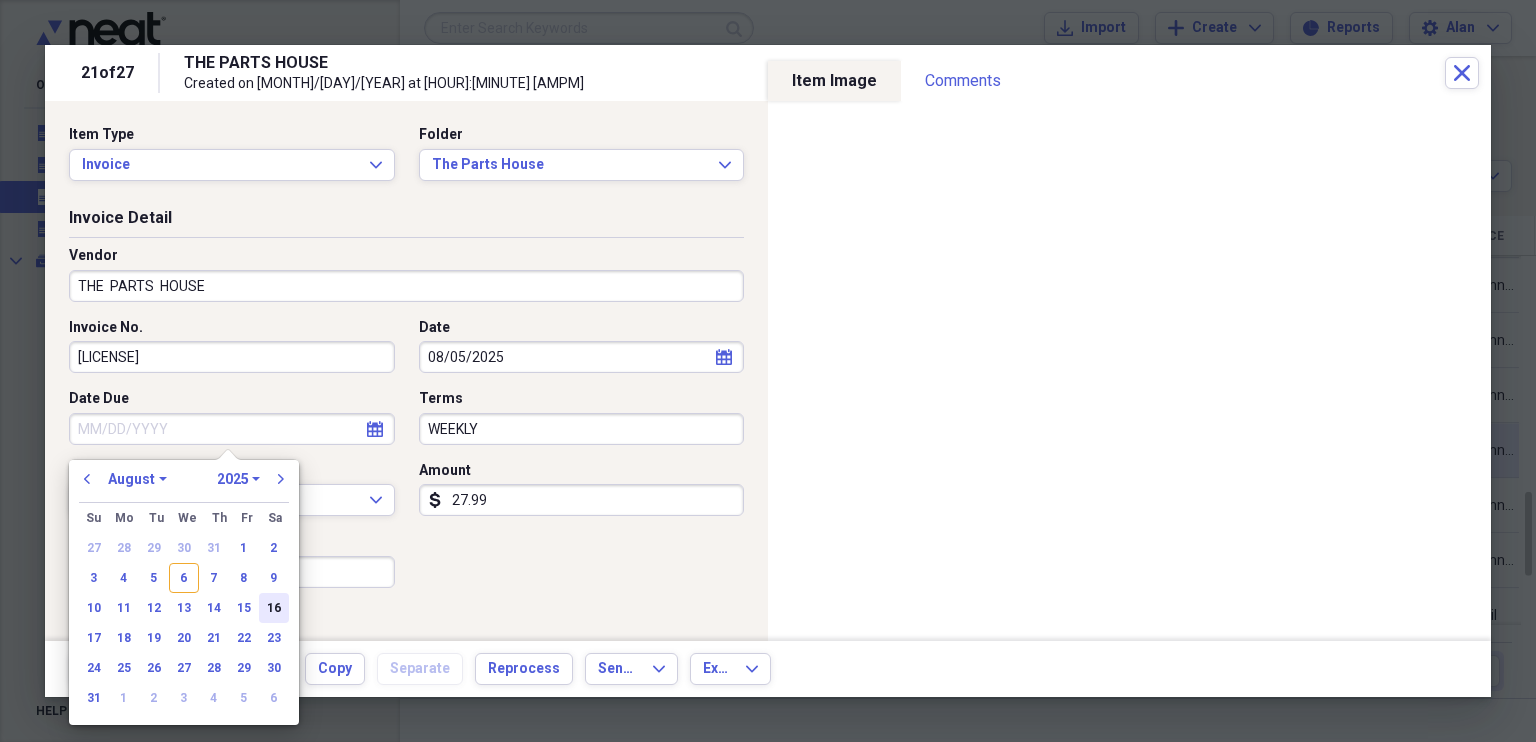 click on "16" at bounding box center [274, 608] 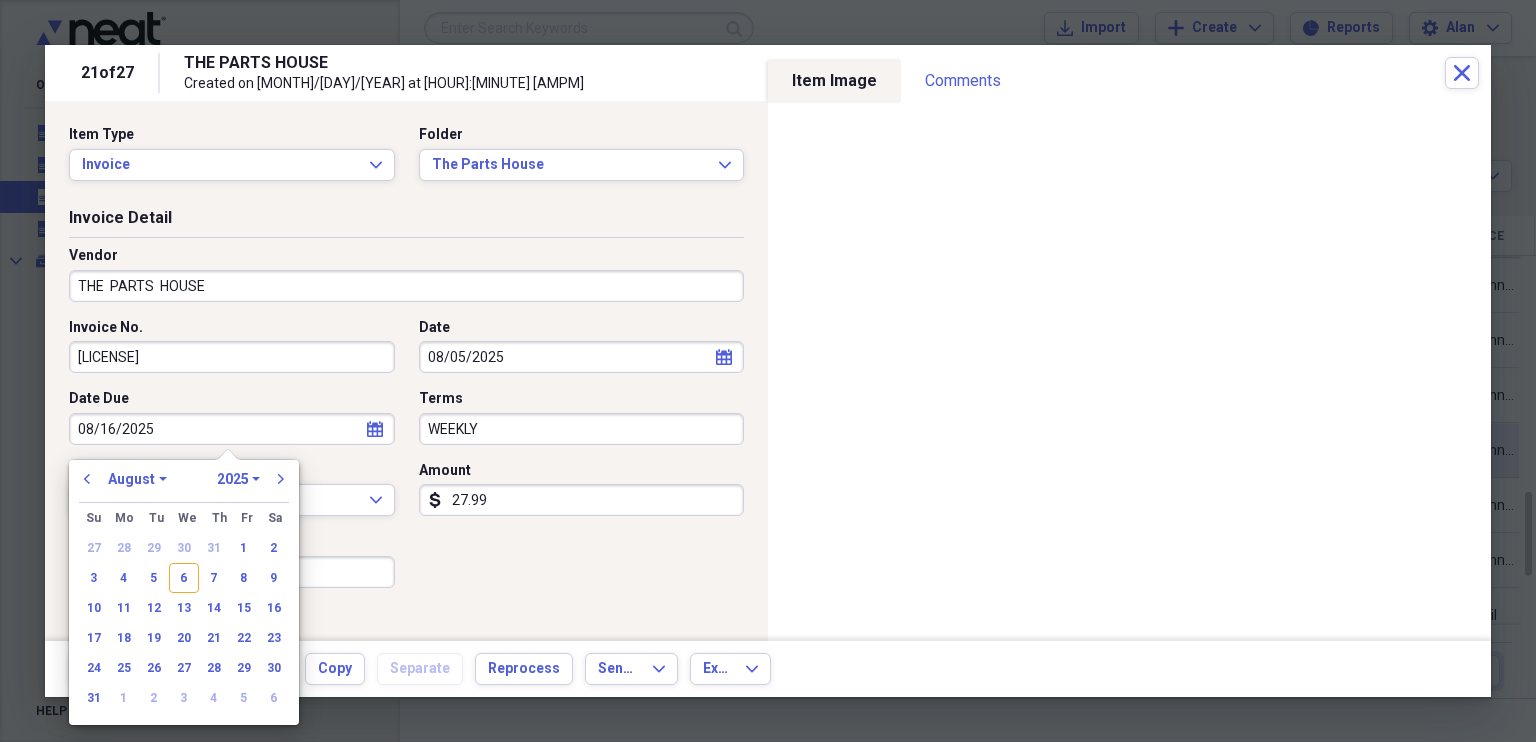 type on "08/16/2025" 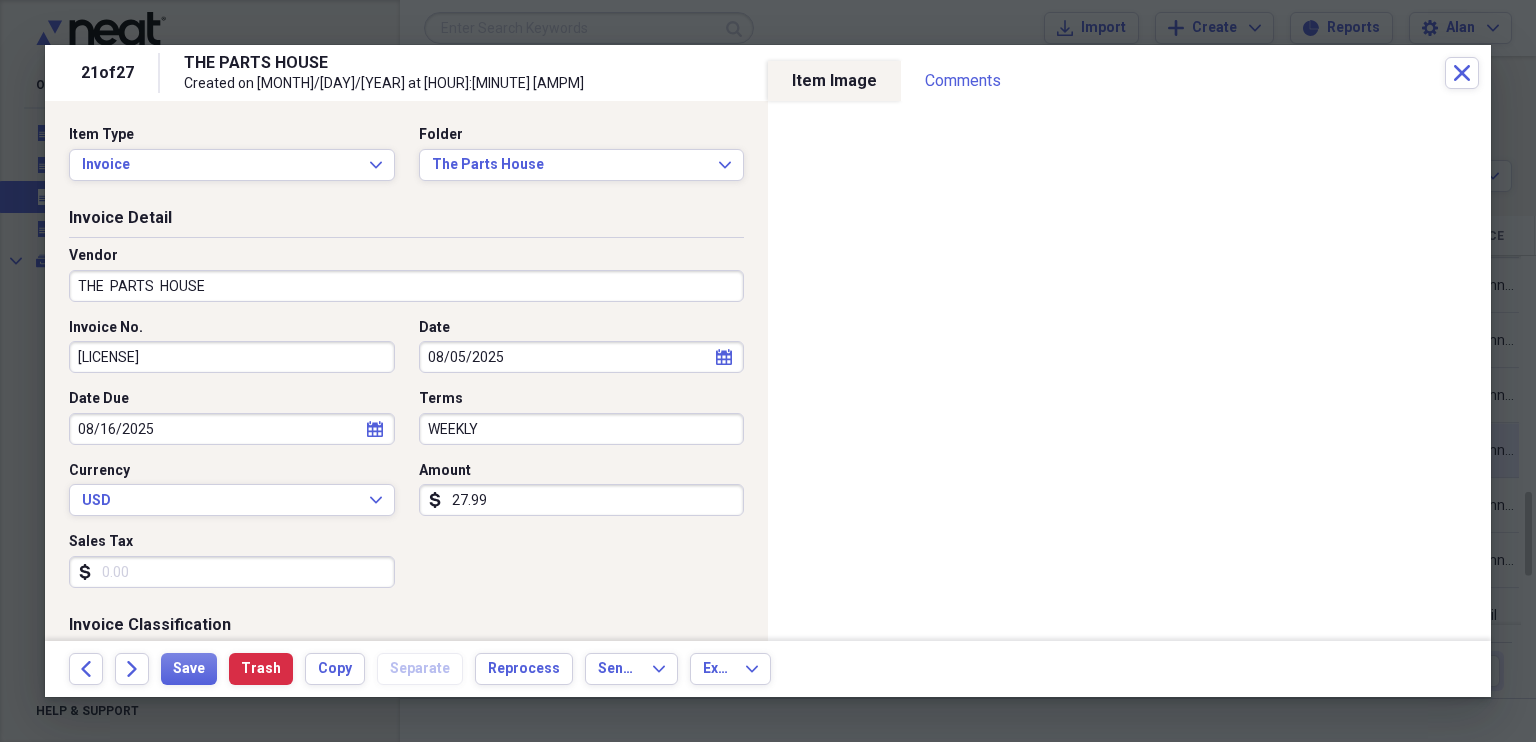 click on "27.99" at bounding box center [582, 500] 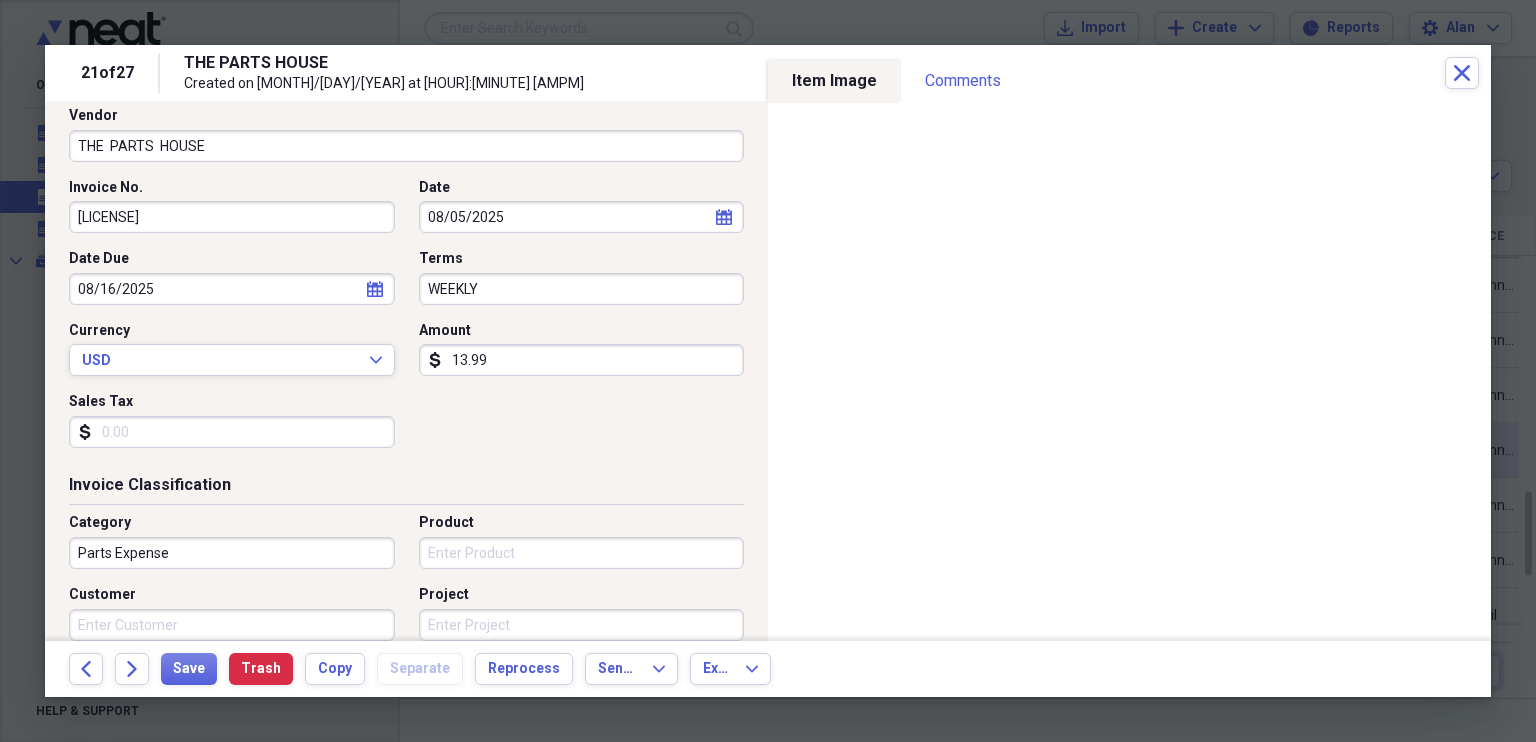 scroll, scrollTop: 366, scrollLeft: 0, axis: vertical 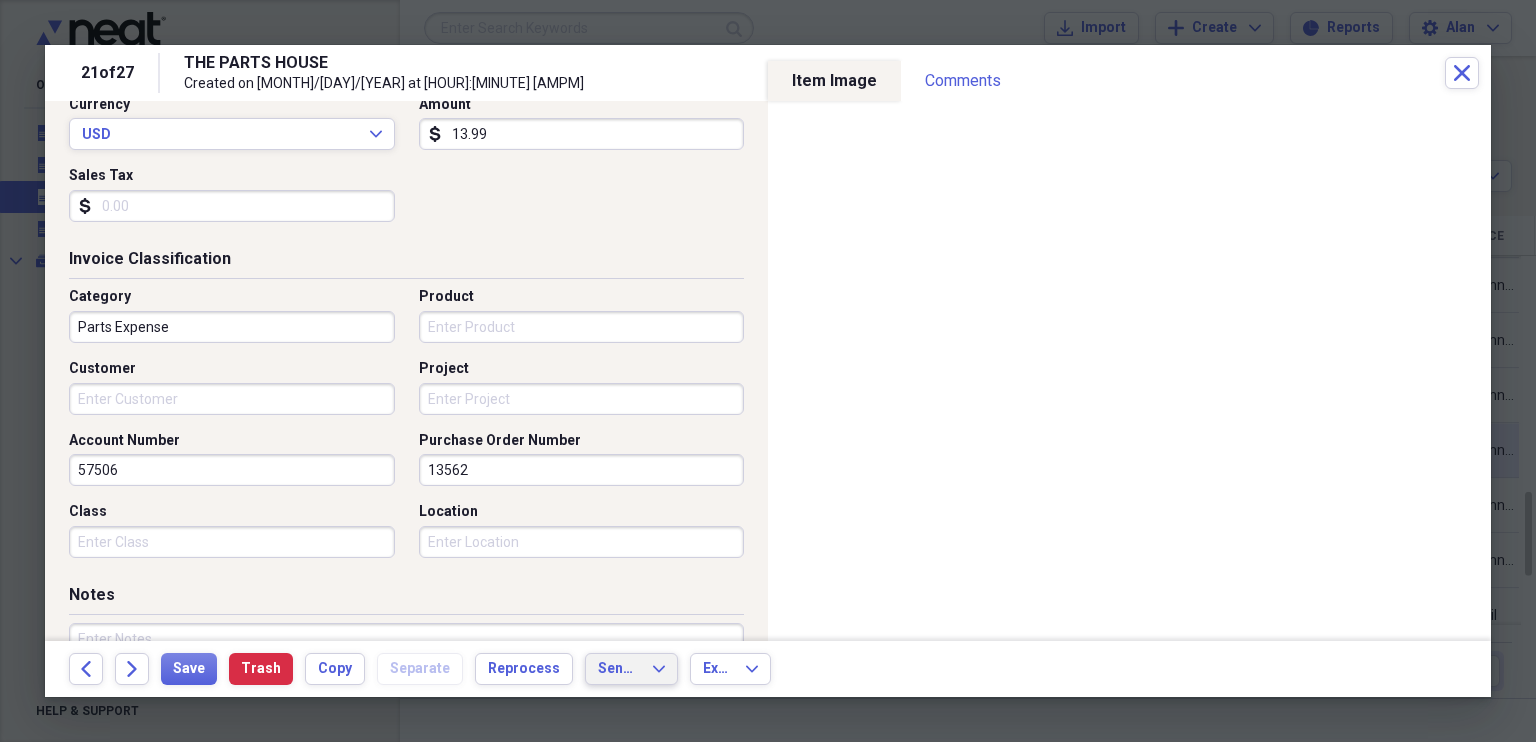 type on "13.99" 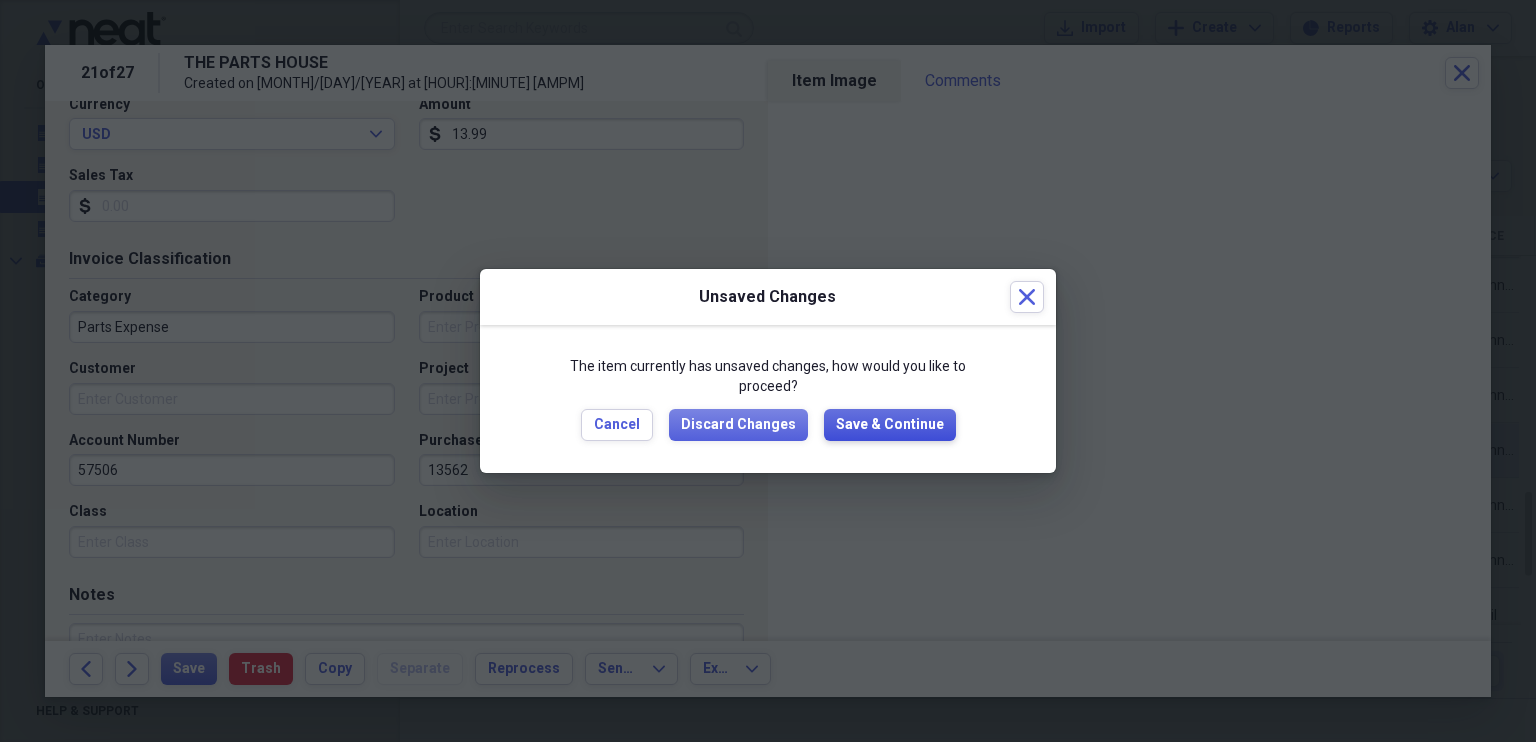 click on "Save & Continue" at bounding box center (890, 425) 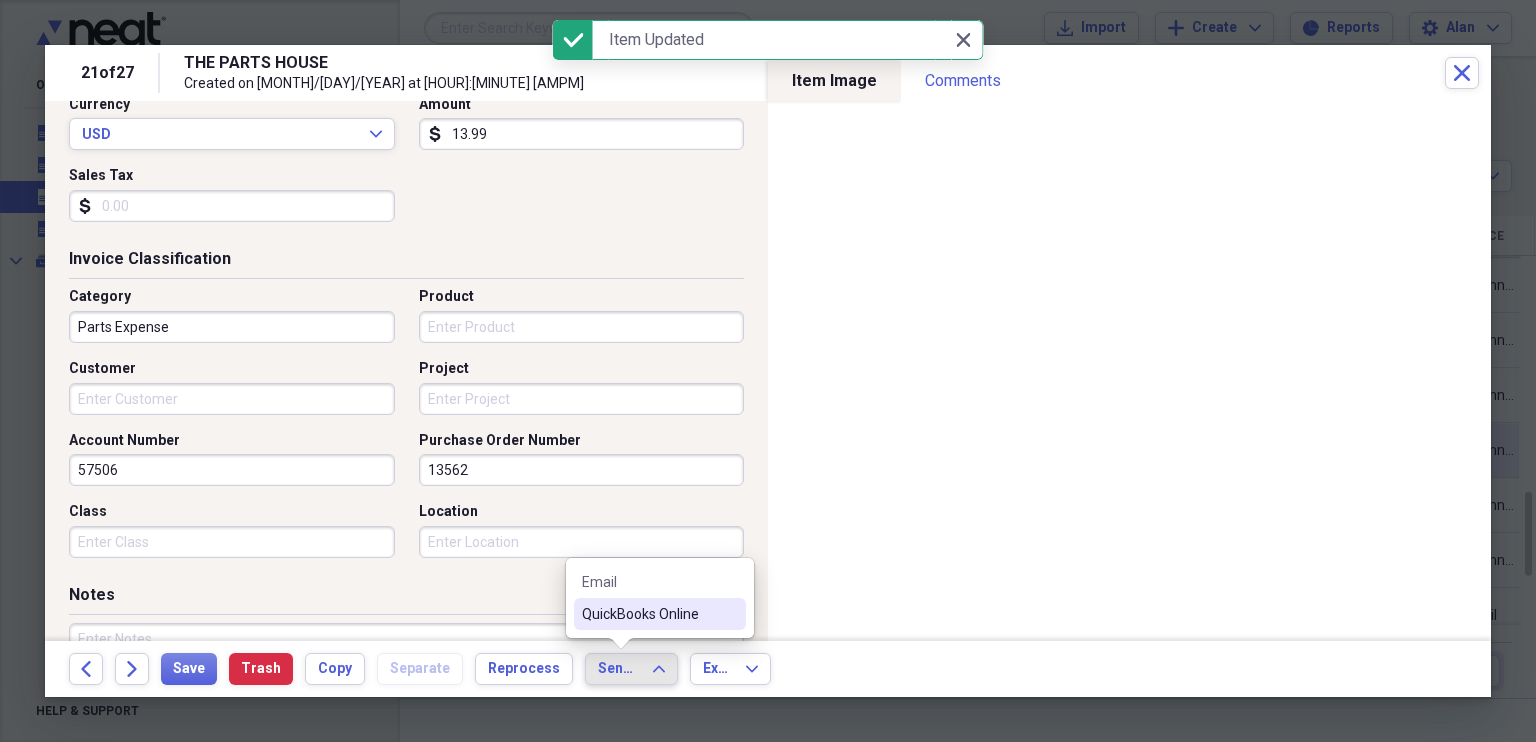click on "QuickBooks Online" at bounding box center [648, 614] 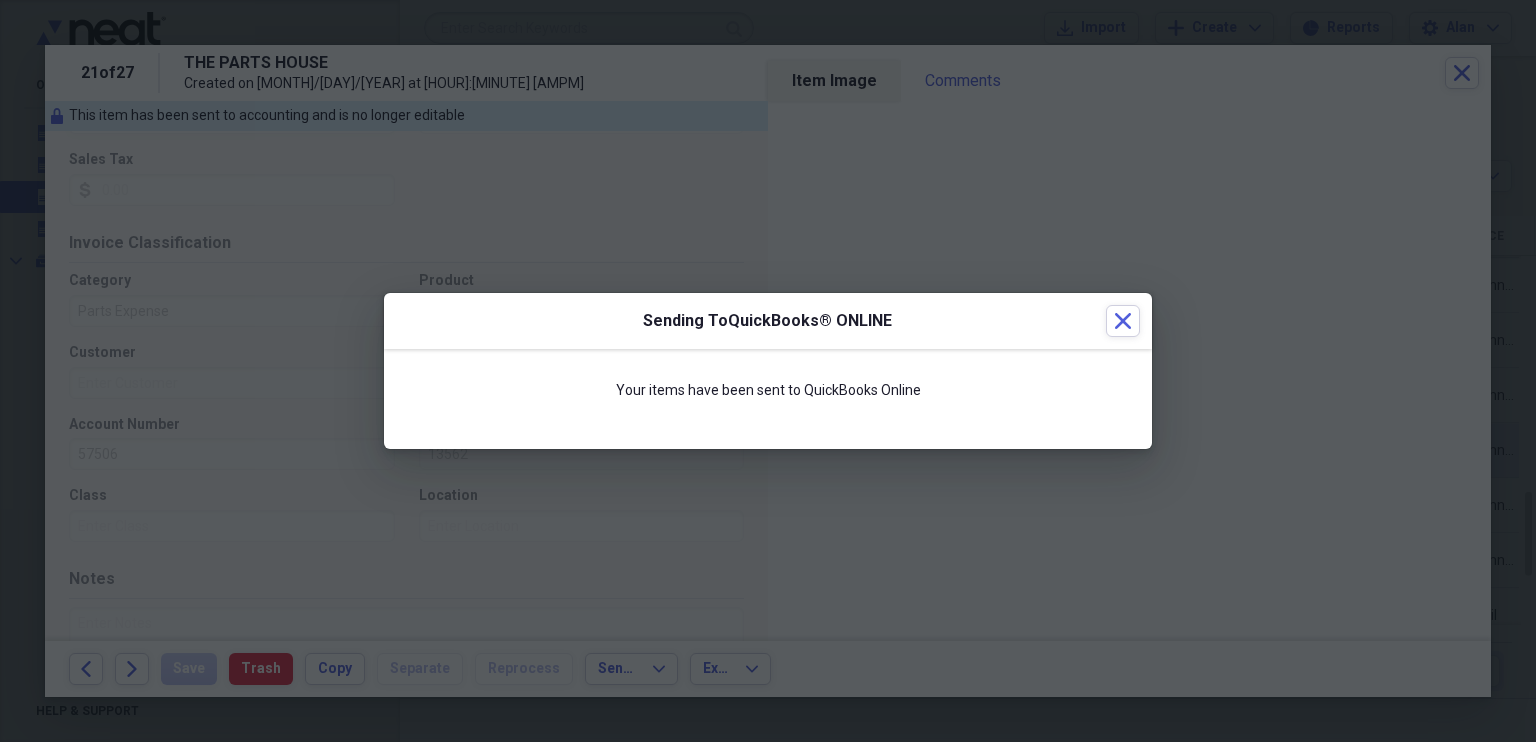 scroll, scrollTop: 350, scrollLeft: 0, axis: vertical 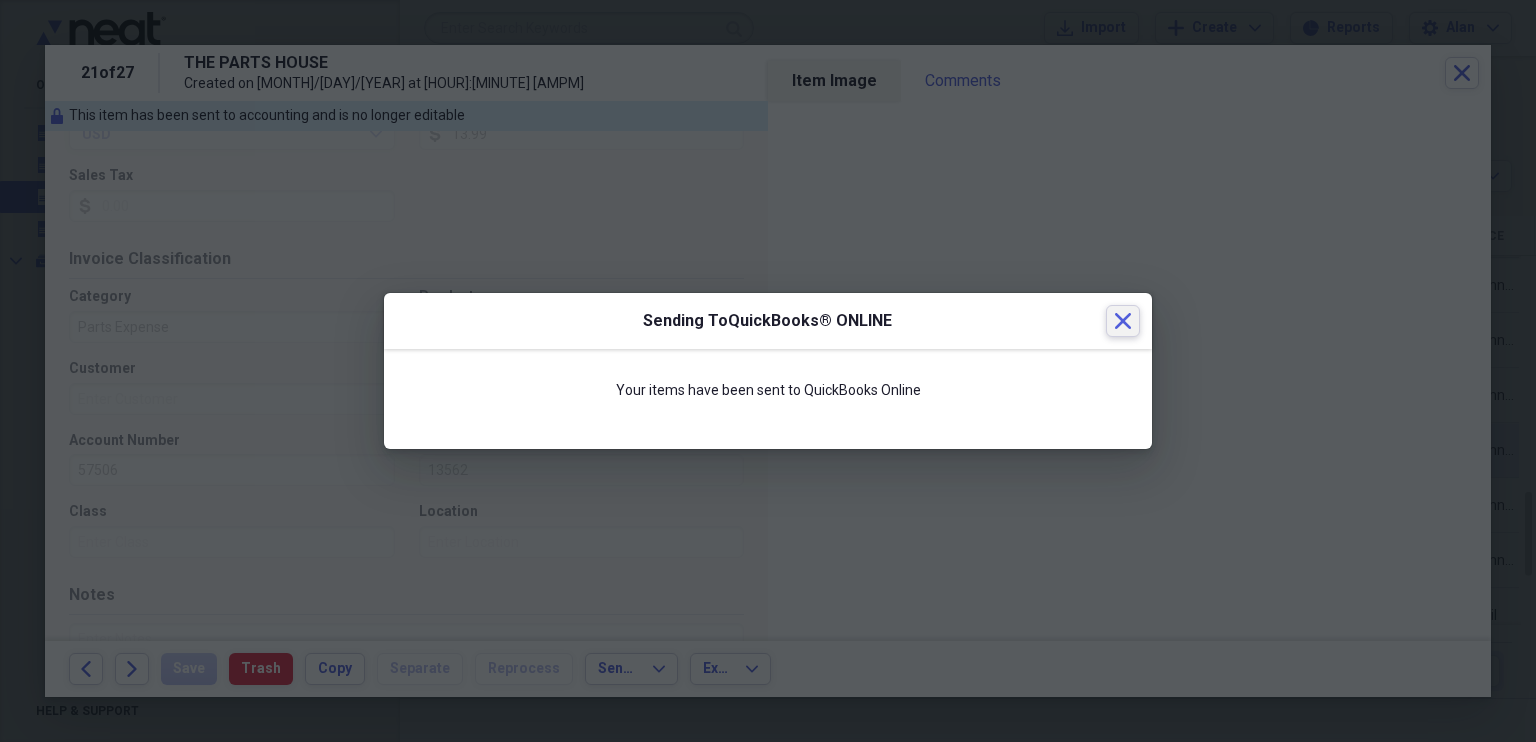 click on "Close" at bounding box center (1123, 321) 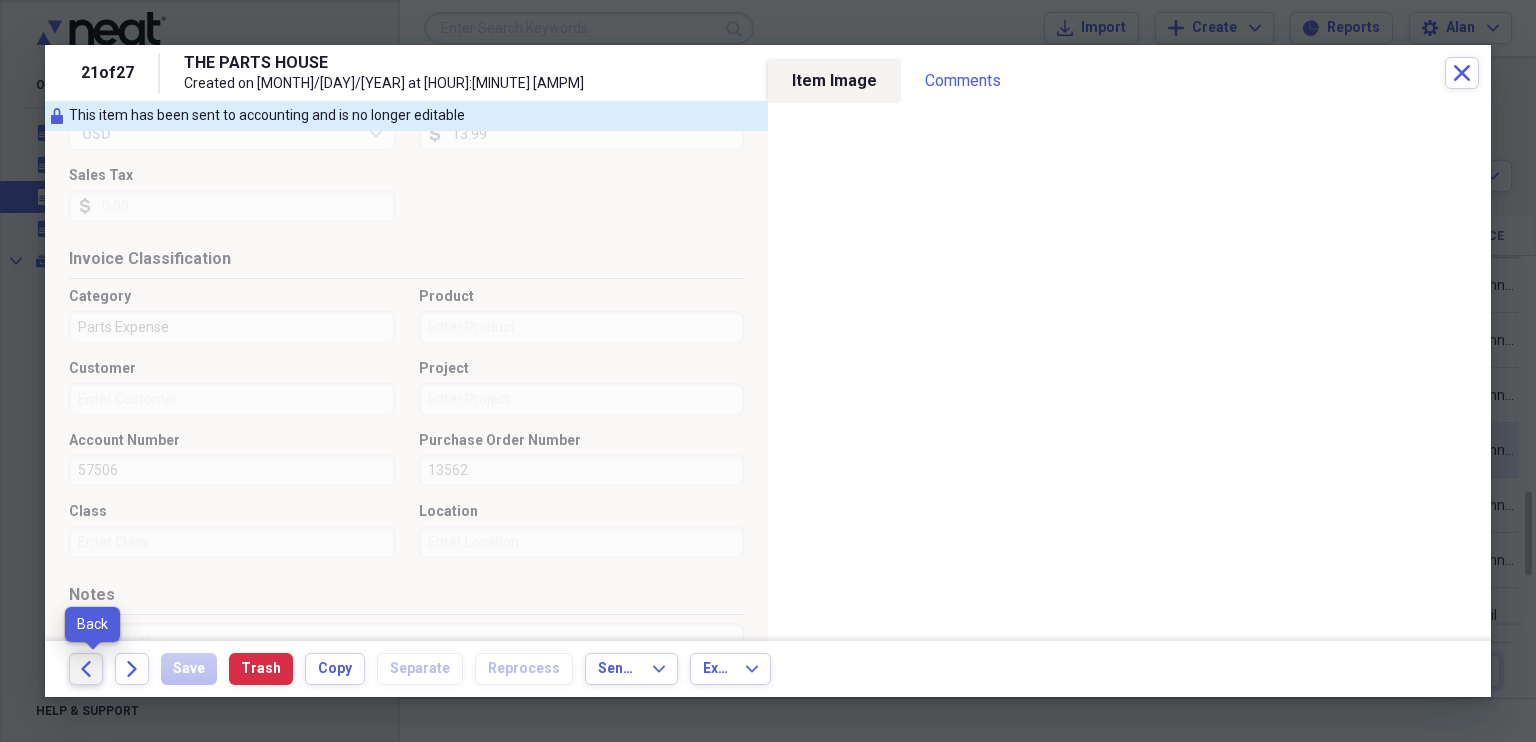 click on "Back" at bounding box center [86, 669] 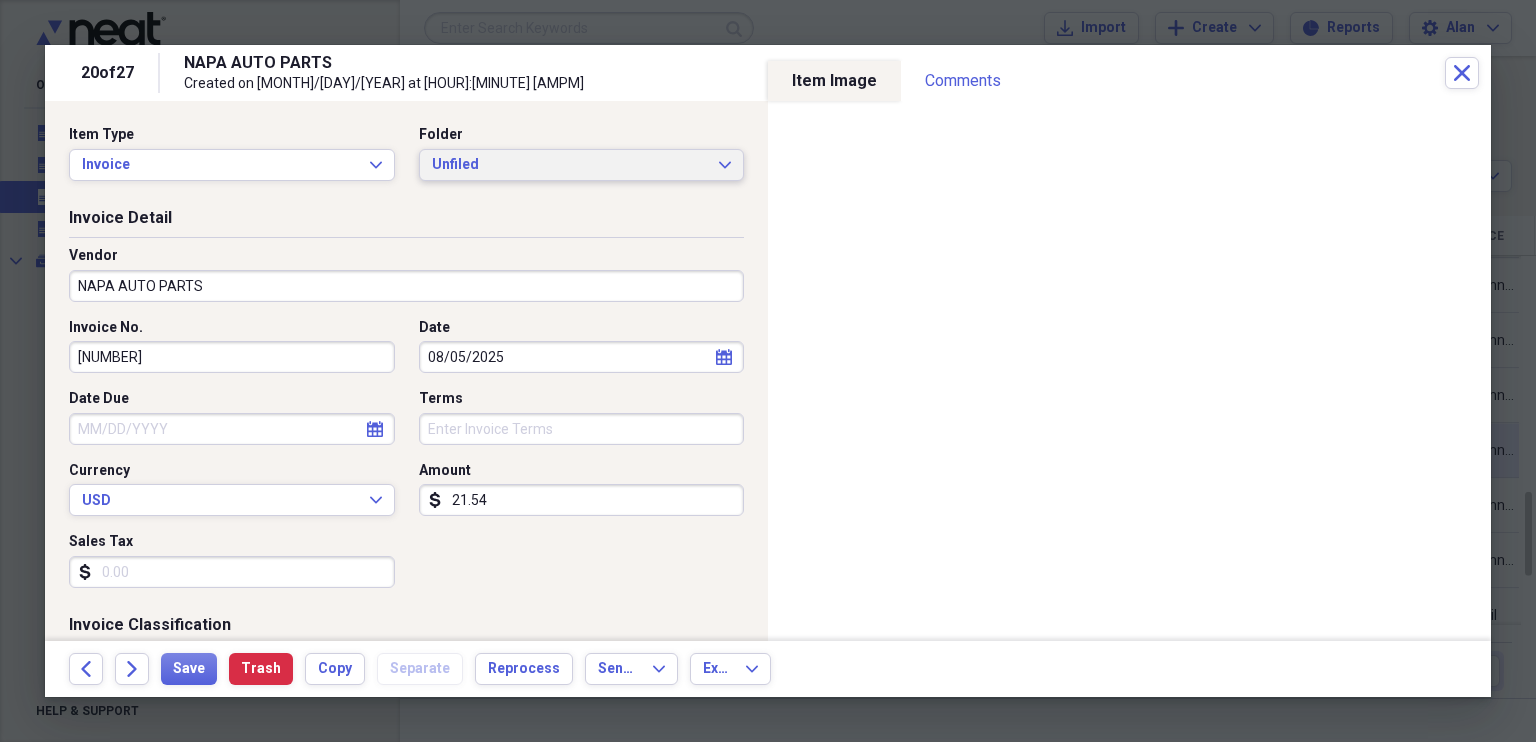 click on "Expand" 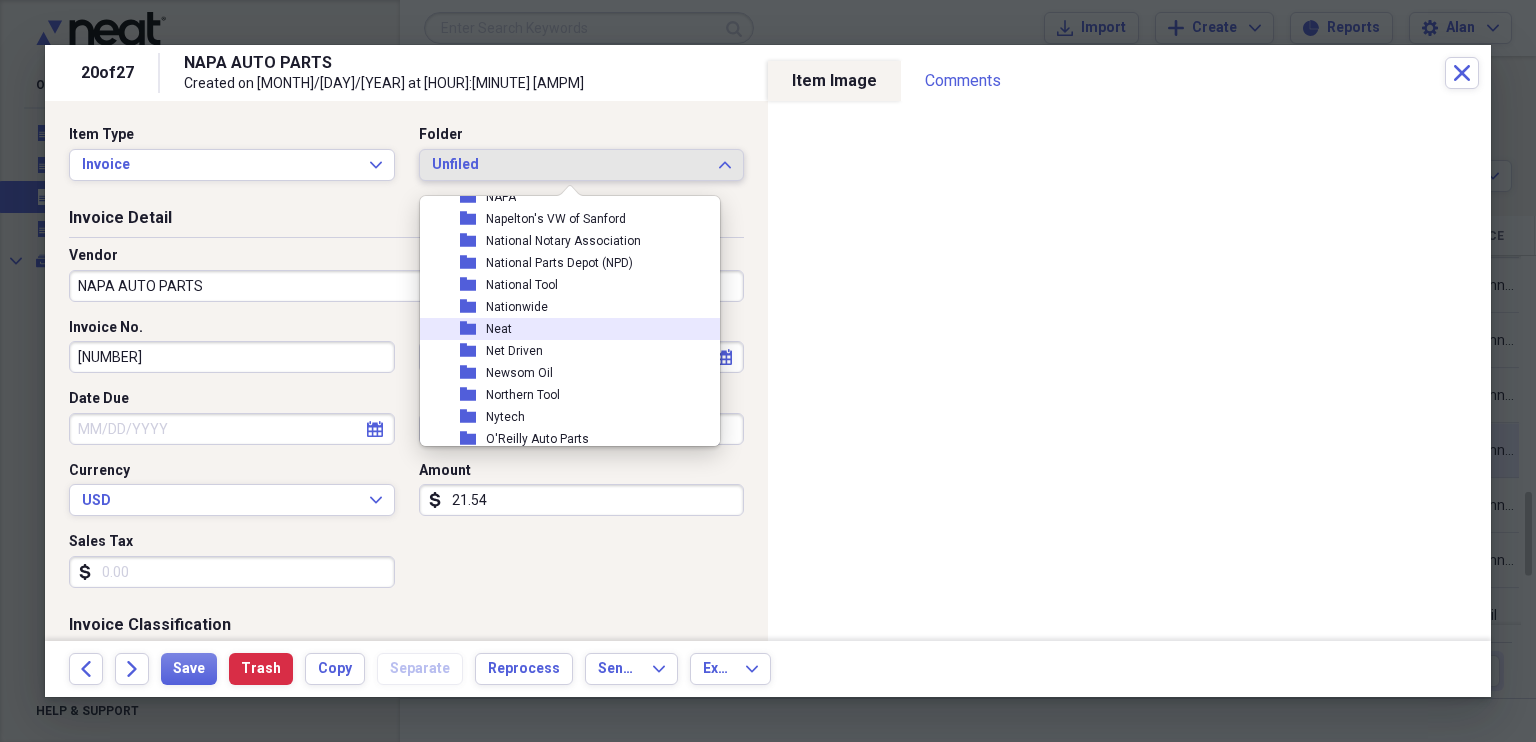 scroll, scrollTop: 6050, scrollLeft: 0, axis: vertical 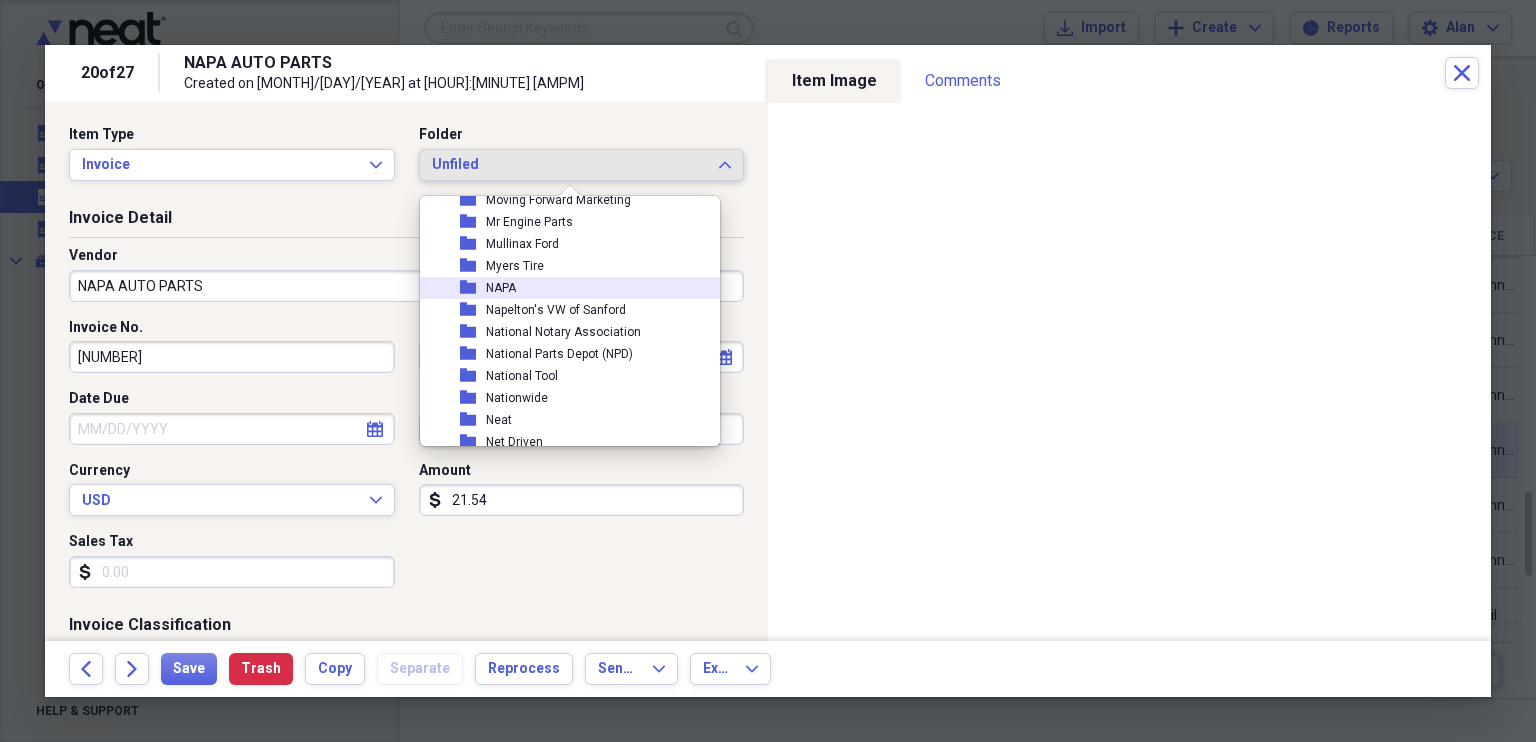 click on "NAPA" at bounding box center (501, 288) 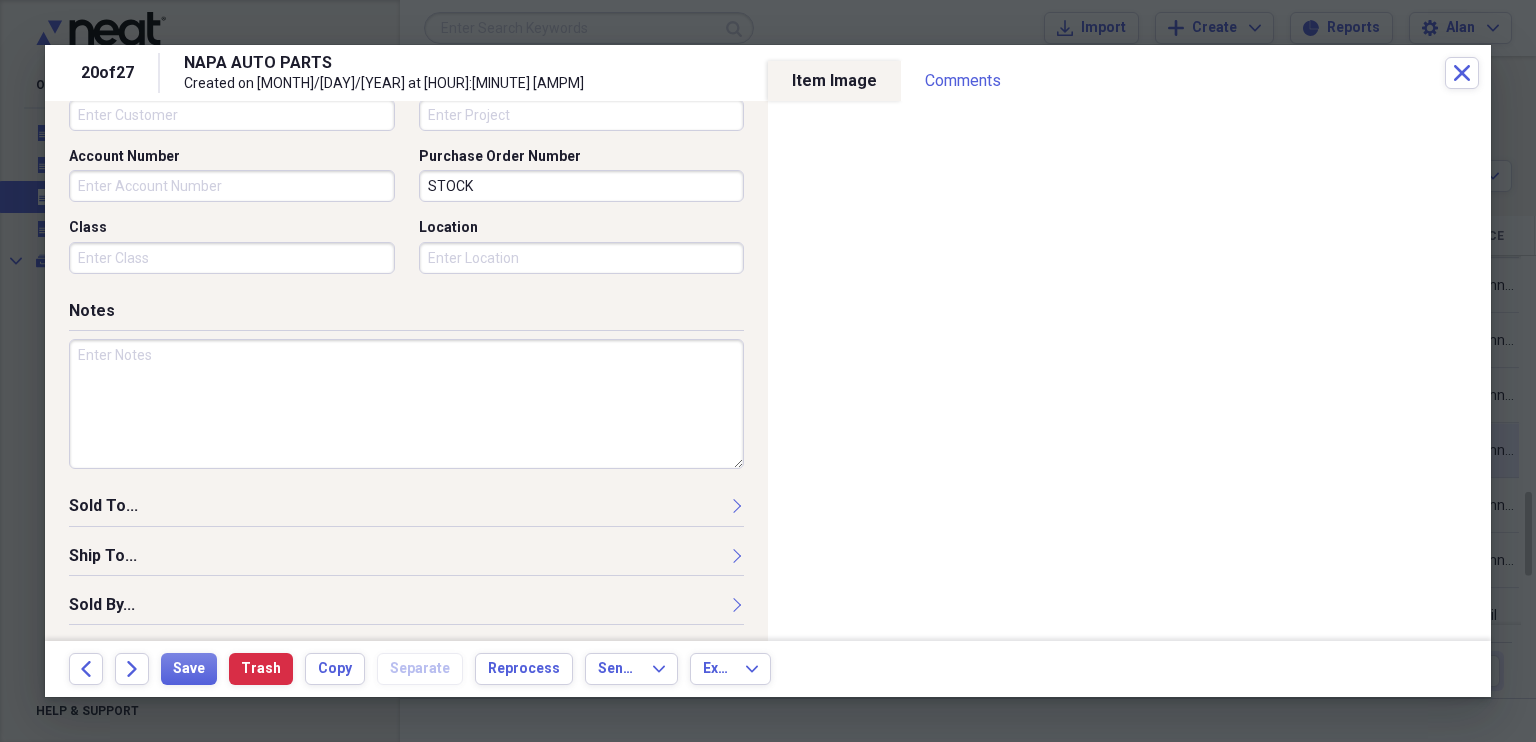 scroll, scrollTop: 0, scrollLeft: 0, axis: both 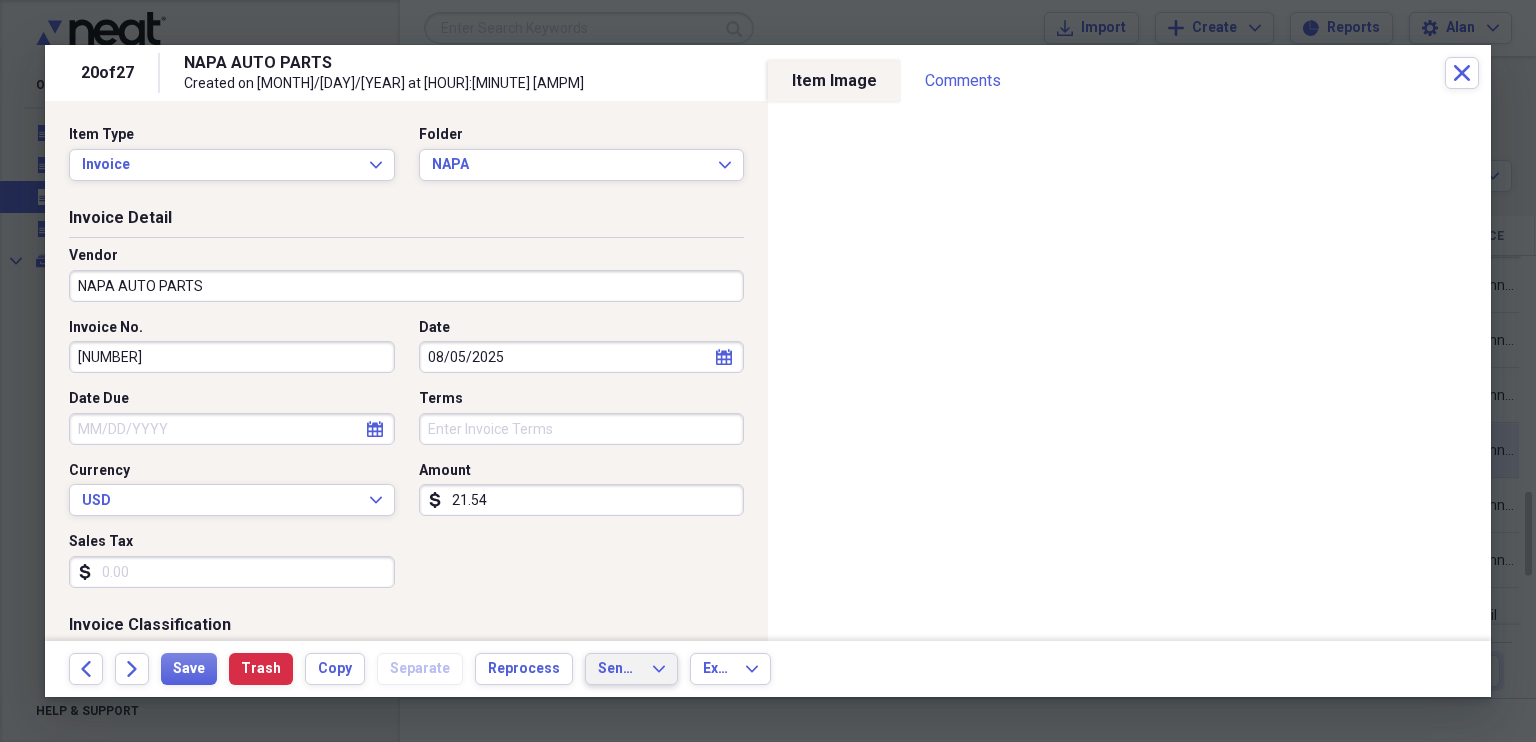 click on "Send To" at bounding box center [619, 669] 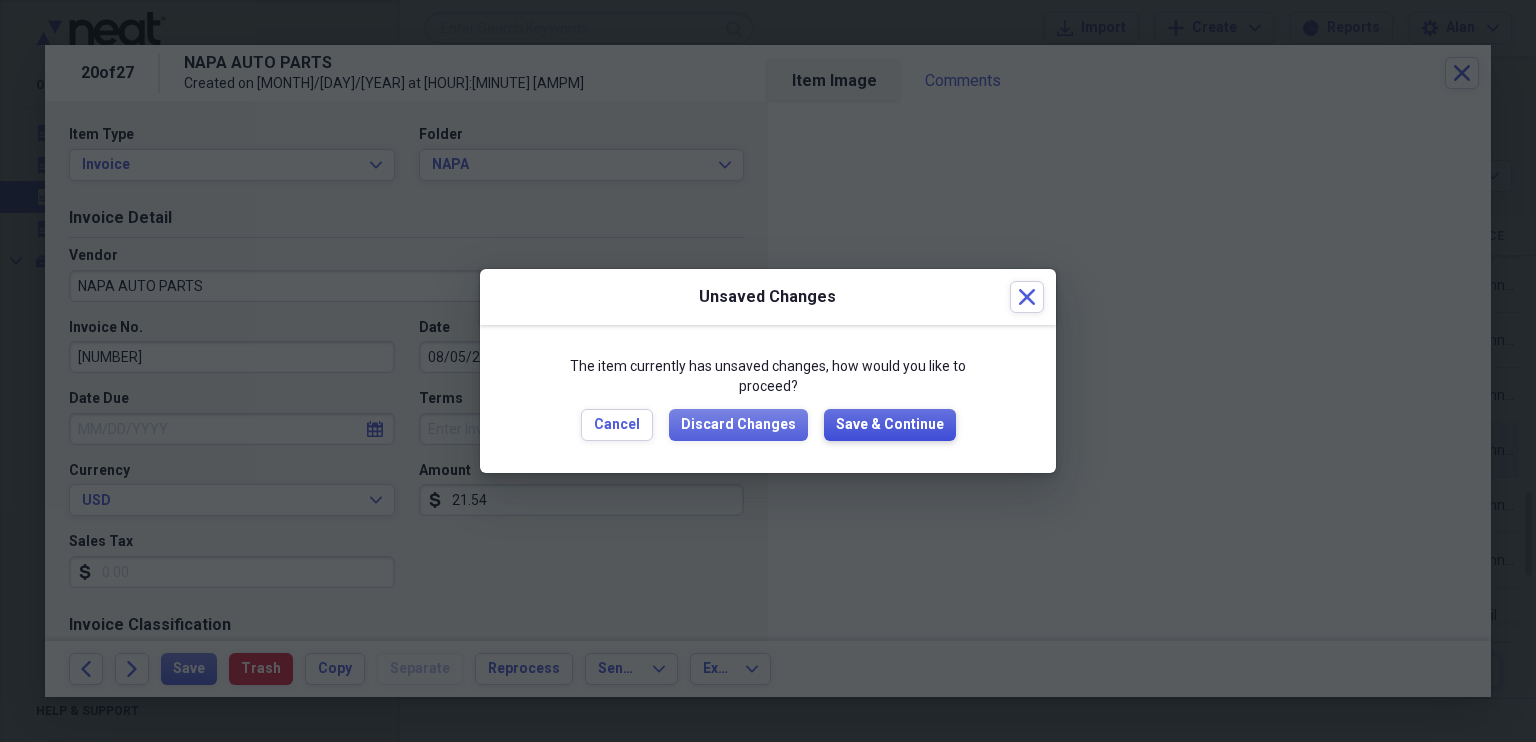 click on "Save & Continue" at bounding box center (890, 425) 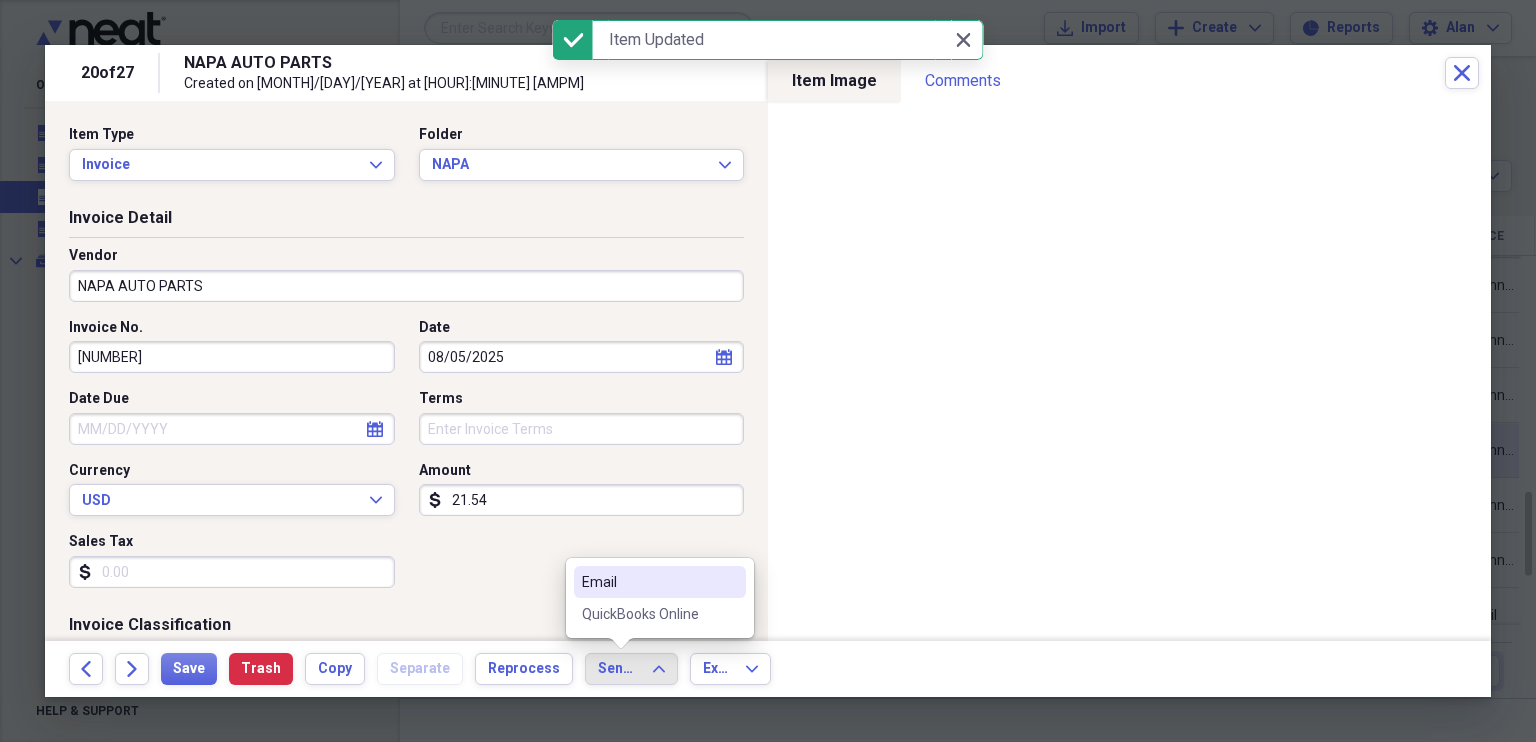 click on "QuickBooks Online" at bounding box center (648, 614) 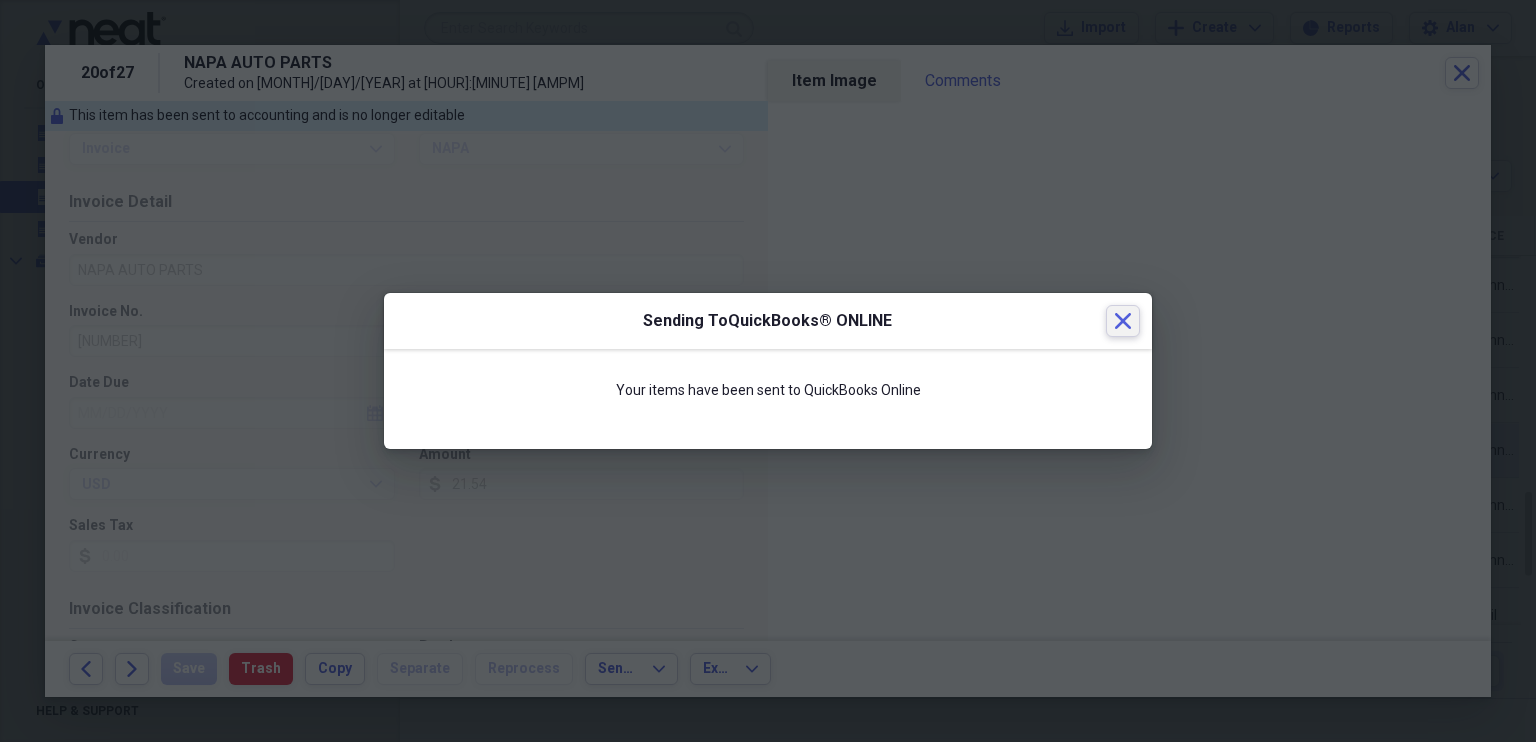 click 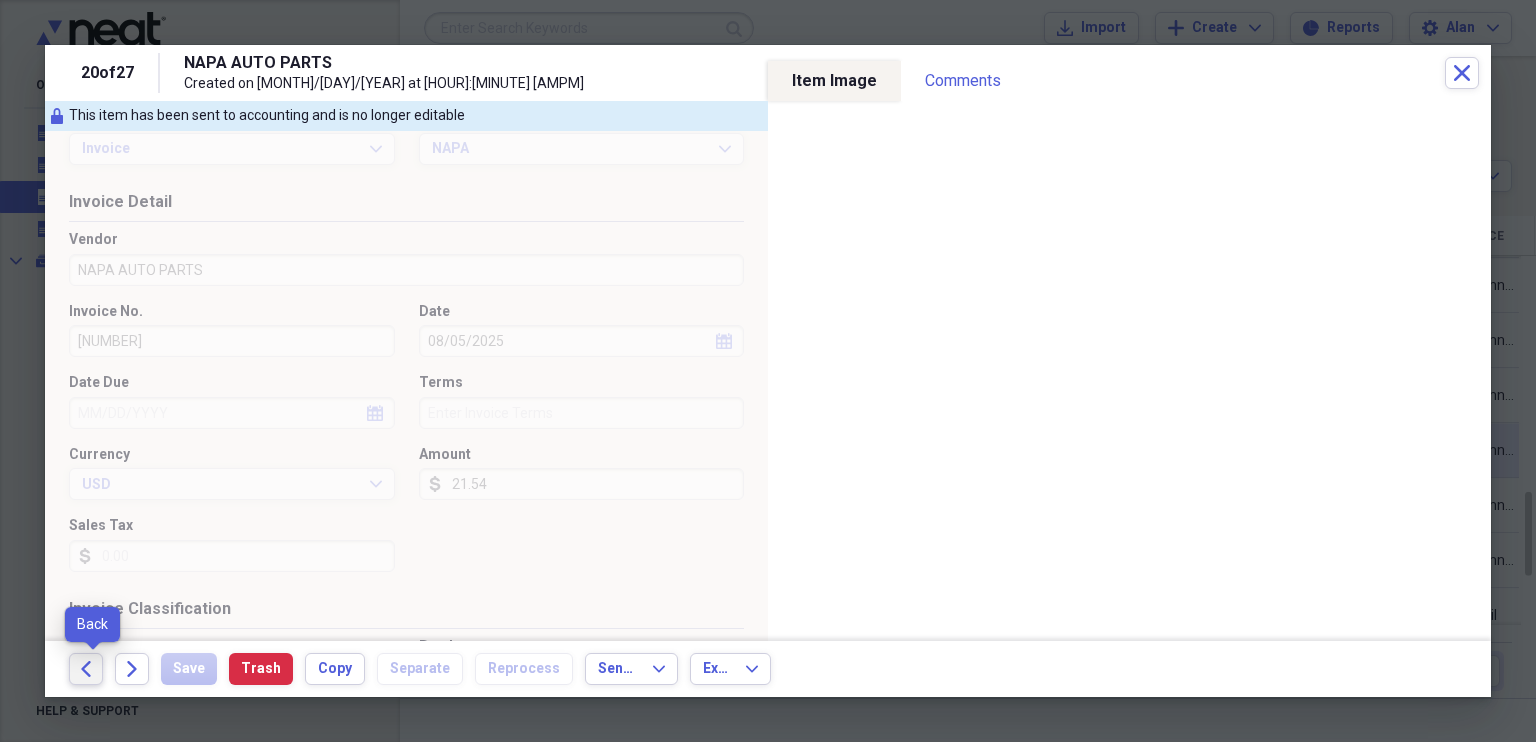 click on "Back" 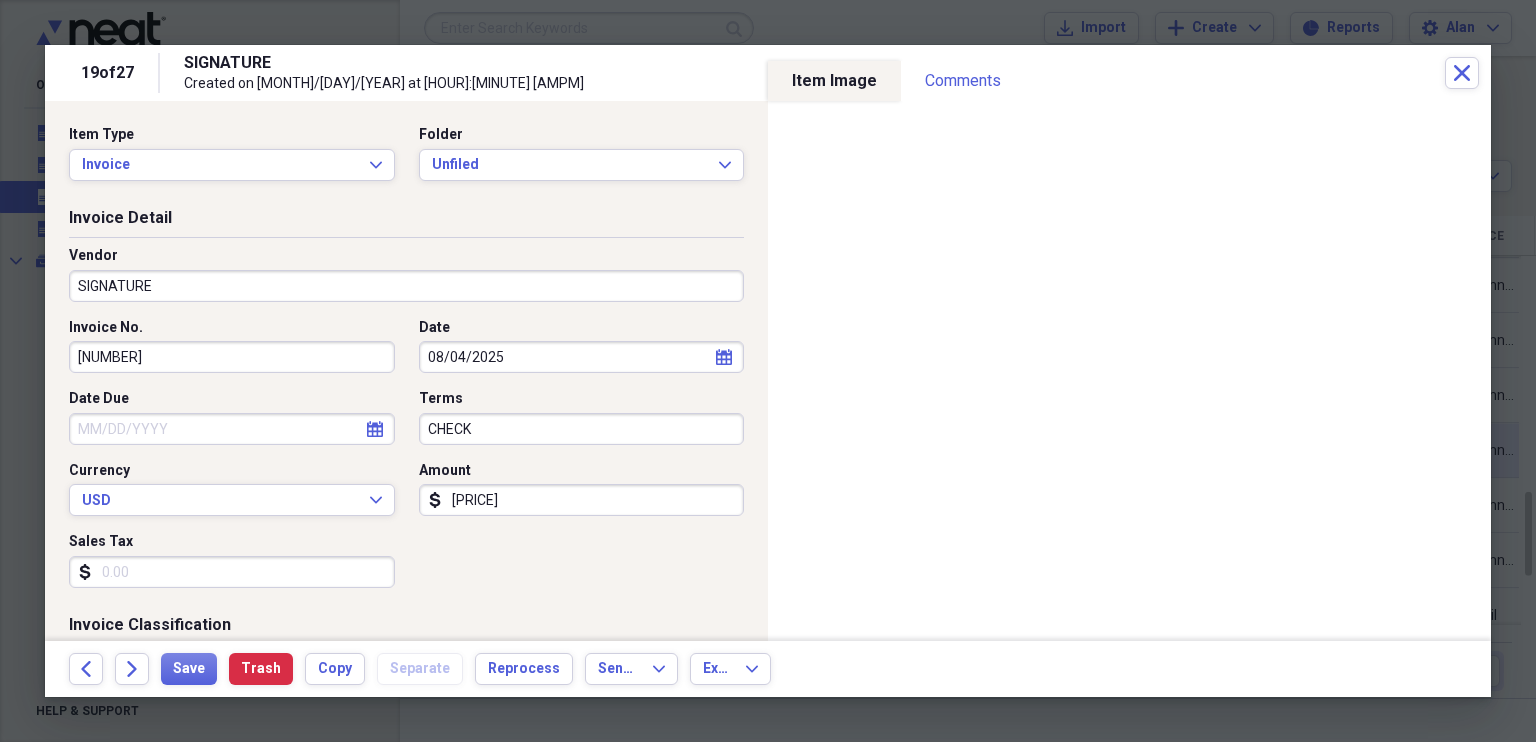 click on "SIGNATURE" at bounding box center (406, 286) 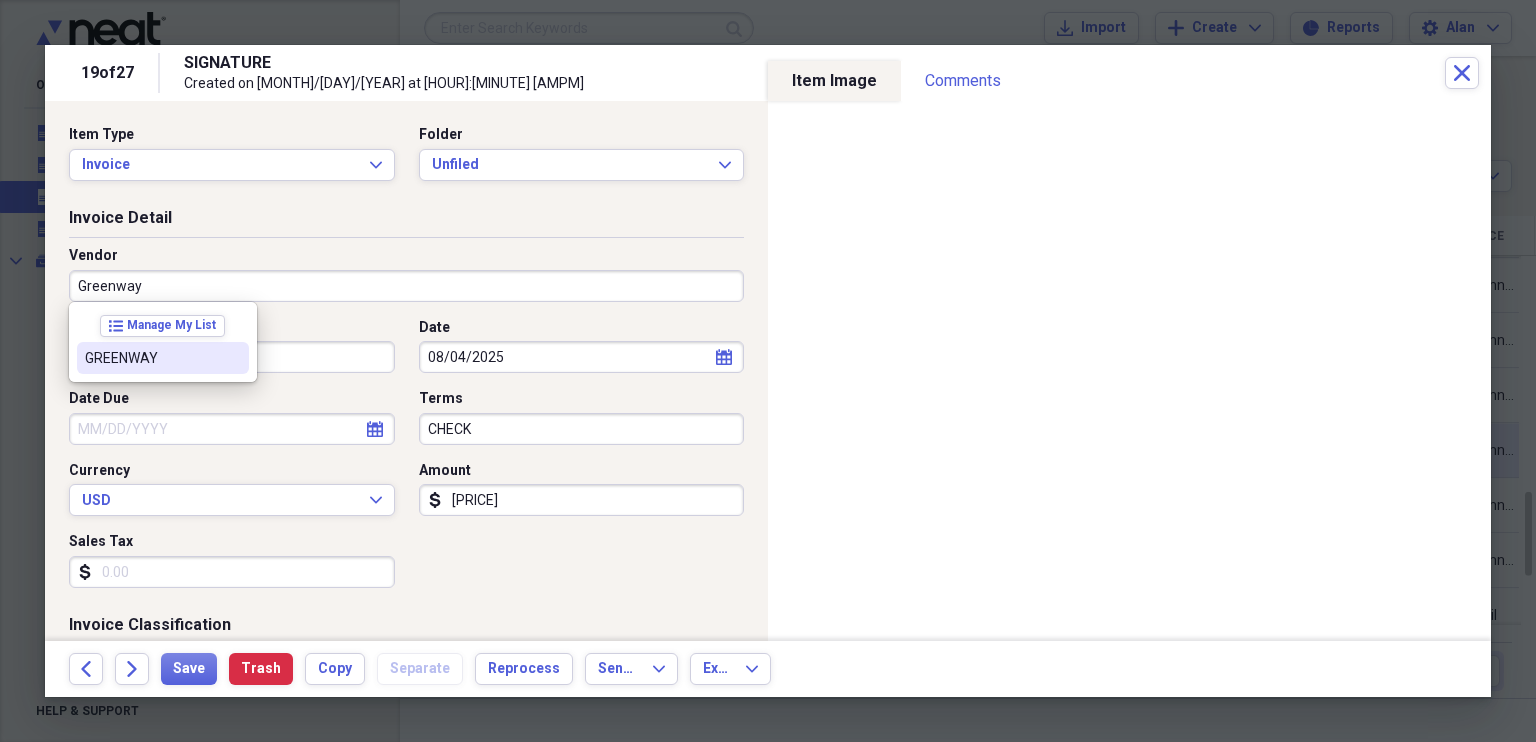 click on "GREENWAY" at bounding box center (151, 358) 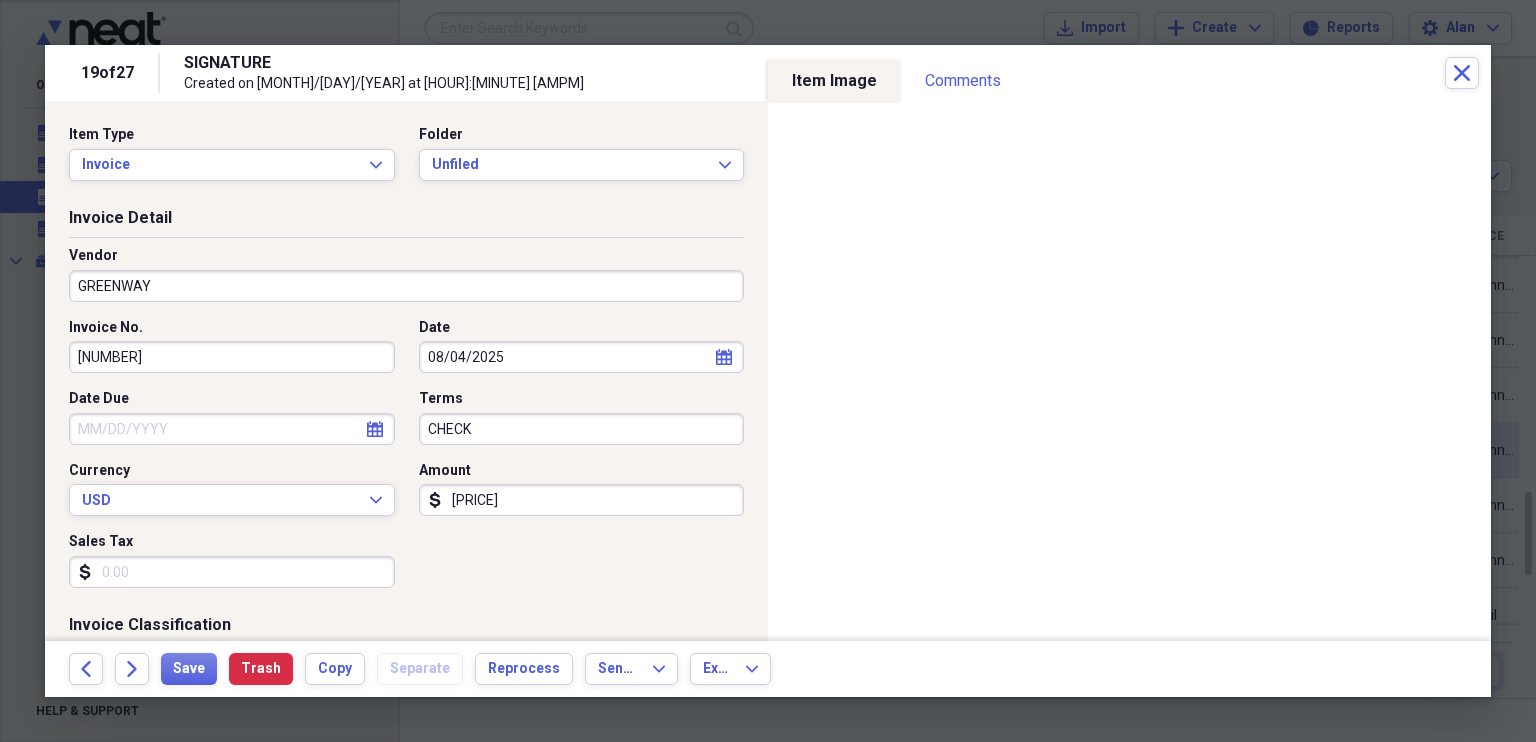 type on "Parts Expense" 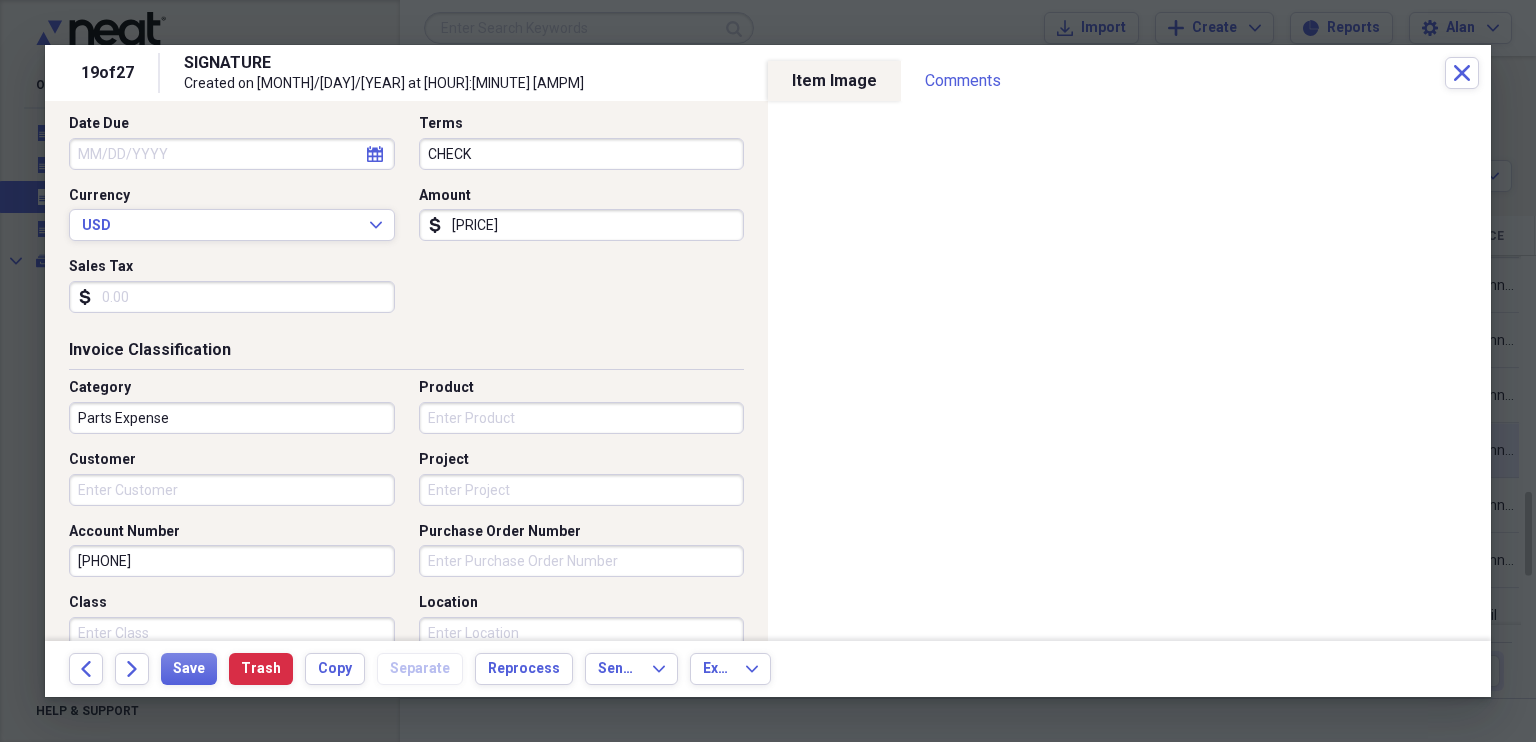 scroll, scrollTop: 0, scrollLeft: 0, axis: both 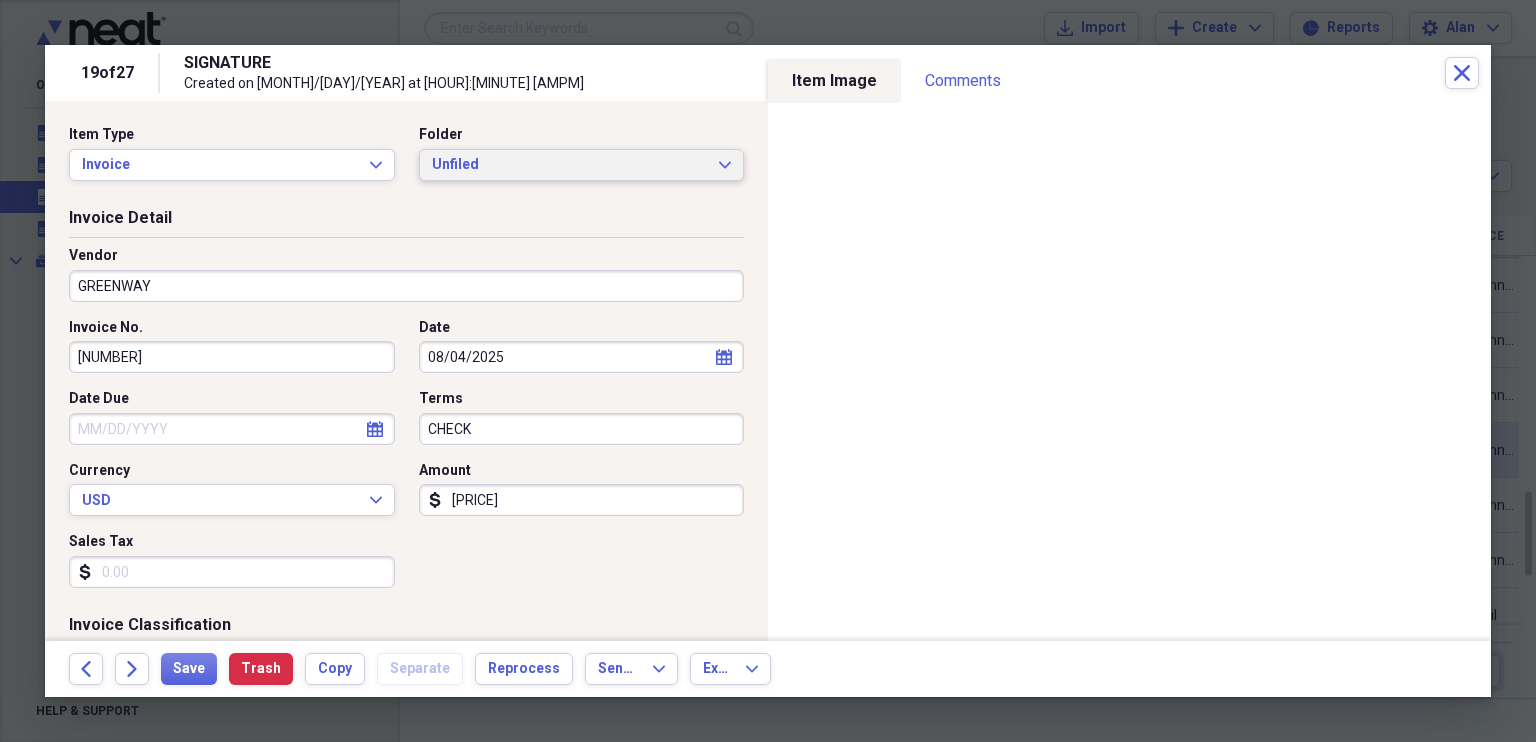 click on "Unfiled Expand" at bounding box center [582, 165] 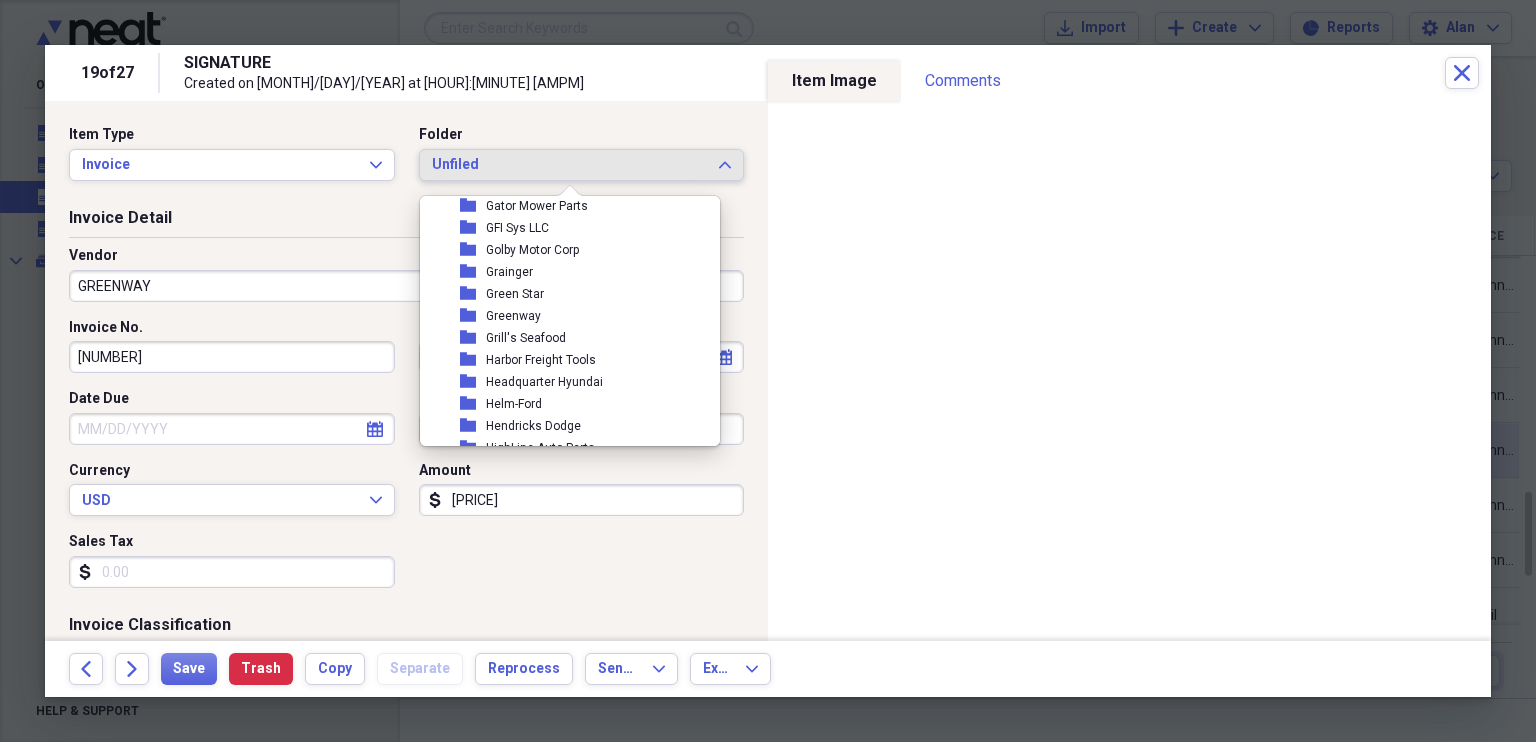 scroll, scrollTop: 4033, scrollLeft: 0, axis: vertical 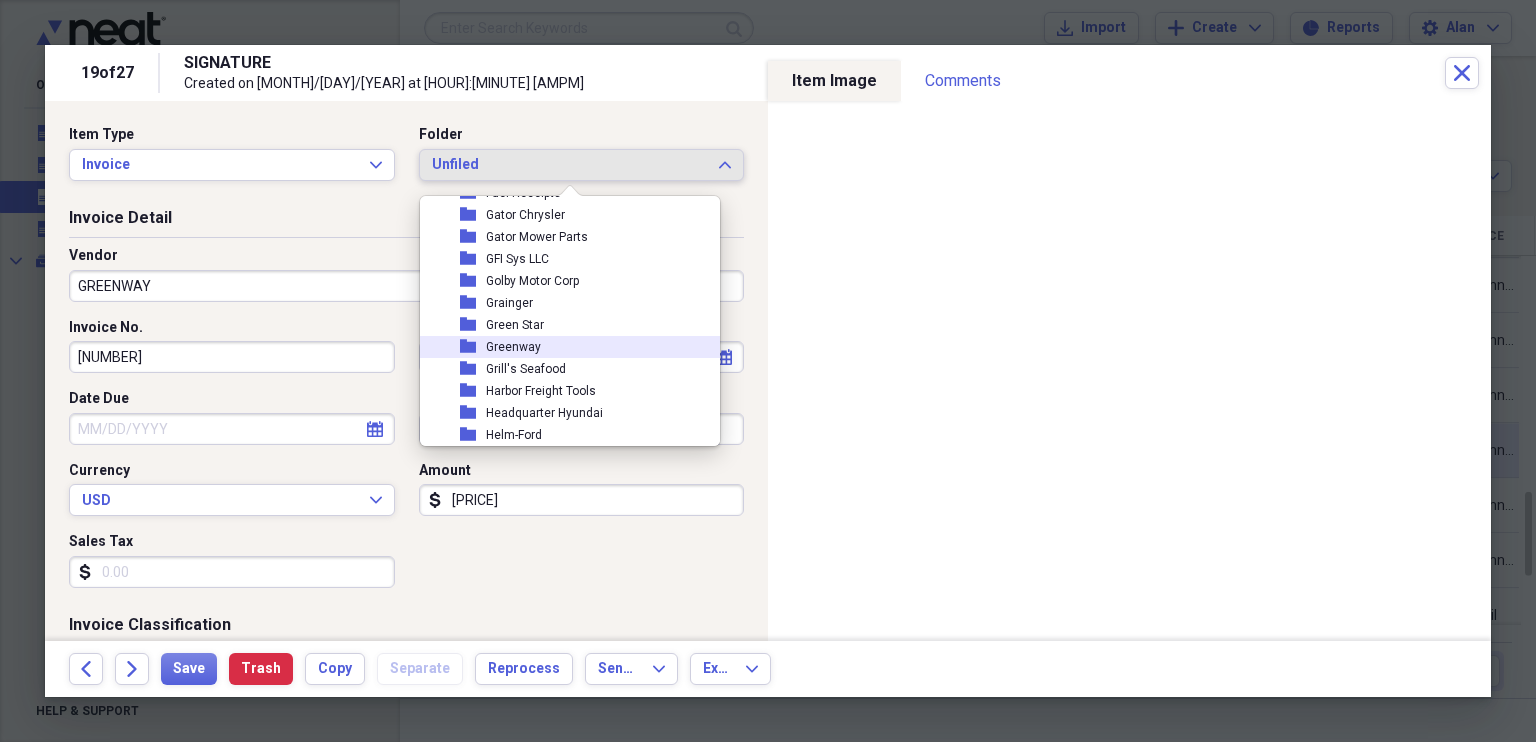 click on "Greenway" at bounding box center (513, 347) 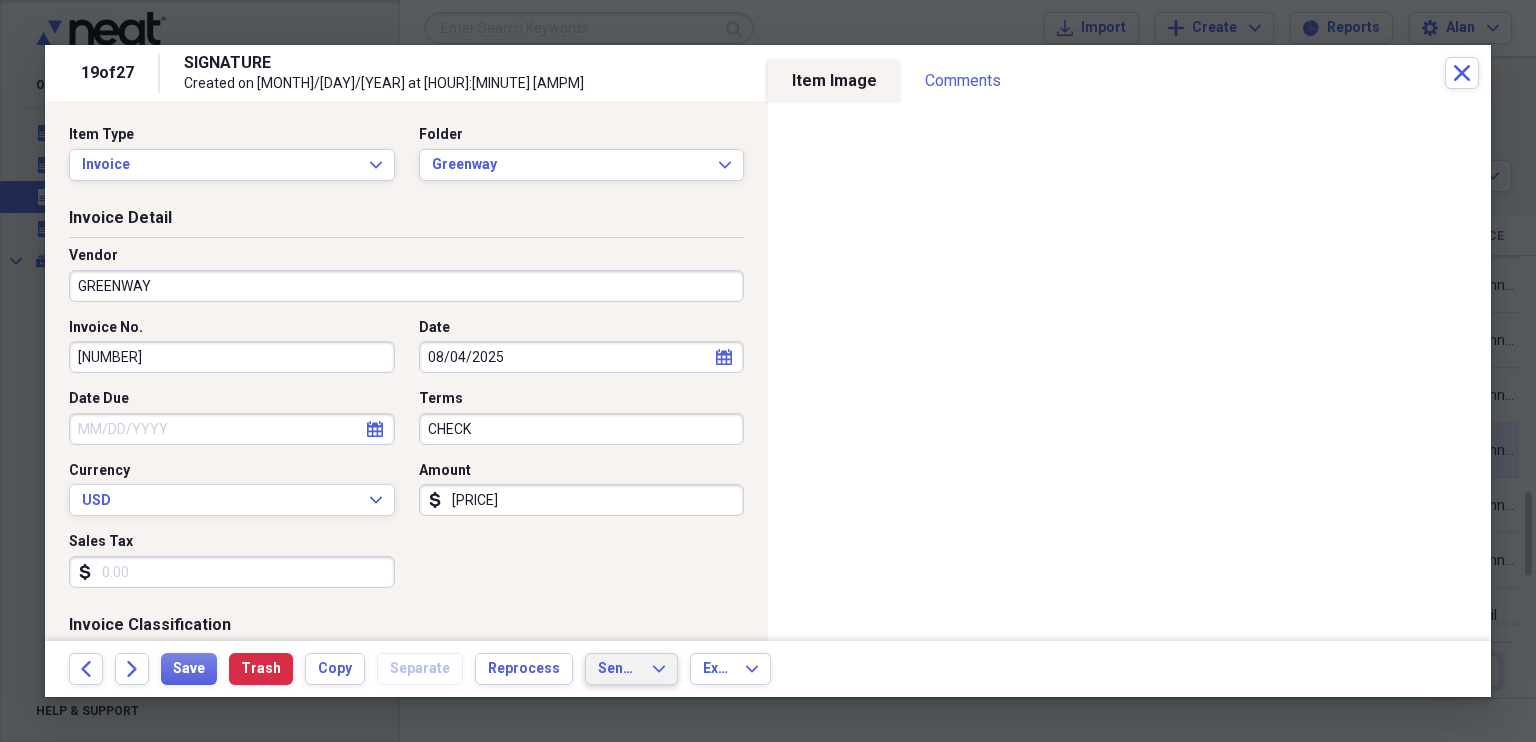 click on "Send To Expand" at bounding box center [631, 669] 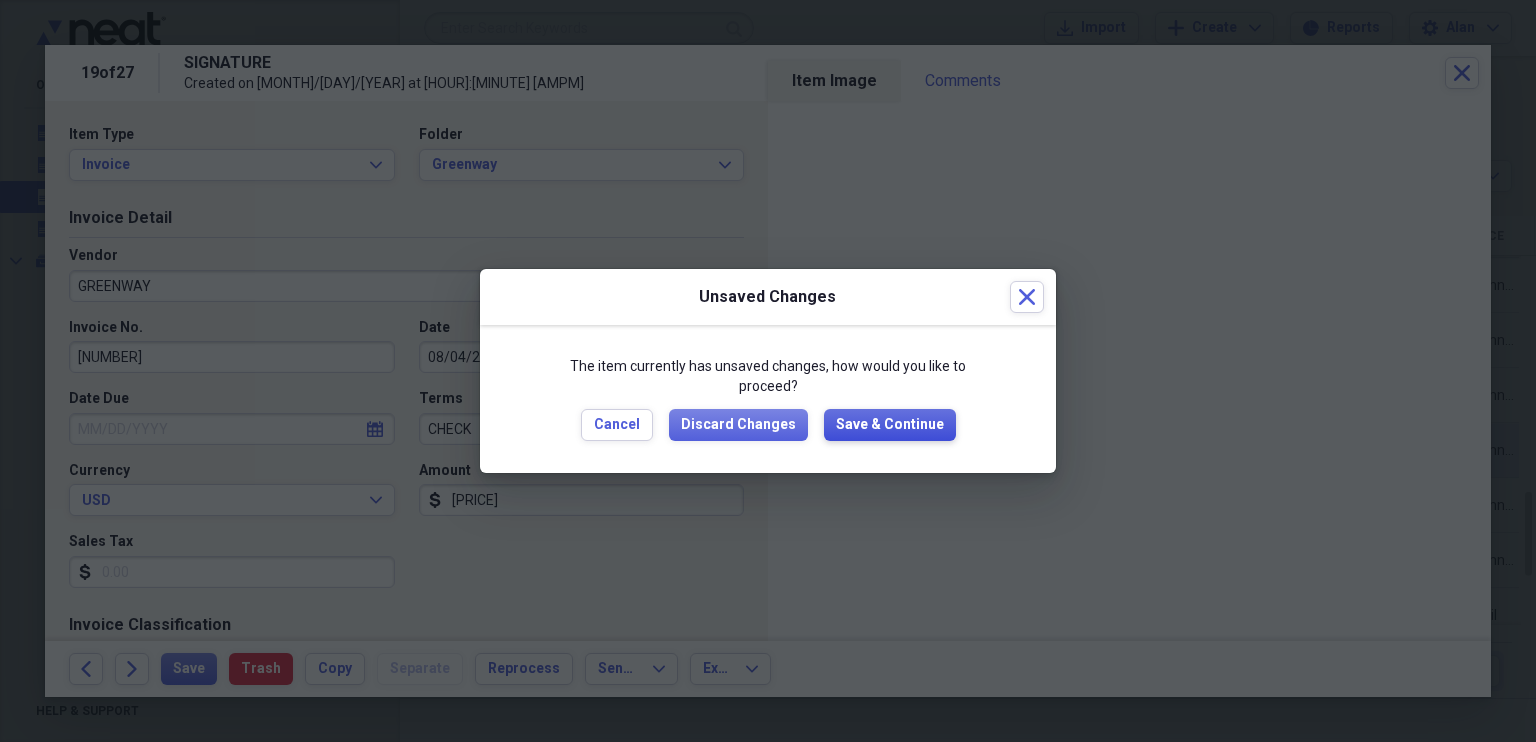click on "Save & Continue" at bounding box center [890, 425] 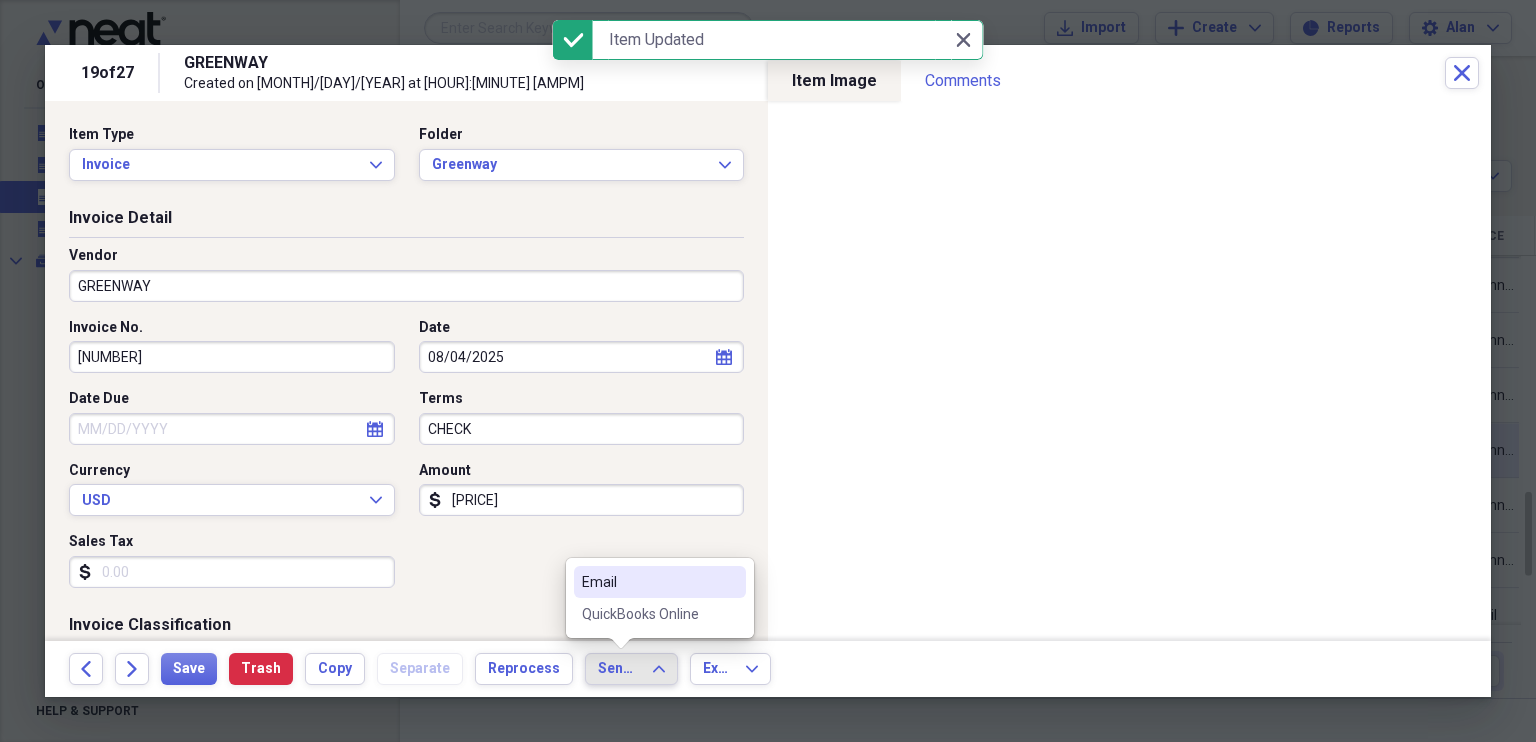 click on "QuickBooks Online" at bounding box center (648, 614) 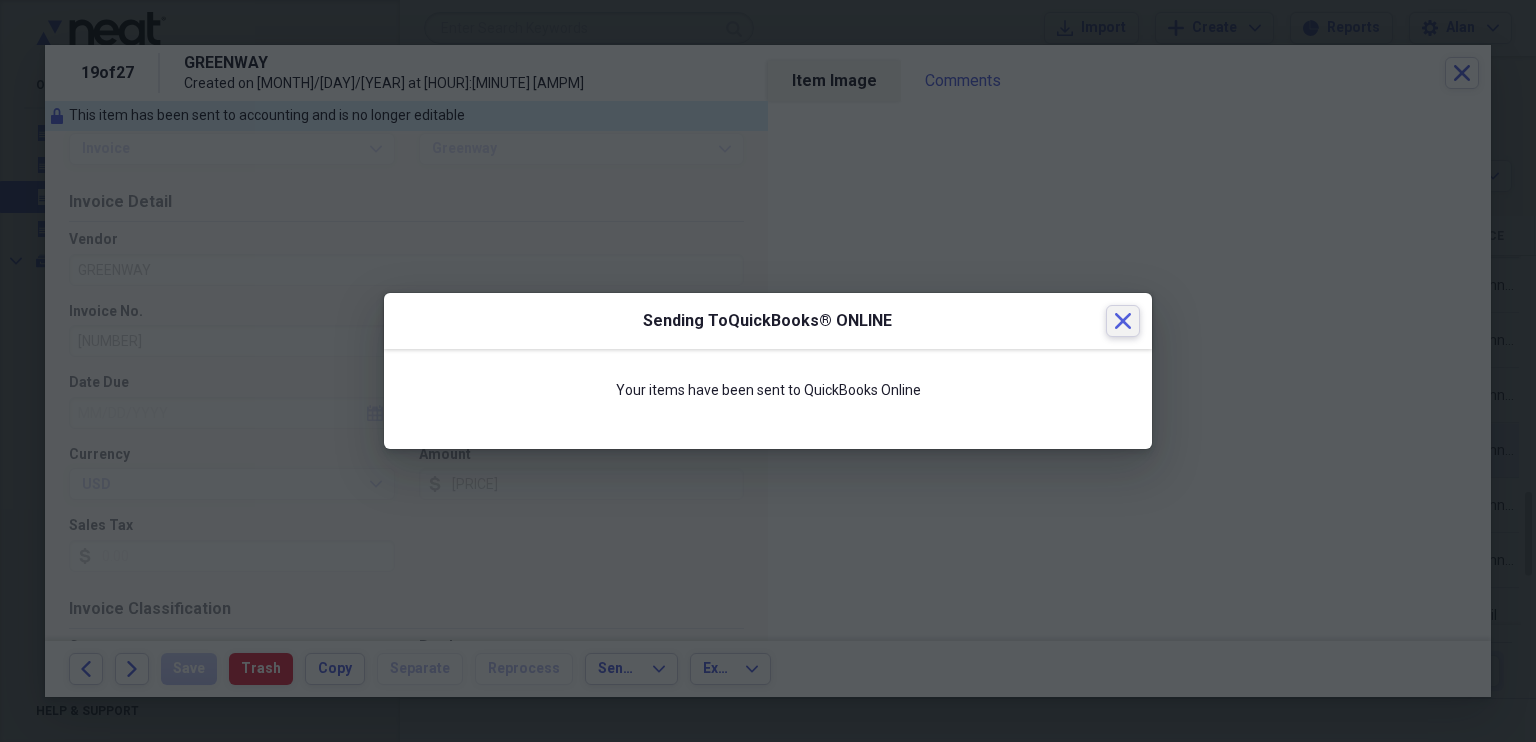 click on "Close" 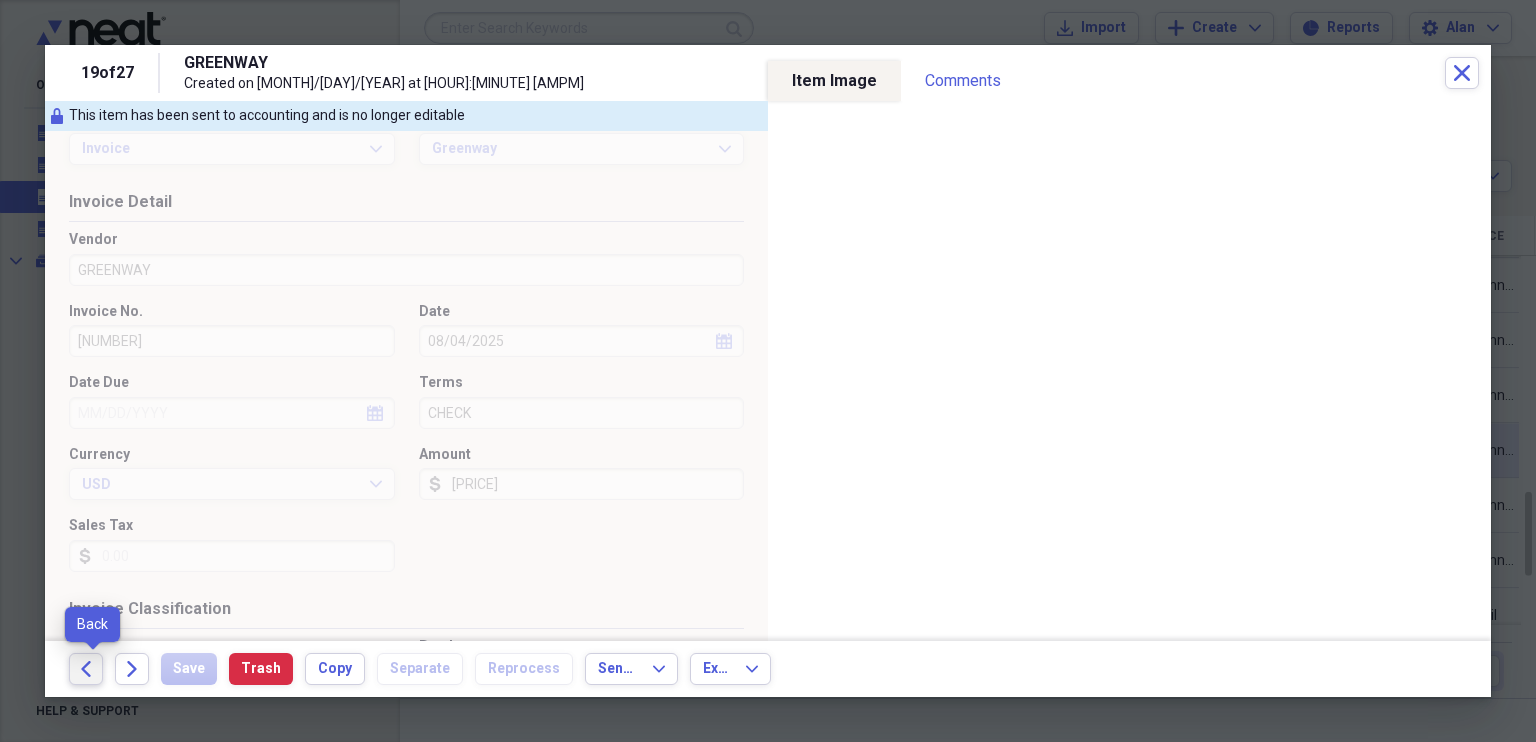 click 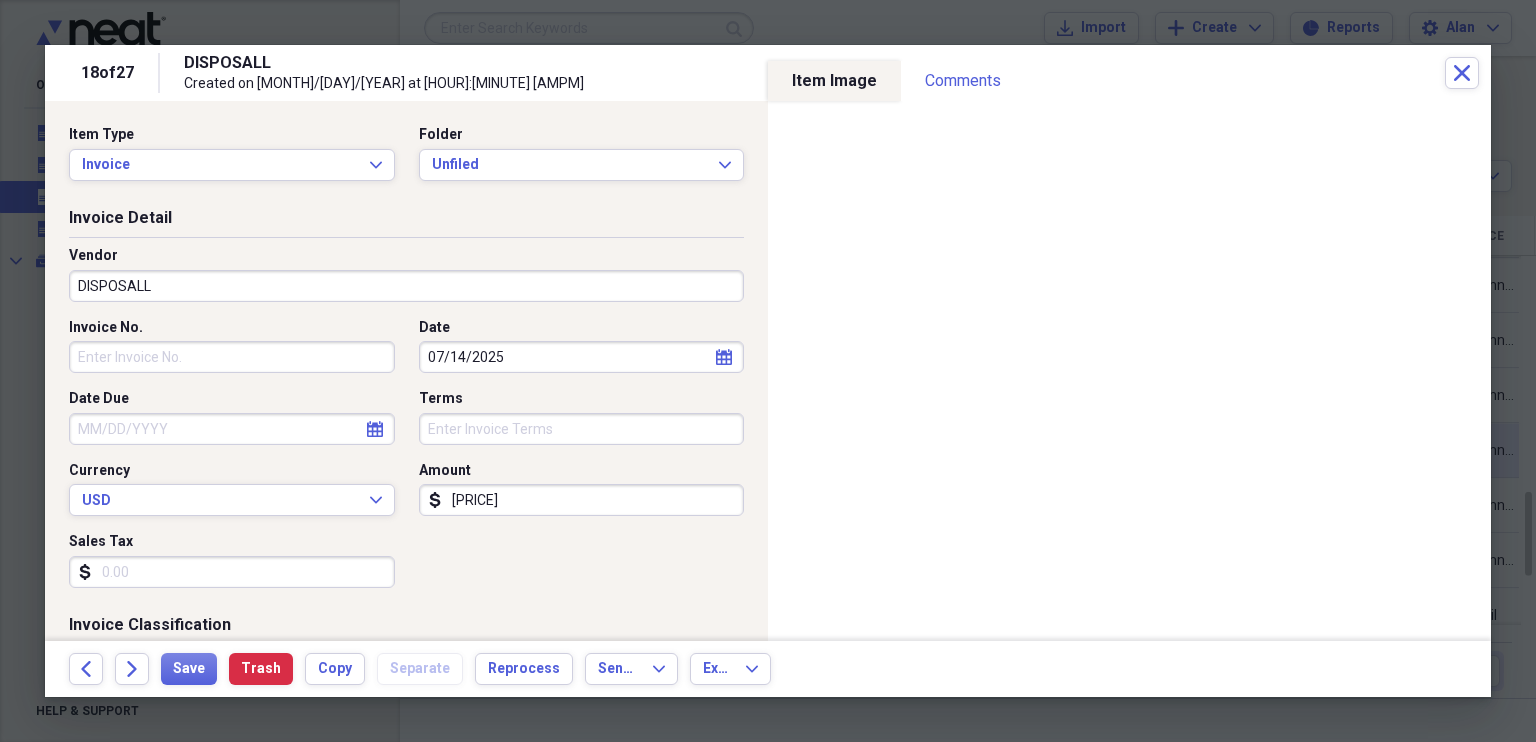 click on "DISPOSALL" at bounding box center (406, 286) 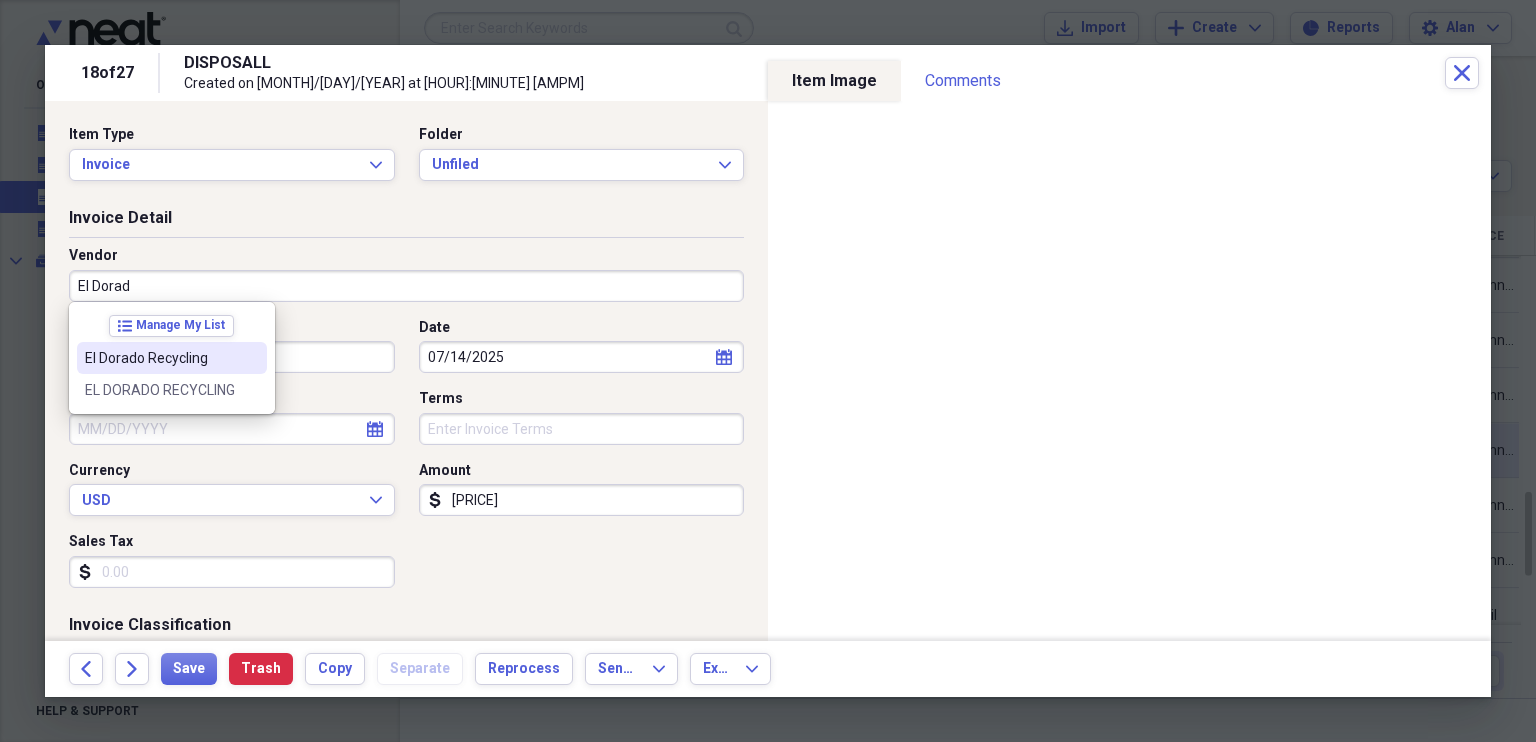 click on "El Dorado Recycling" at bounding box center (160, 358) 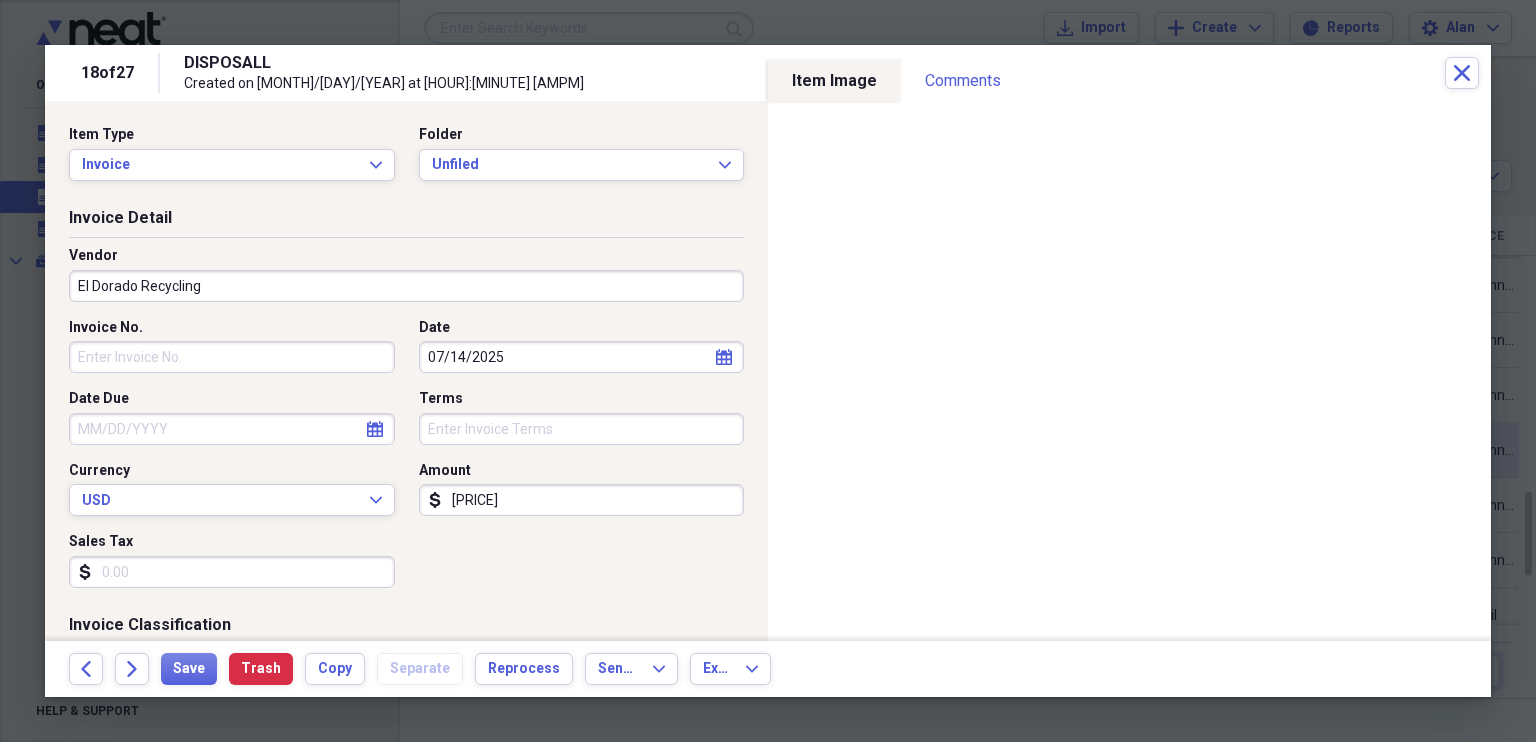 type on "Hazardous Waste Expense" 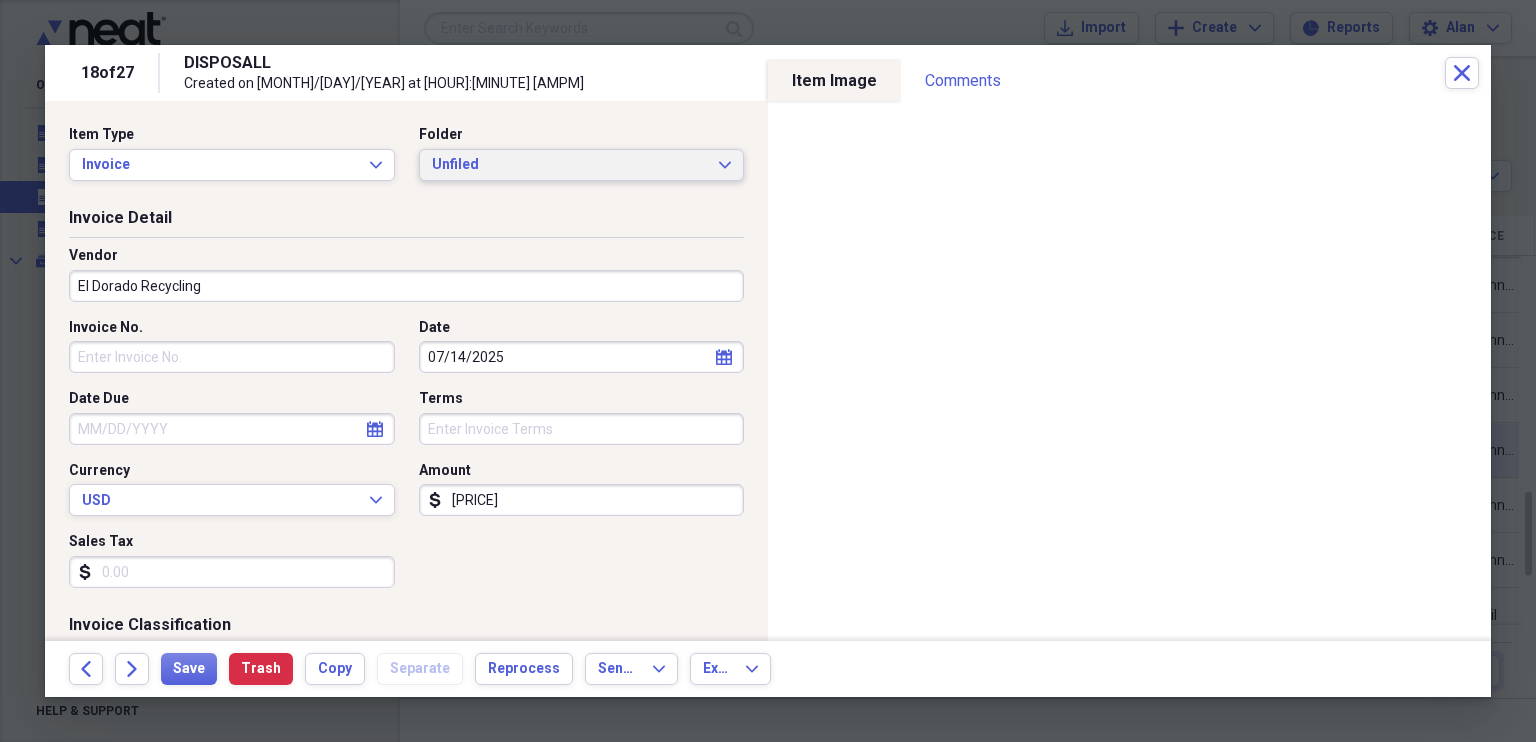click on "Expand" 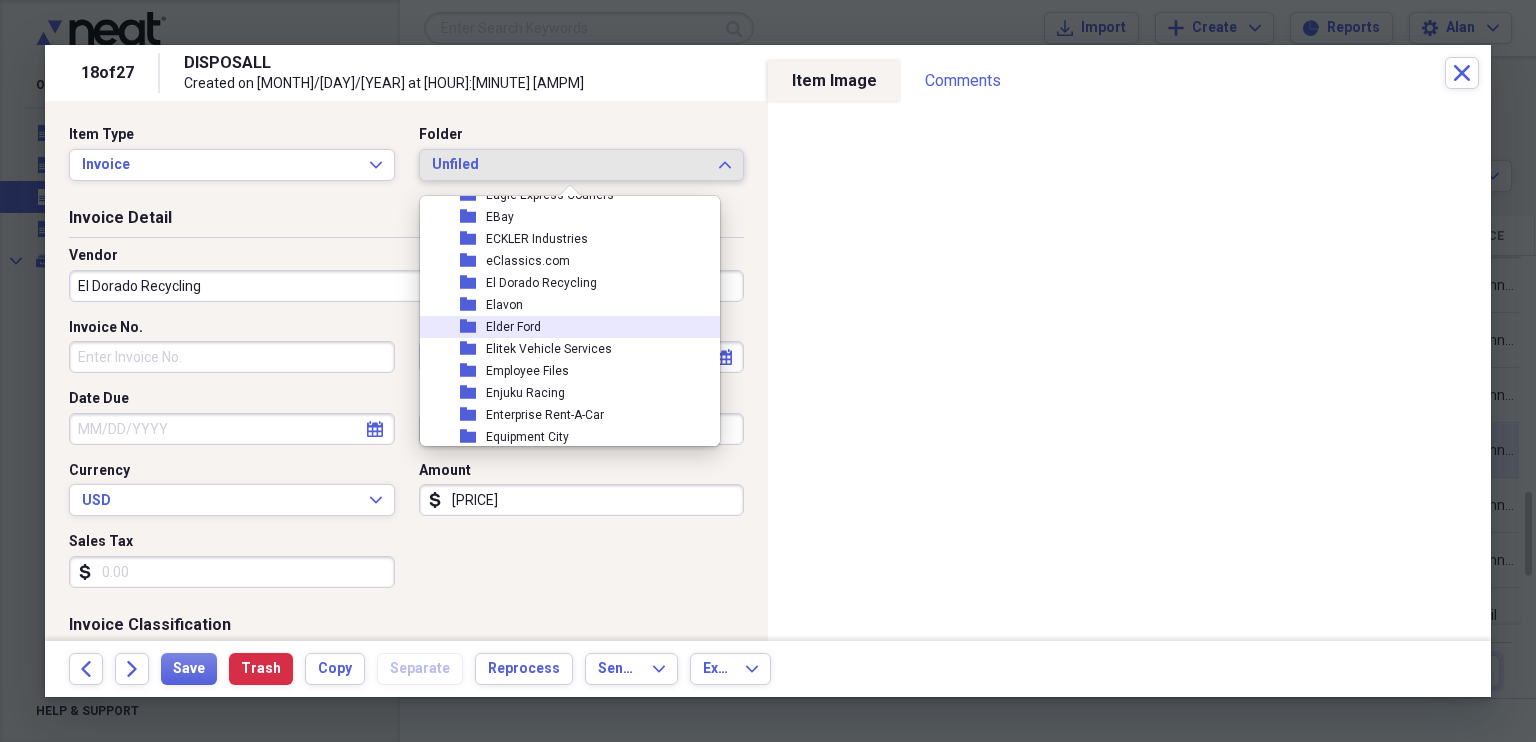 scroll, scrollTop: 3300, scrollLeft: 0, axis: vertical 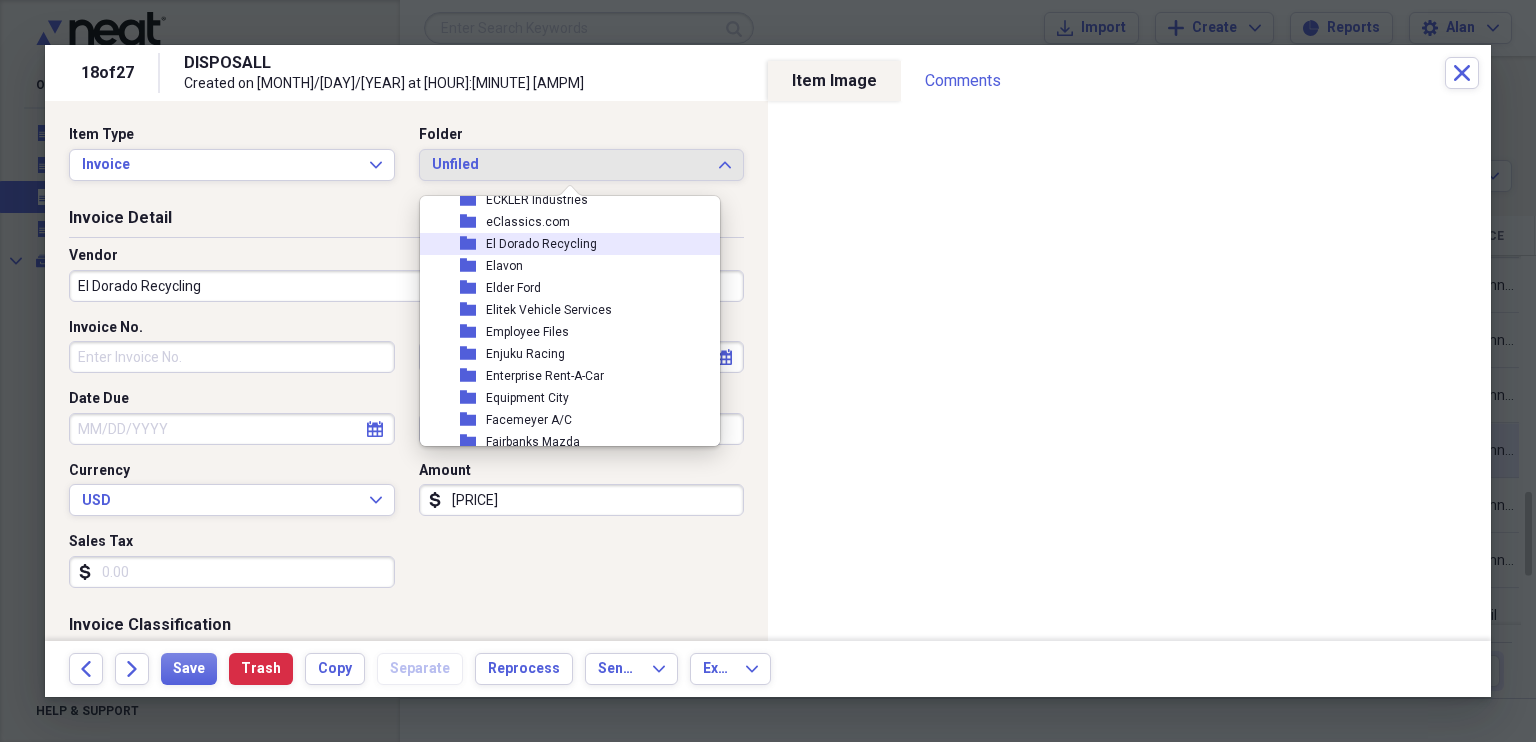 click on "El Dorado Recycling" at bounding box center [541, 244] 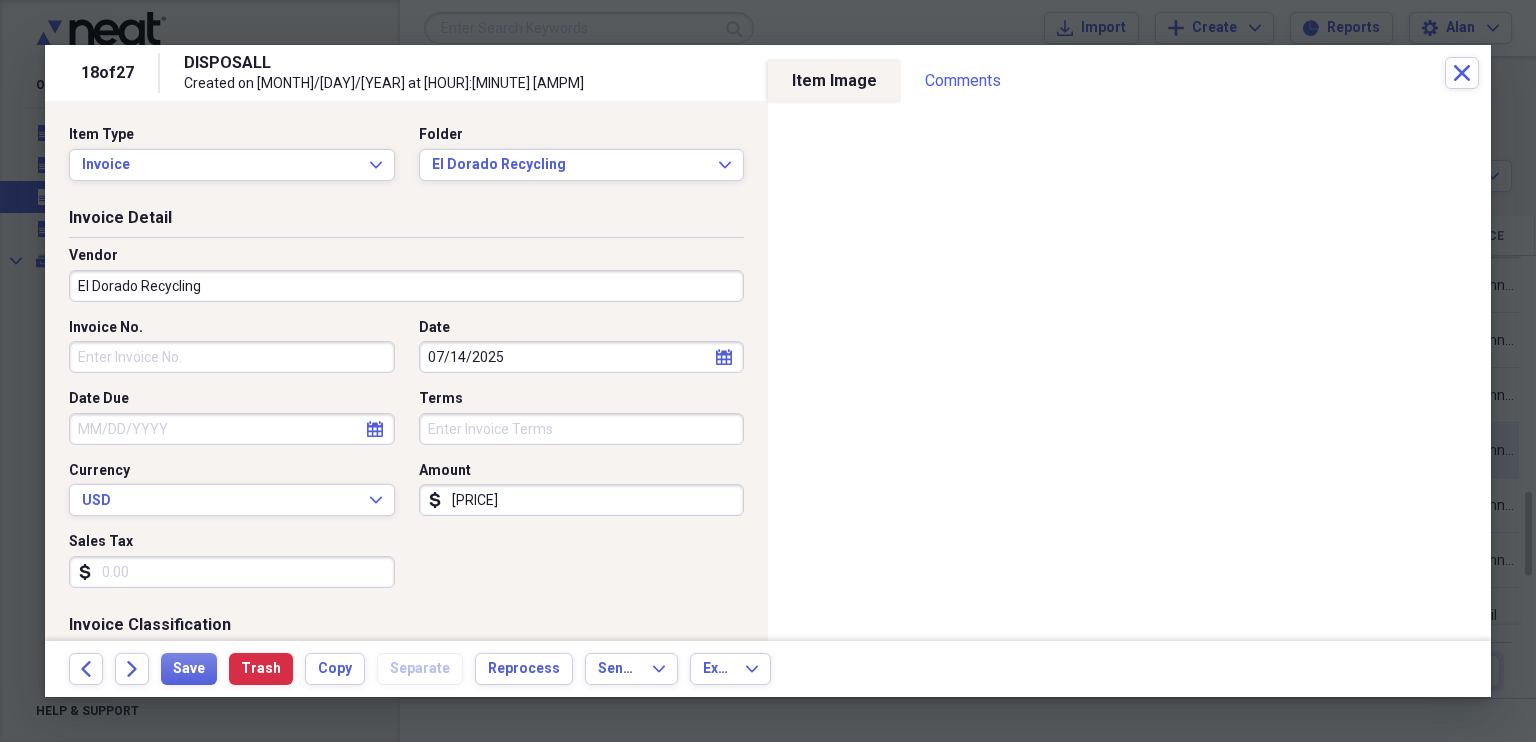 click on "Invoice No." at bounding box center [232, 357] 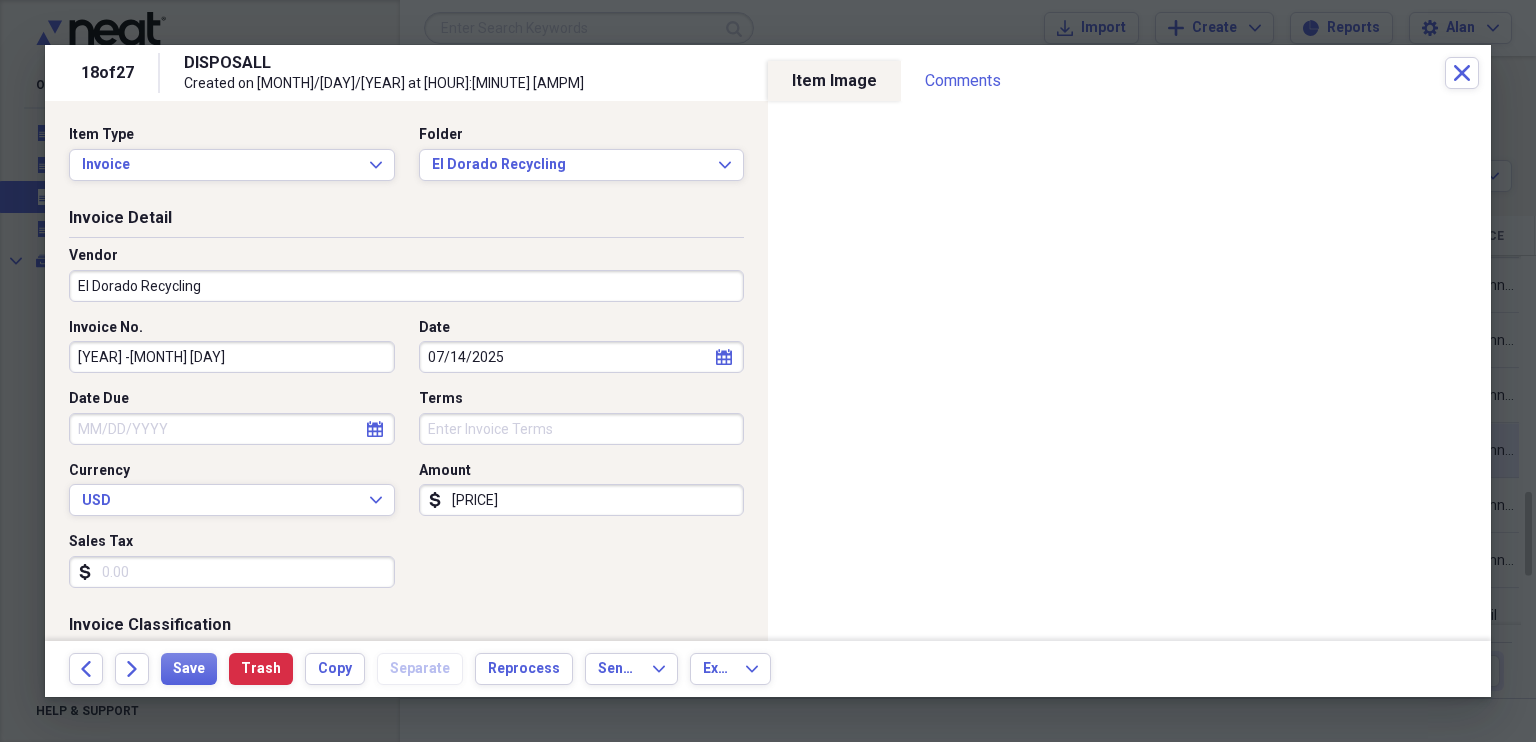 click on "[YEAR] -[MONTH] [DAY]" at bounding box center [232, 357] 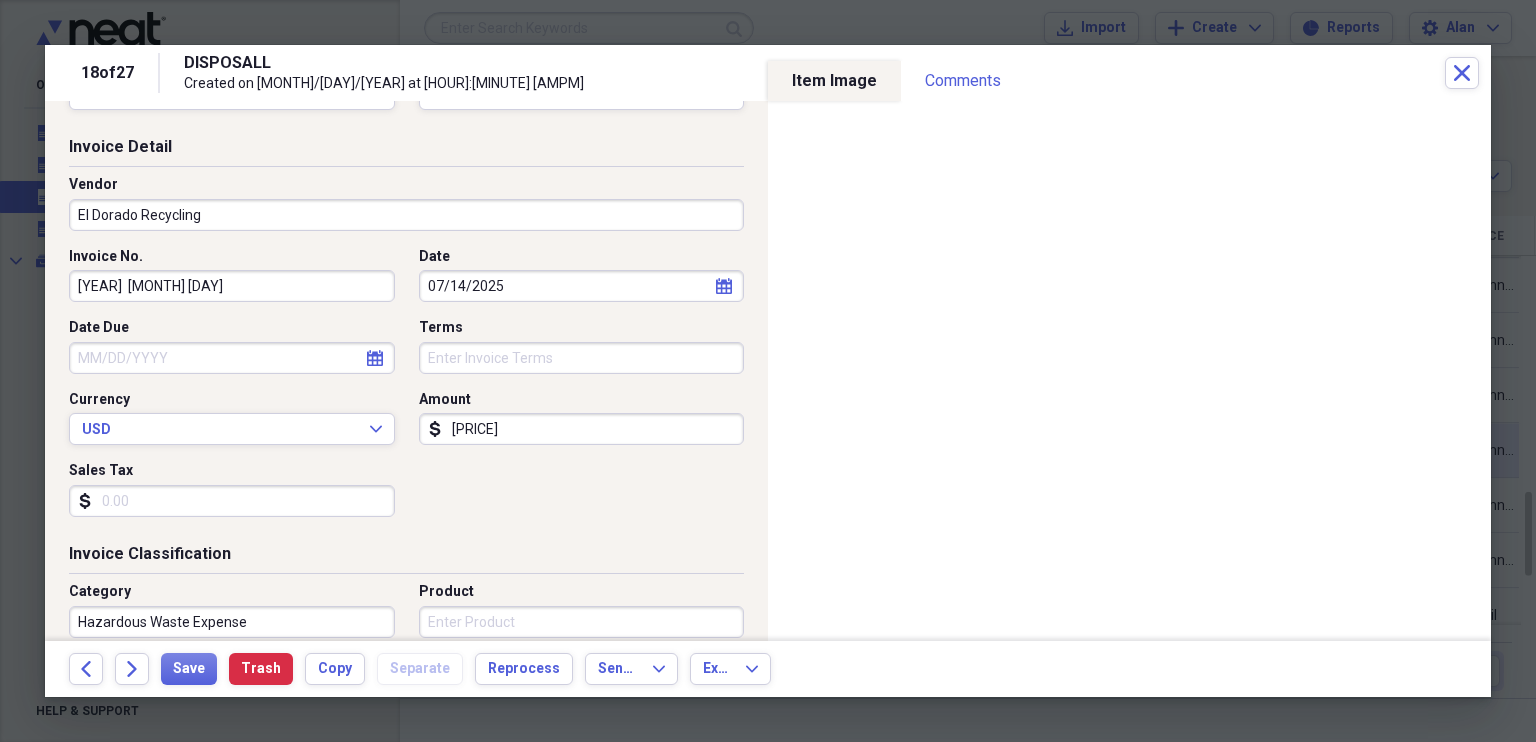 scroll, scrollTop: 0, scrollLeft: 0, axis: both 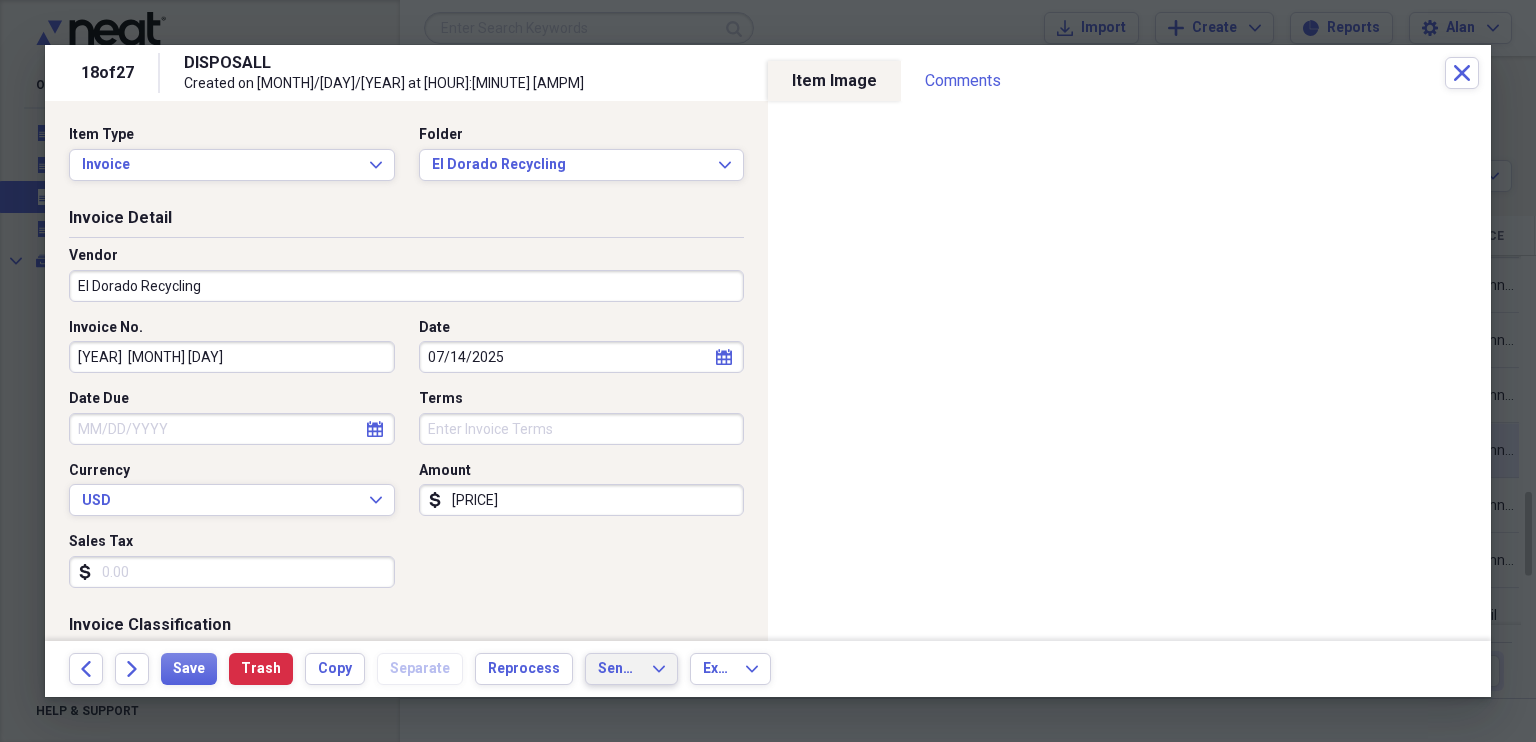 type on "[YEAR]  [MONTH] [DAY]" 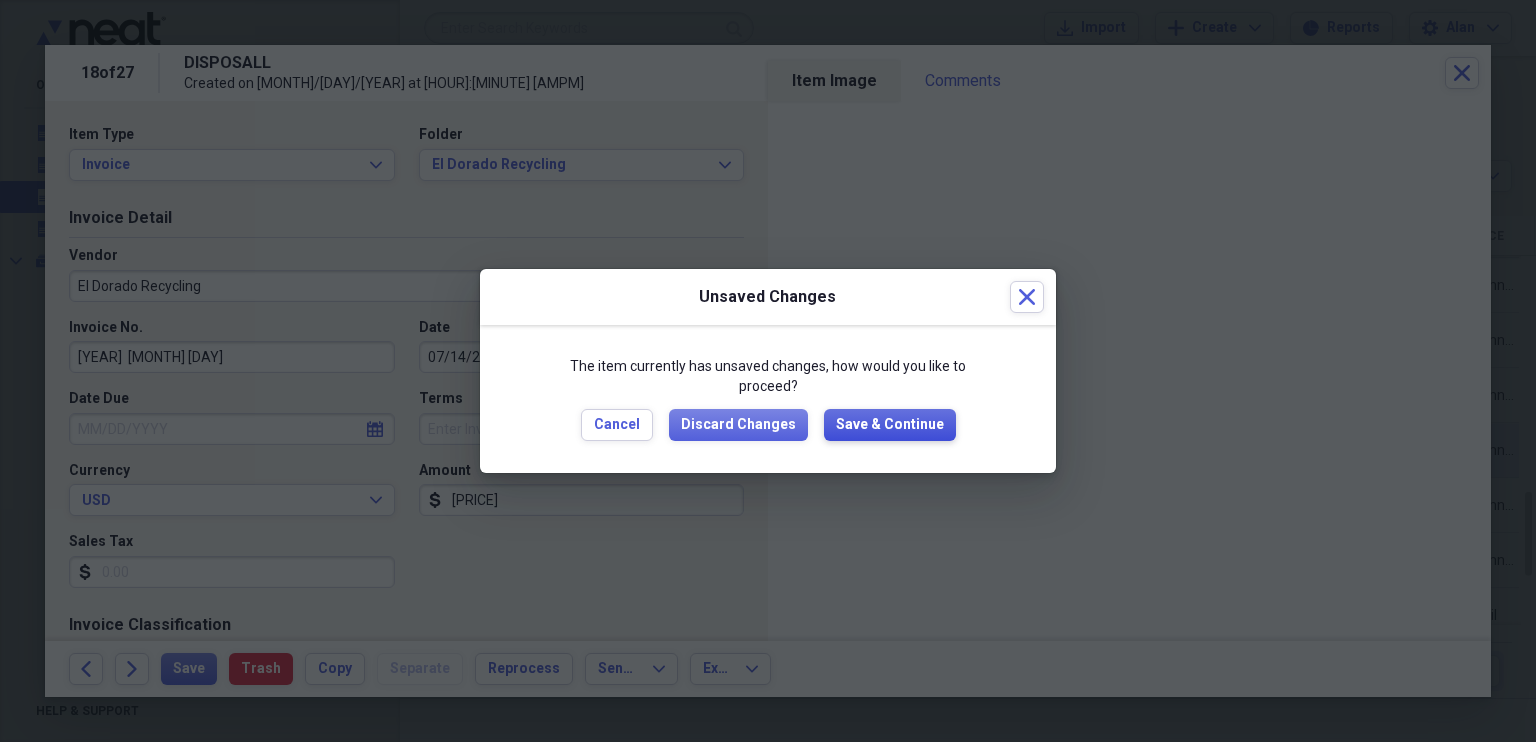 click on "Save & Continue" at bounding box center [890, 425] 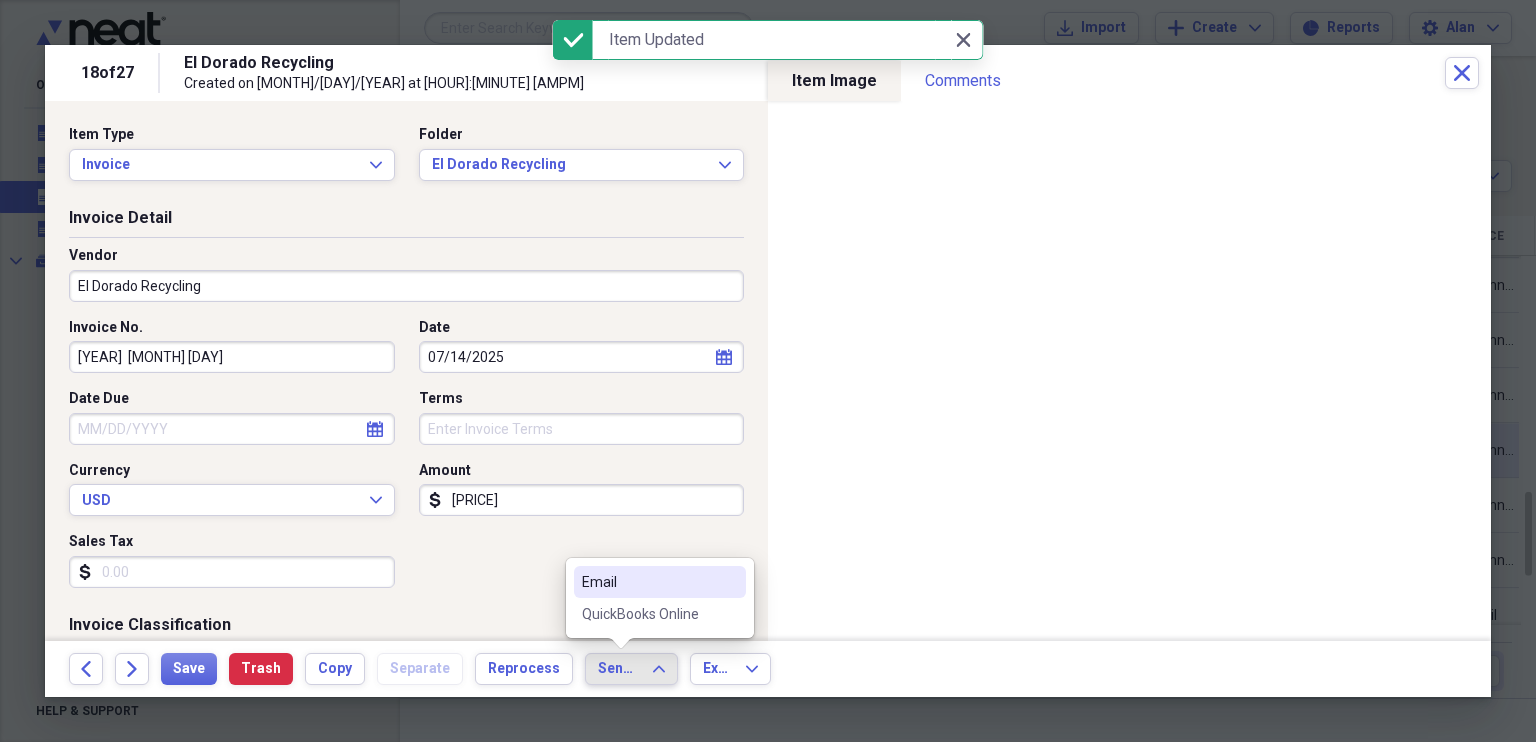 click on "QuickBooks Online" at bounding box center (648, 614) 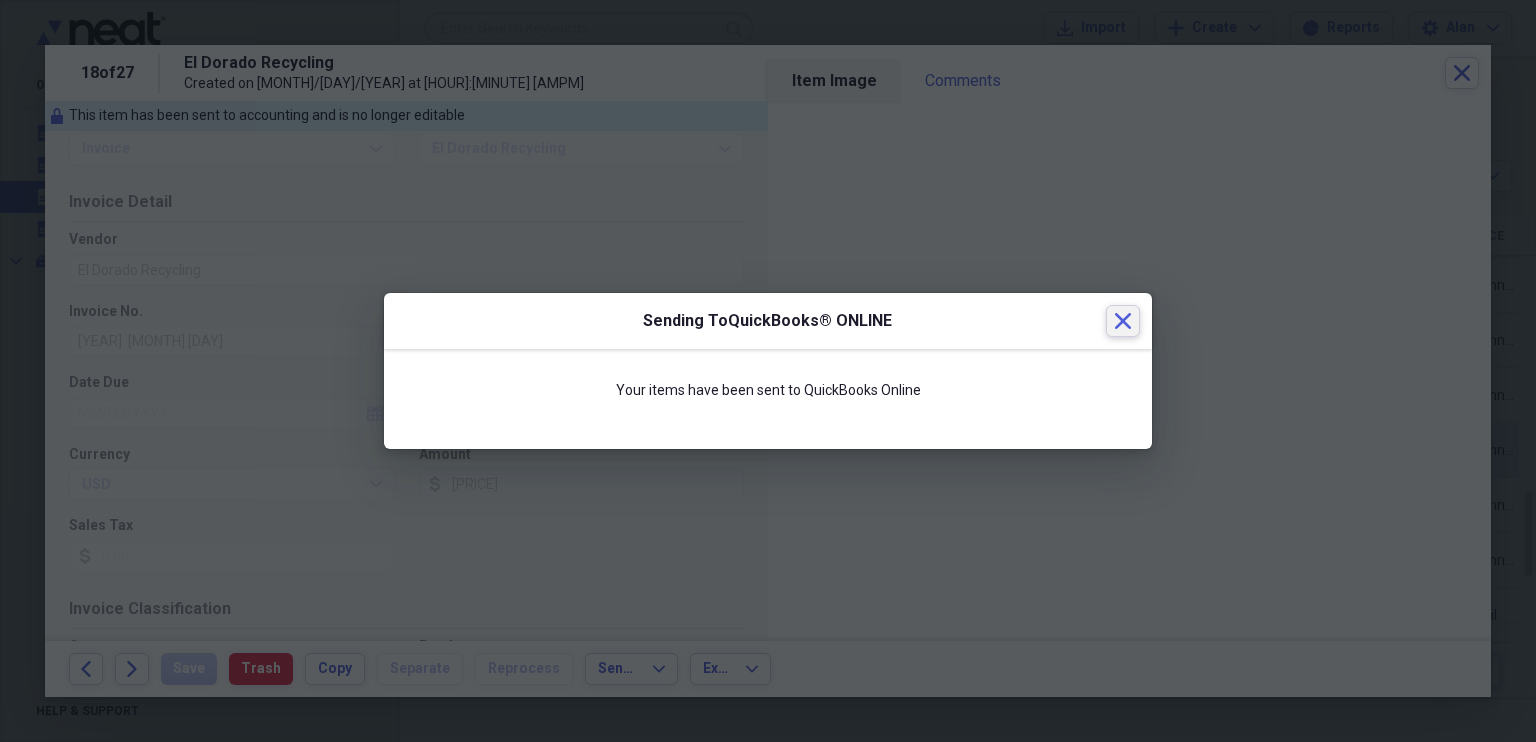 click on "Close" at bounding box center (1123, 321) 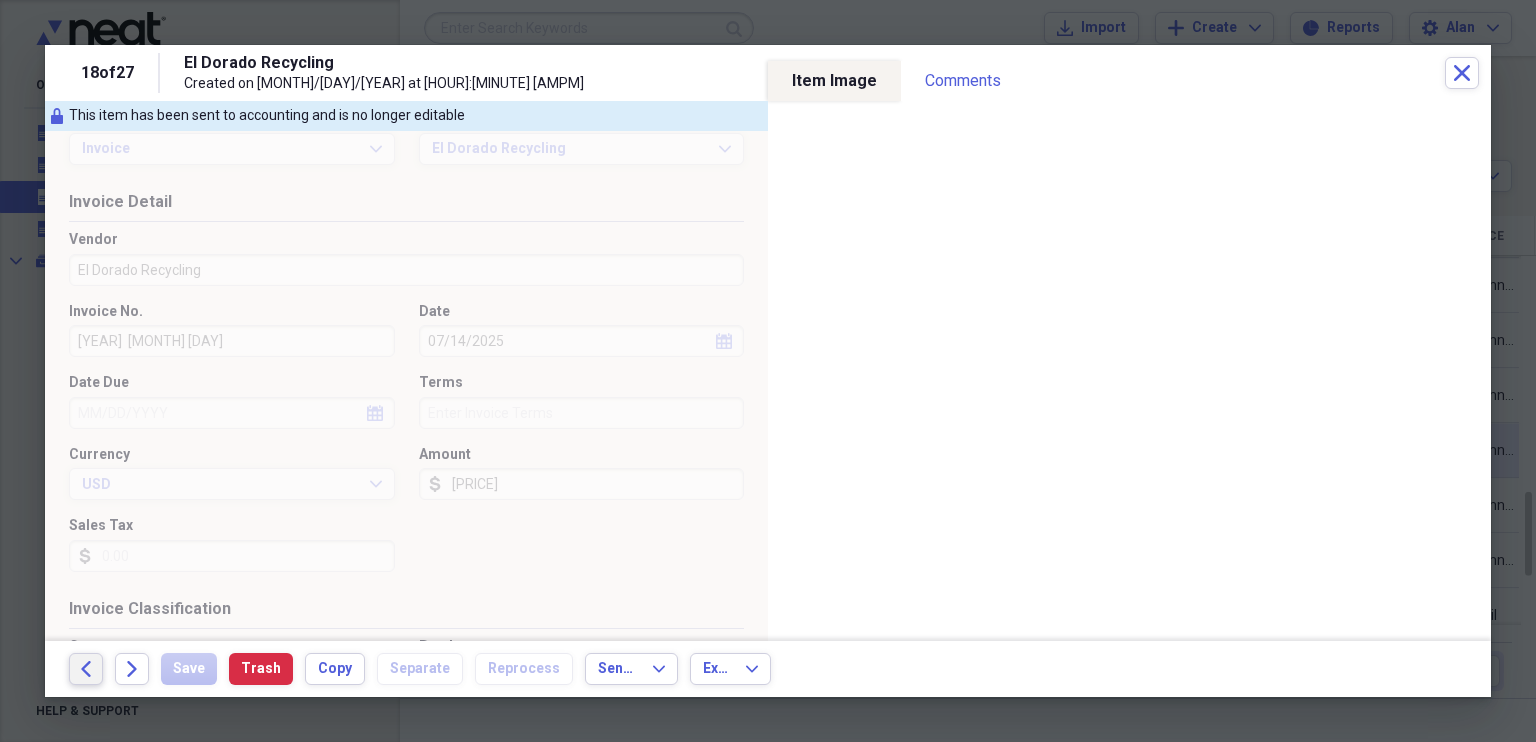 click on "Back" 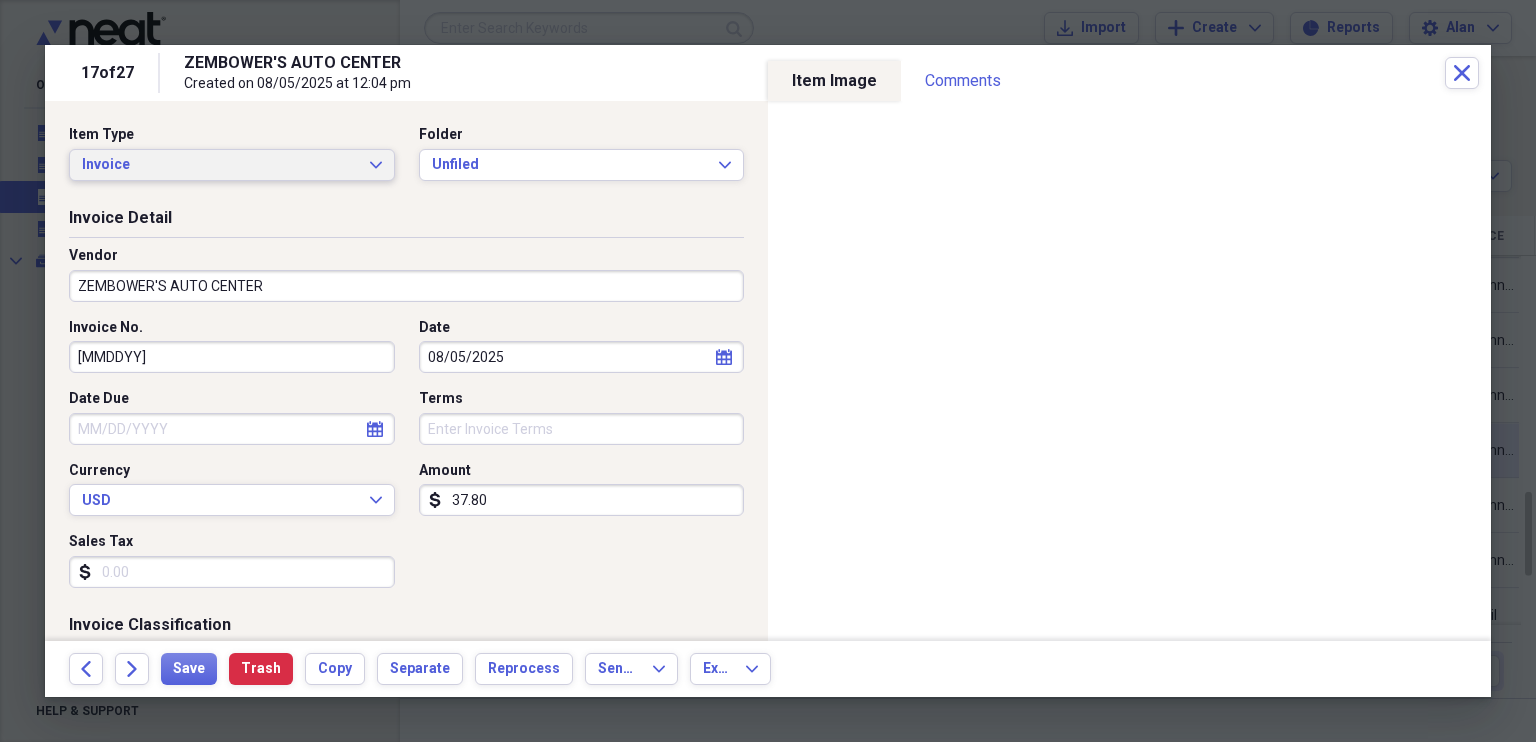 click on "Expand" 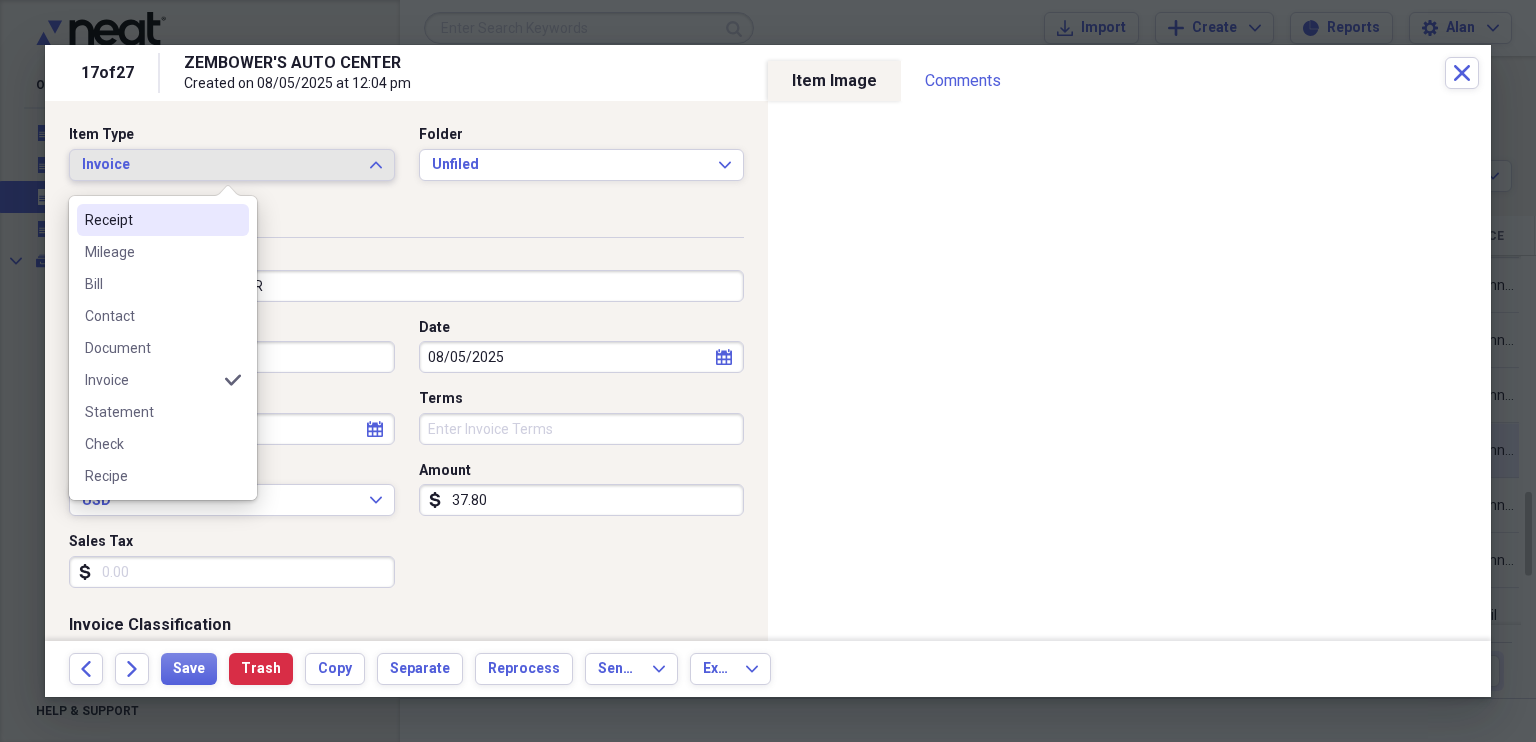 click on "Receipt" at bounding box center (151, 220) 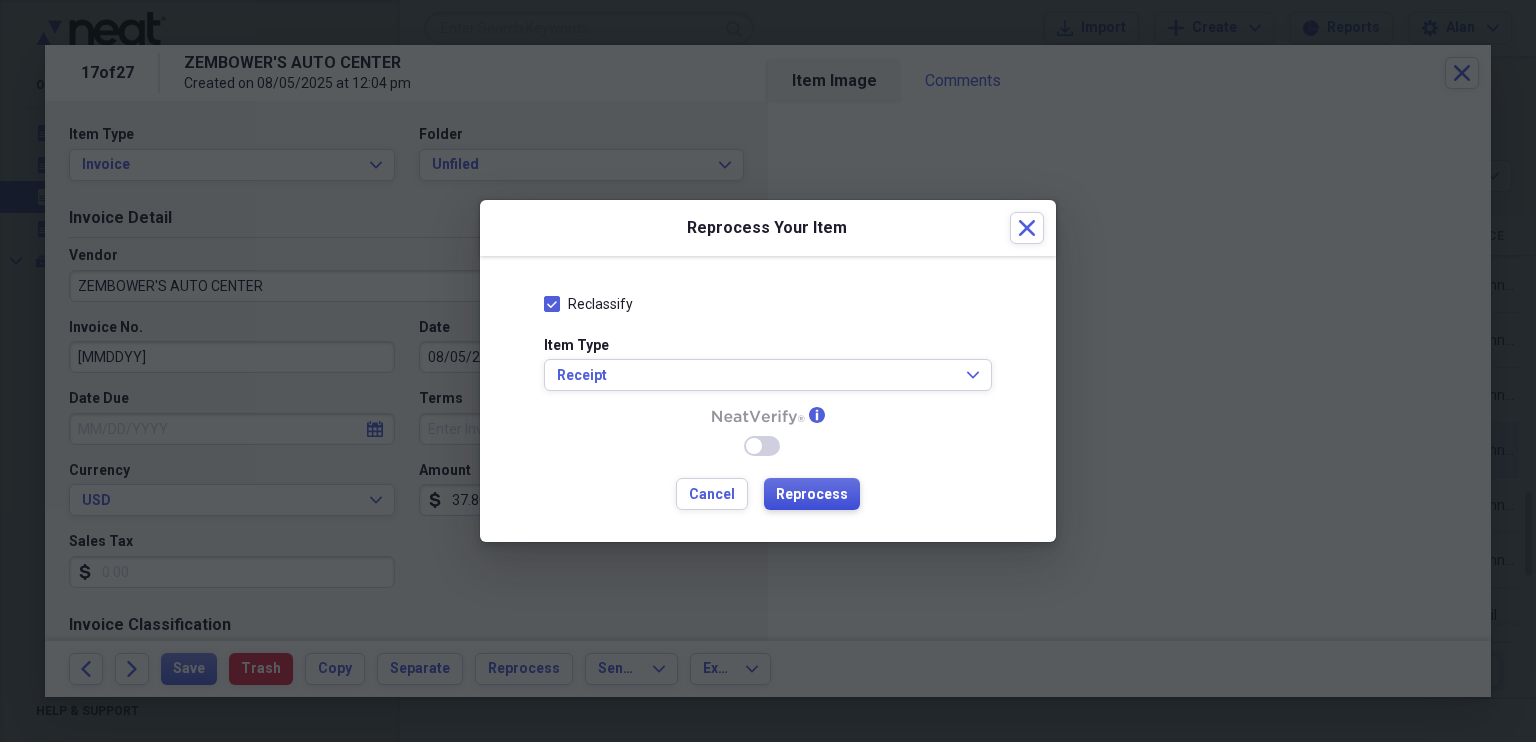 click on "Reprocess" at bounding box center [812, 495] 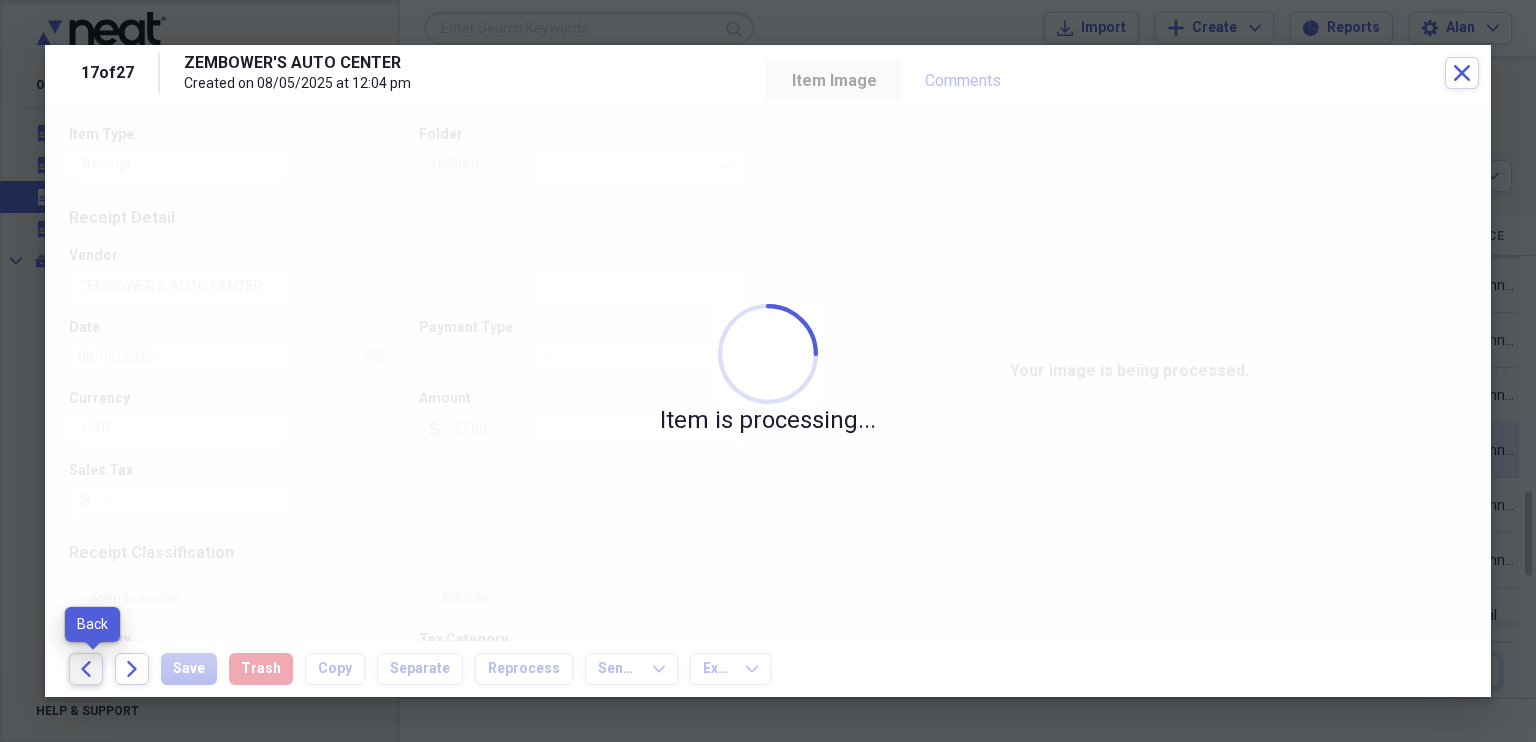 click on "Back" 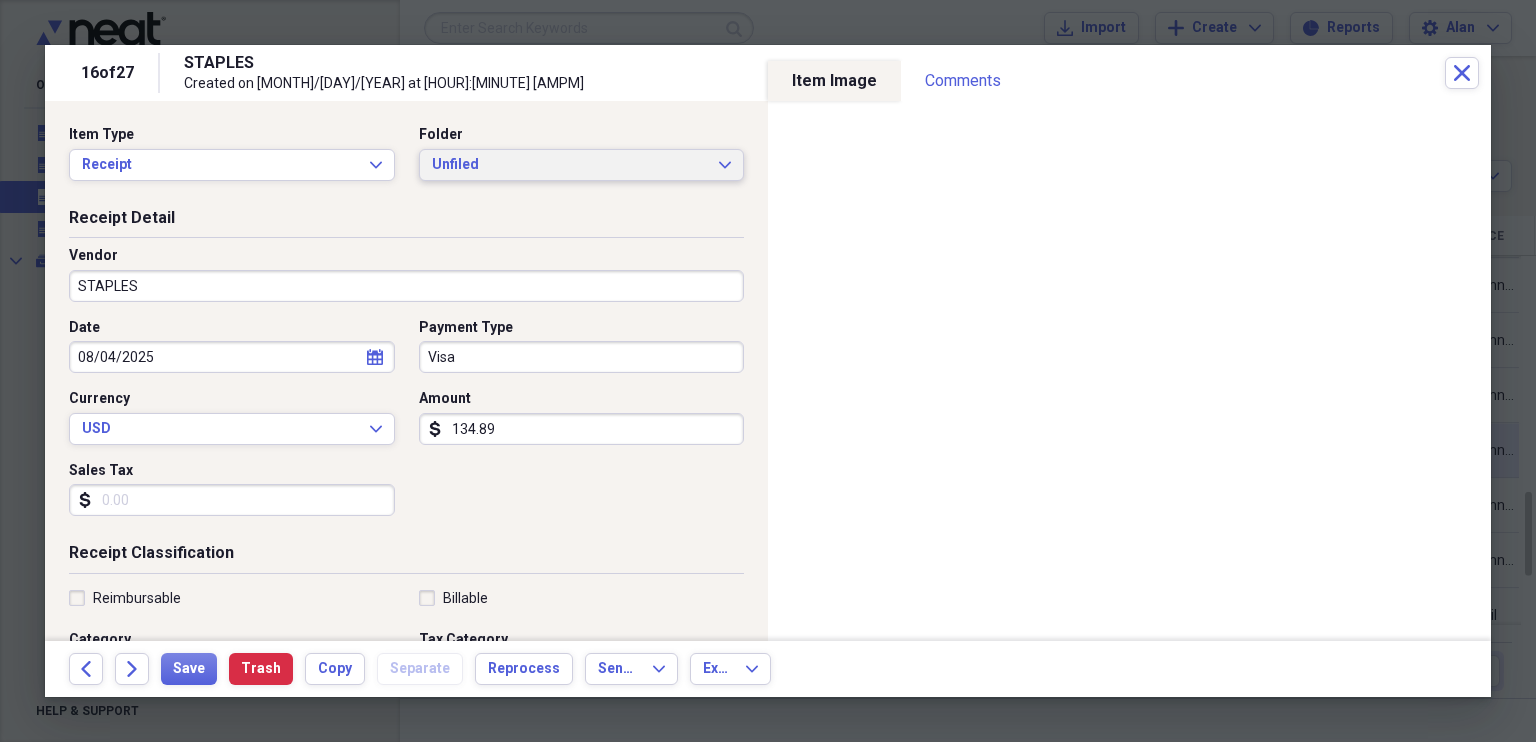 click on "Expand" 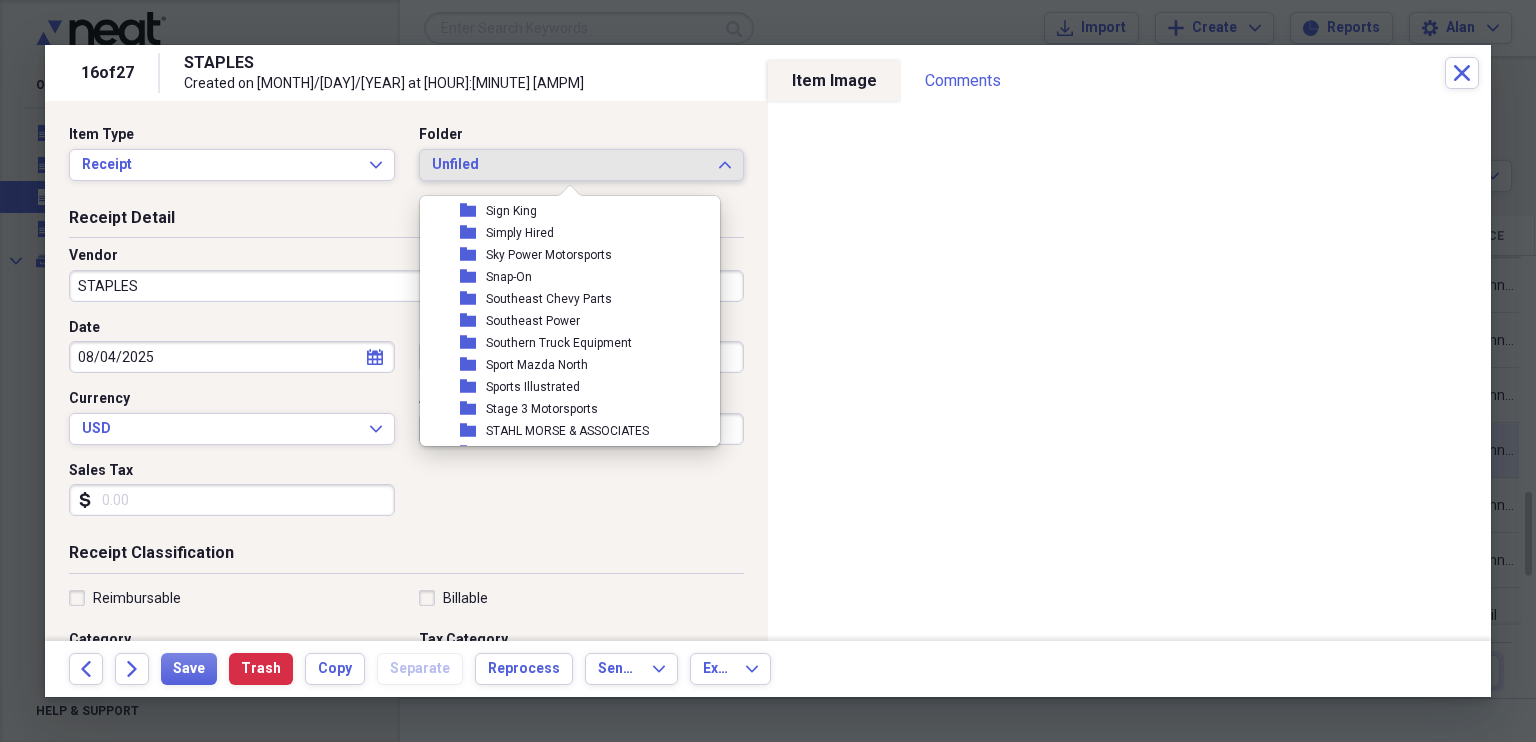 scroll, scrollTop: 8158, scrollLeft: 0, axis: vertical 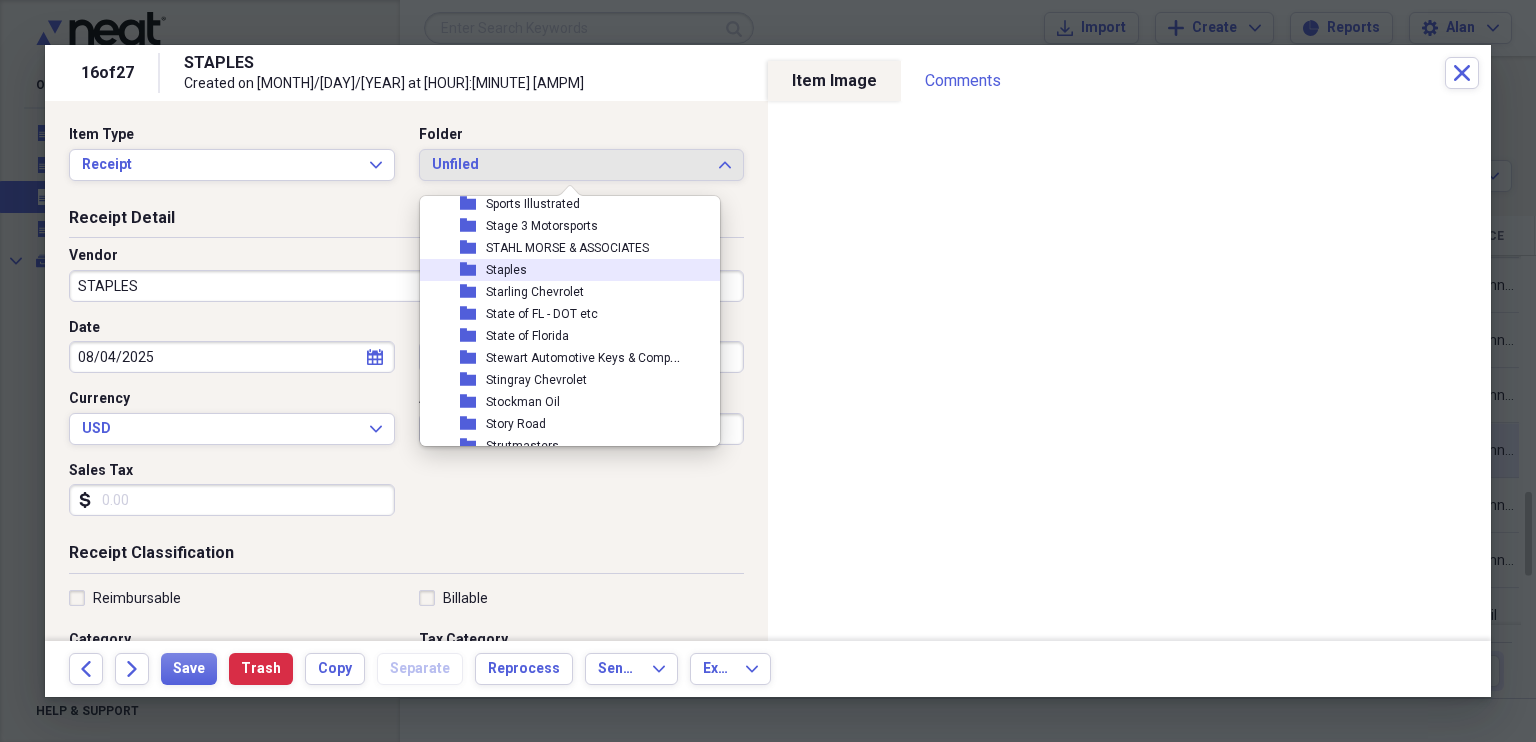 click on "Staples" at bounding box center (506, 270) 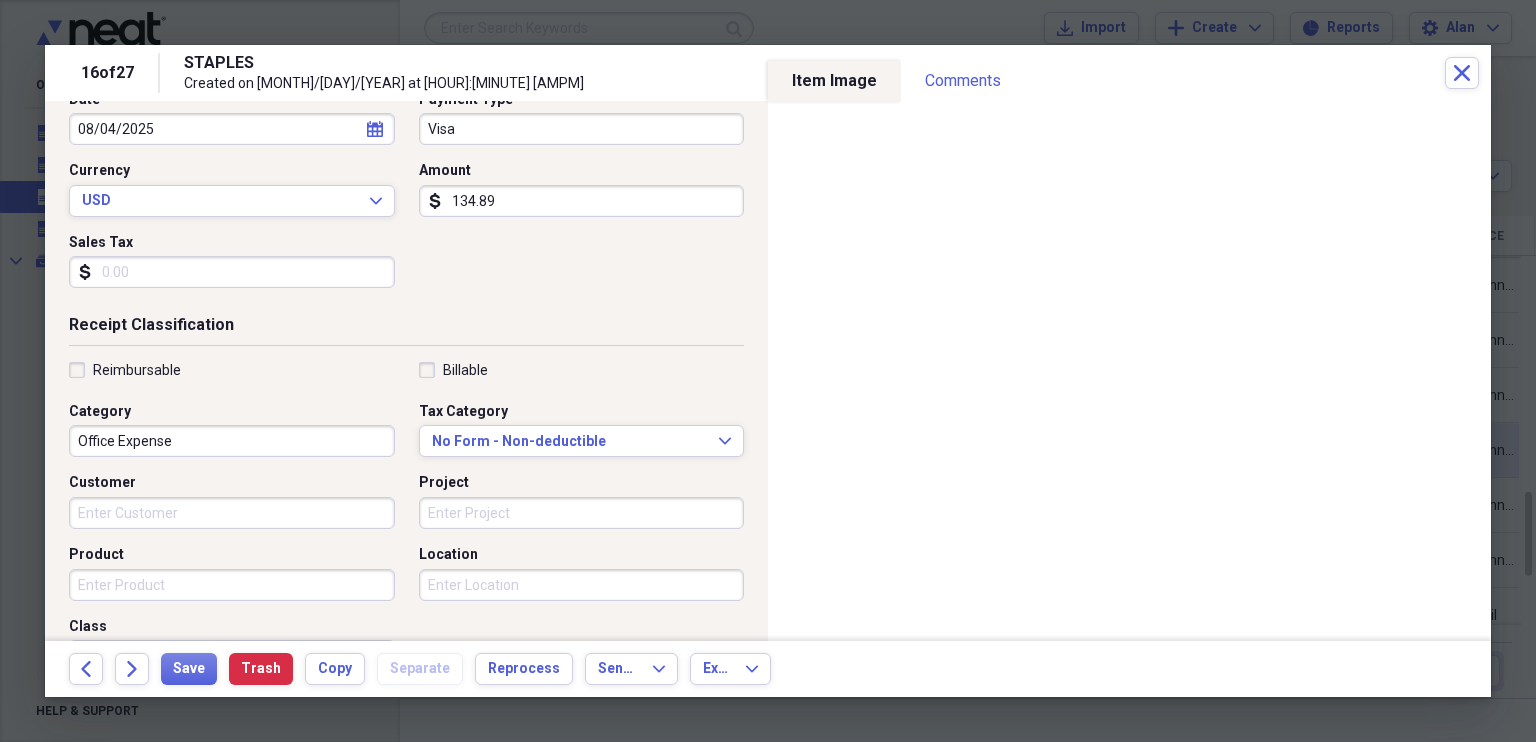 scroll, scrollTop: 0, scrollLeft: 0, axis: both 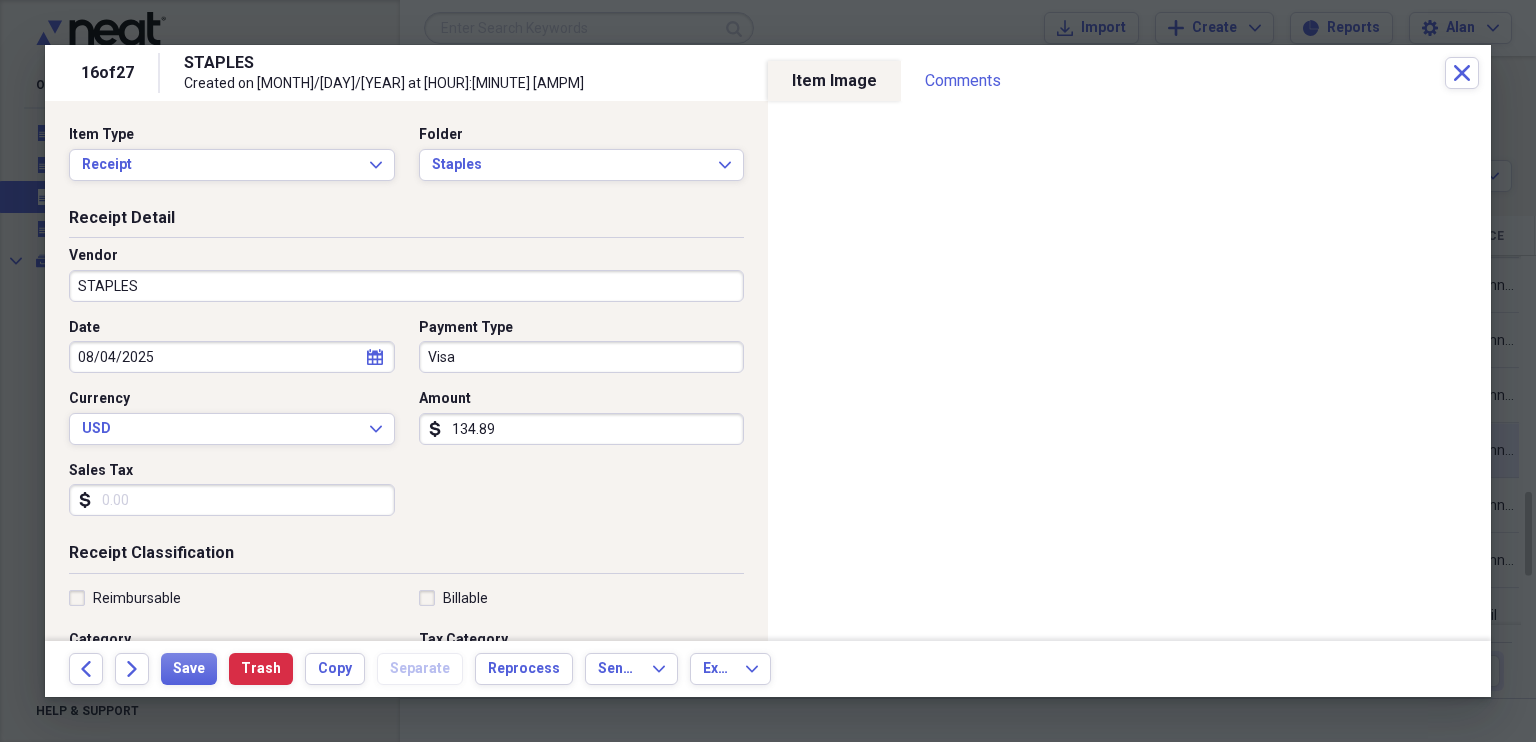 click on "Visa" at bounding box center (582, 357) 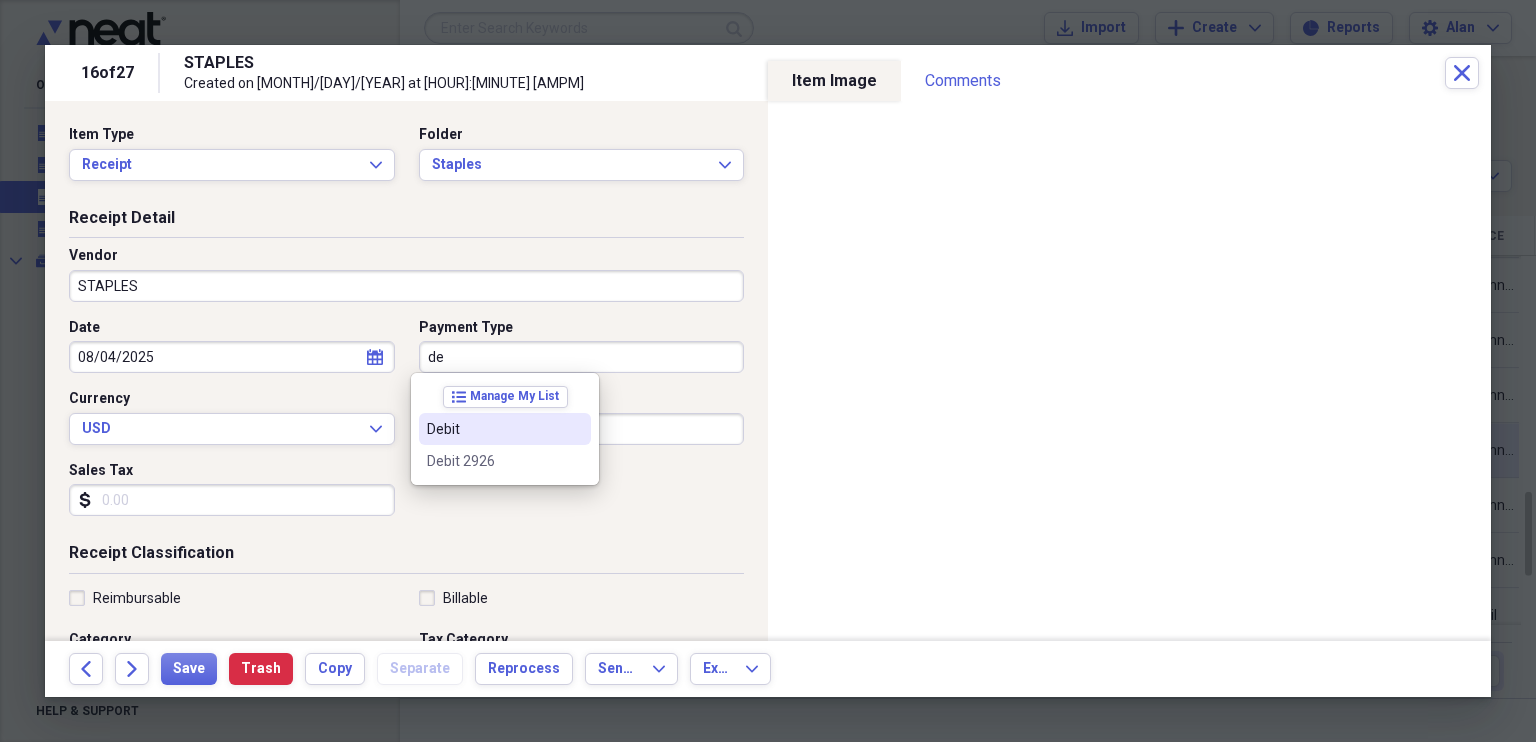 click on "Debit" at bounding box center (493, 429) 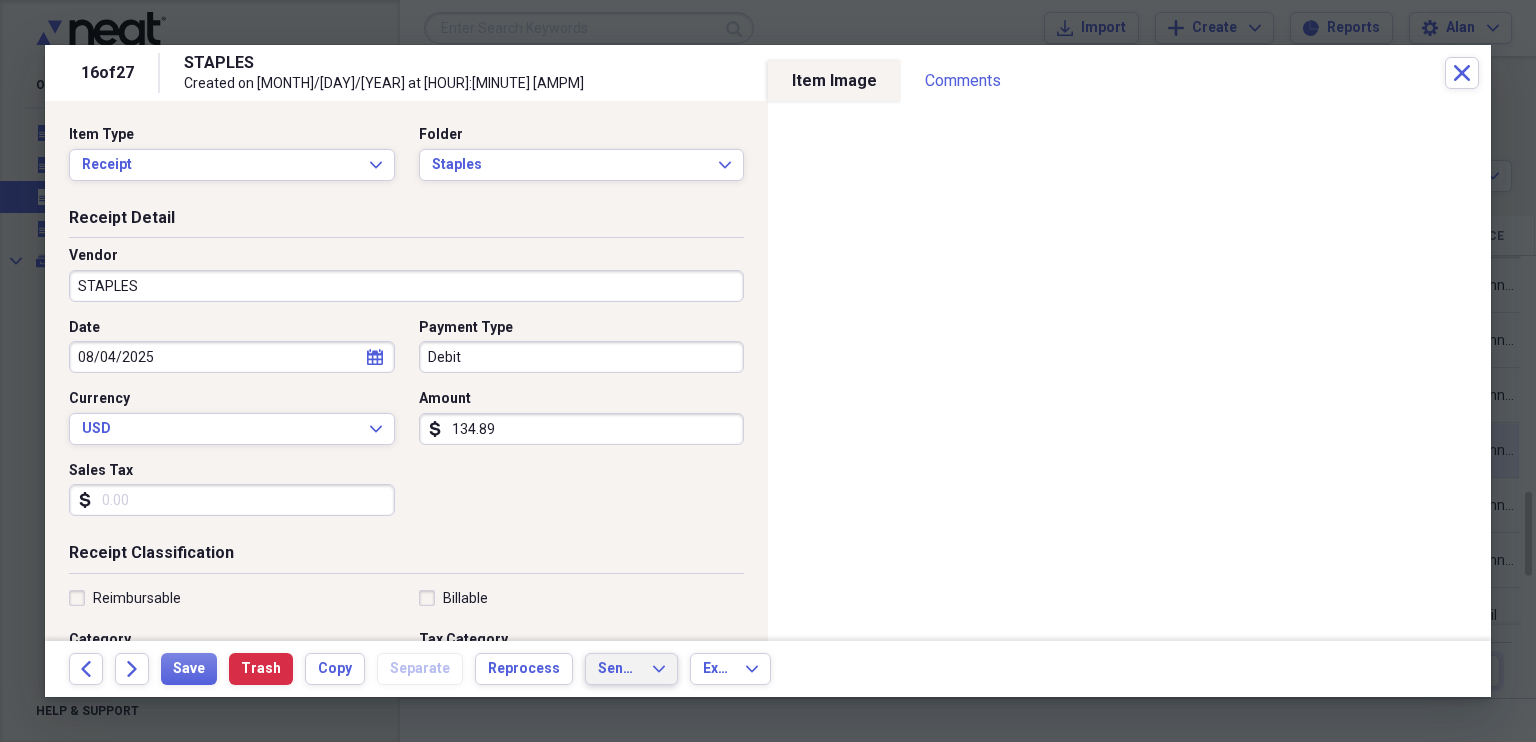 click on "Send To Expand" at bounding box center [631, 669] 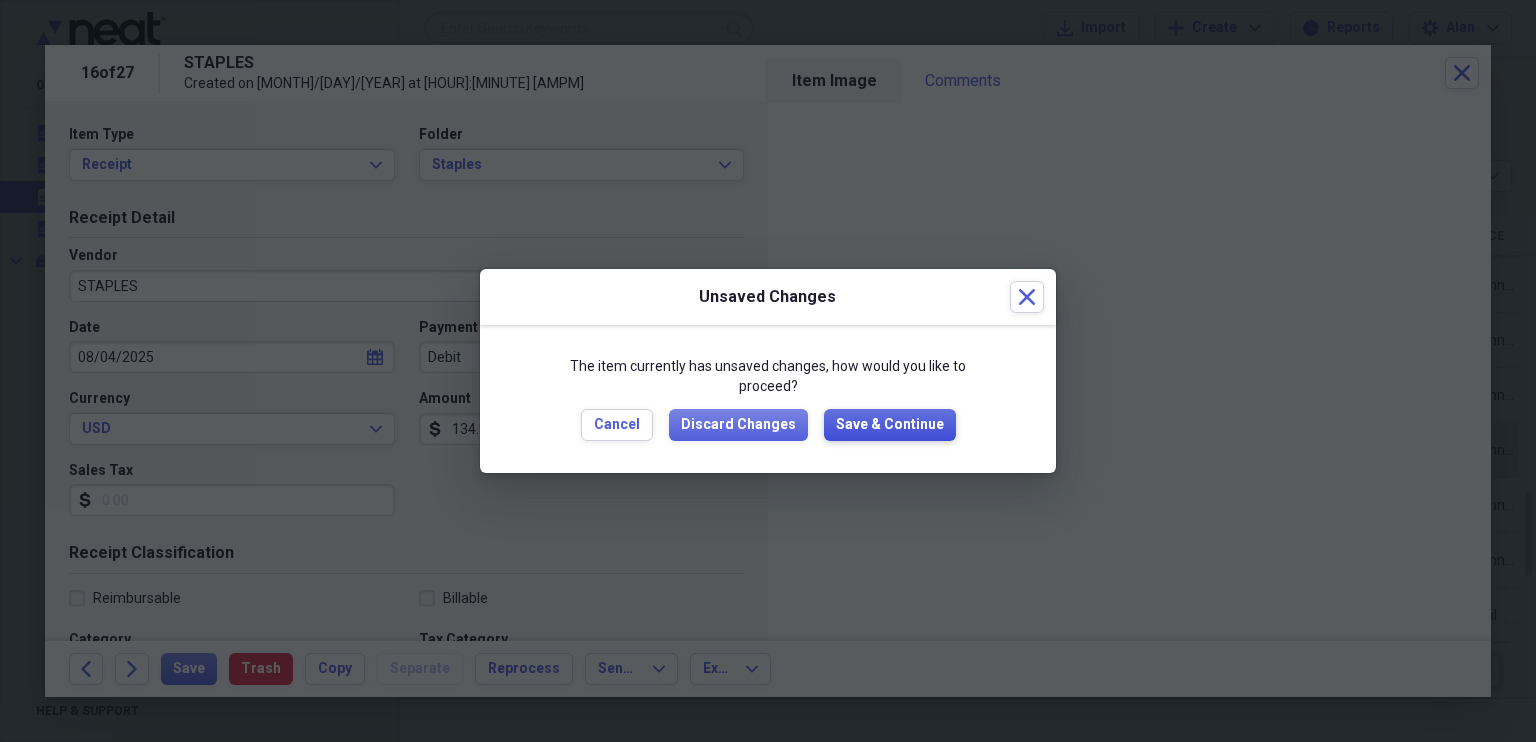 click on "Save & Continue" at bounding box center (890, 425) 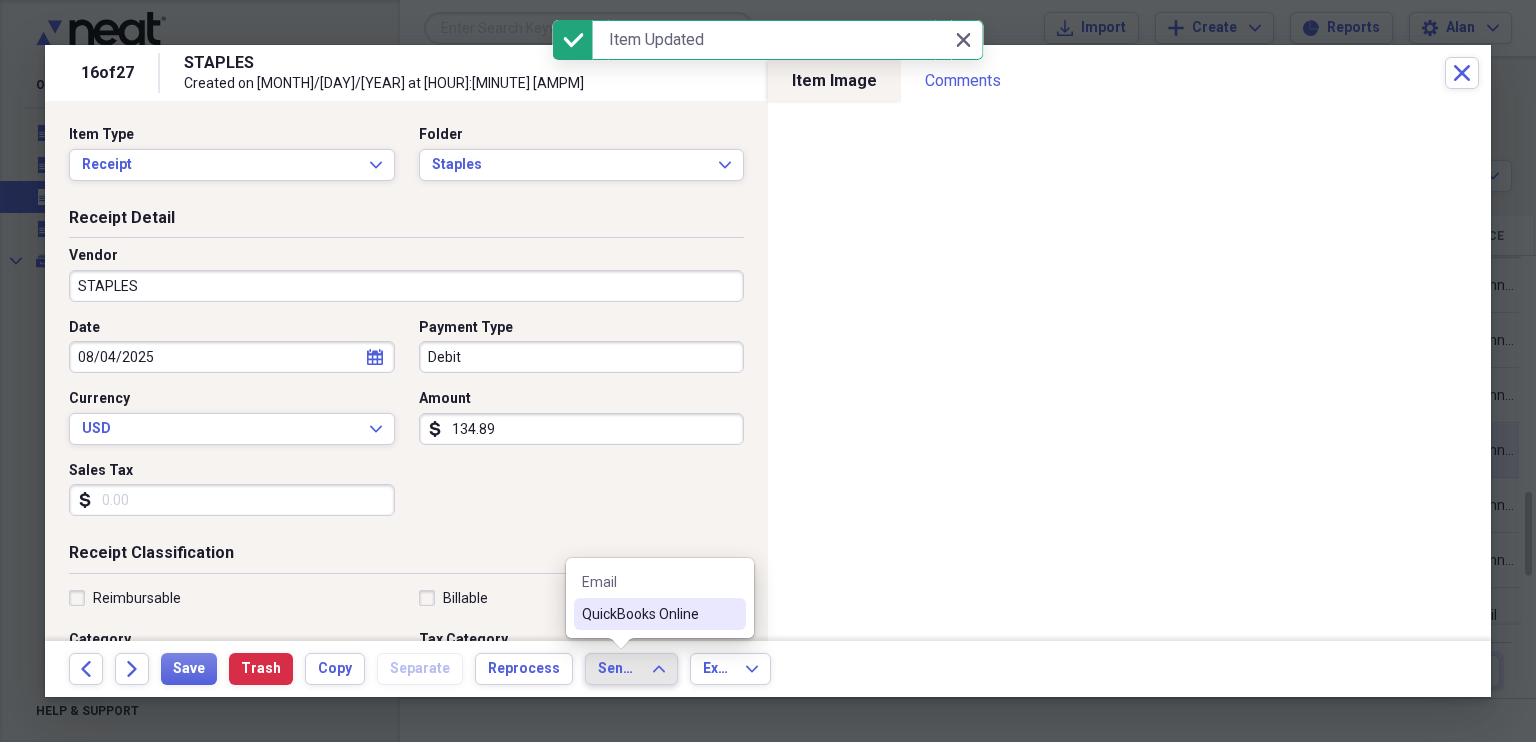 click on "QuickBooks Online" at bounding box center [648, 614] 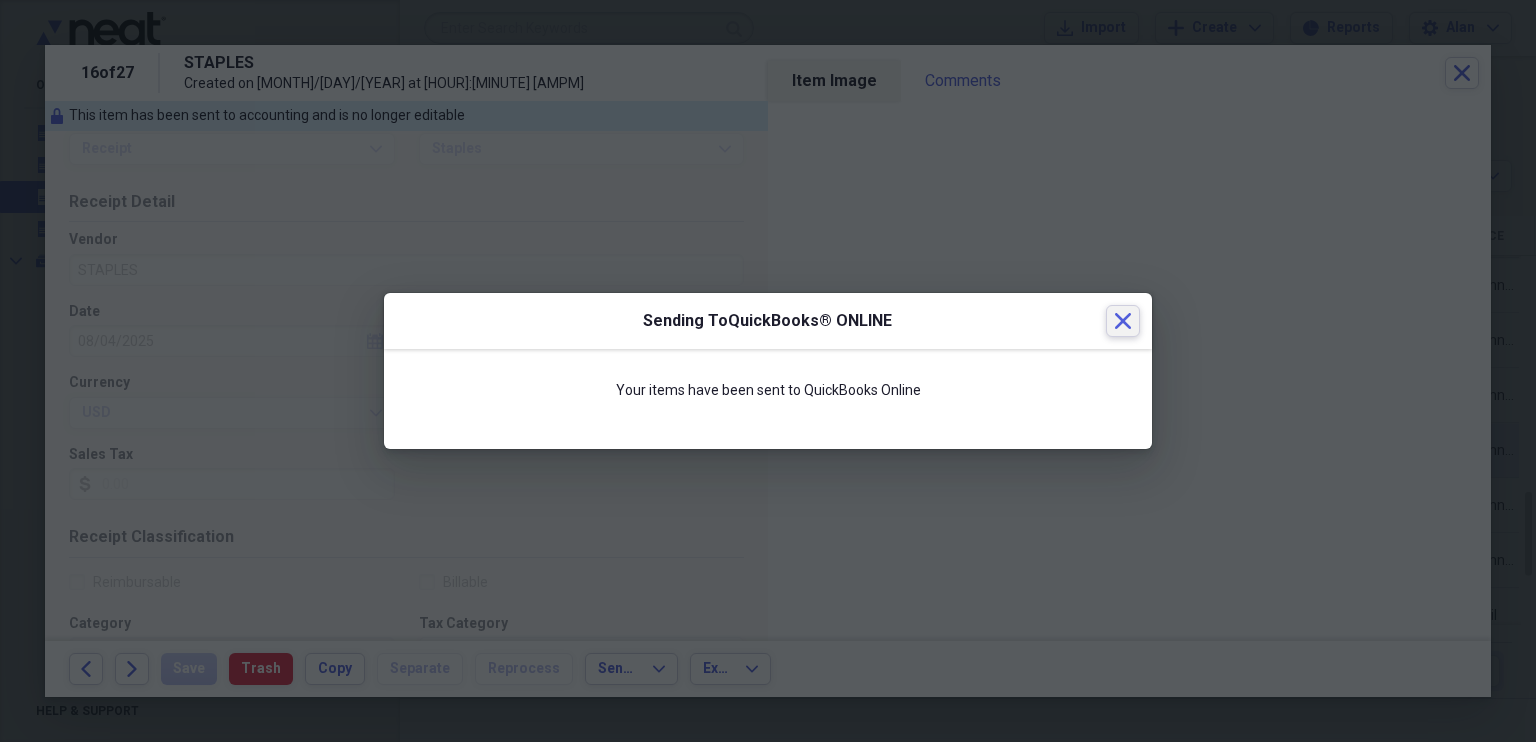 click on "Close" 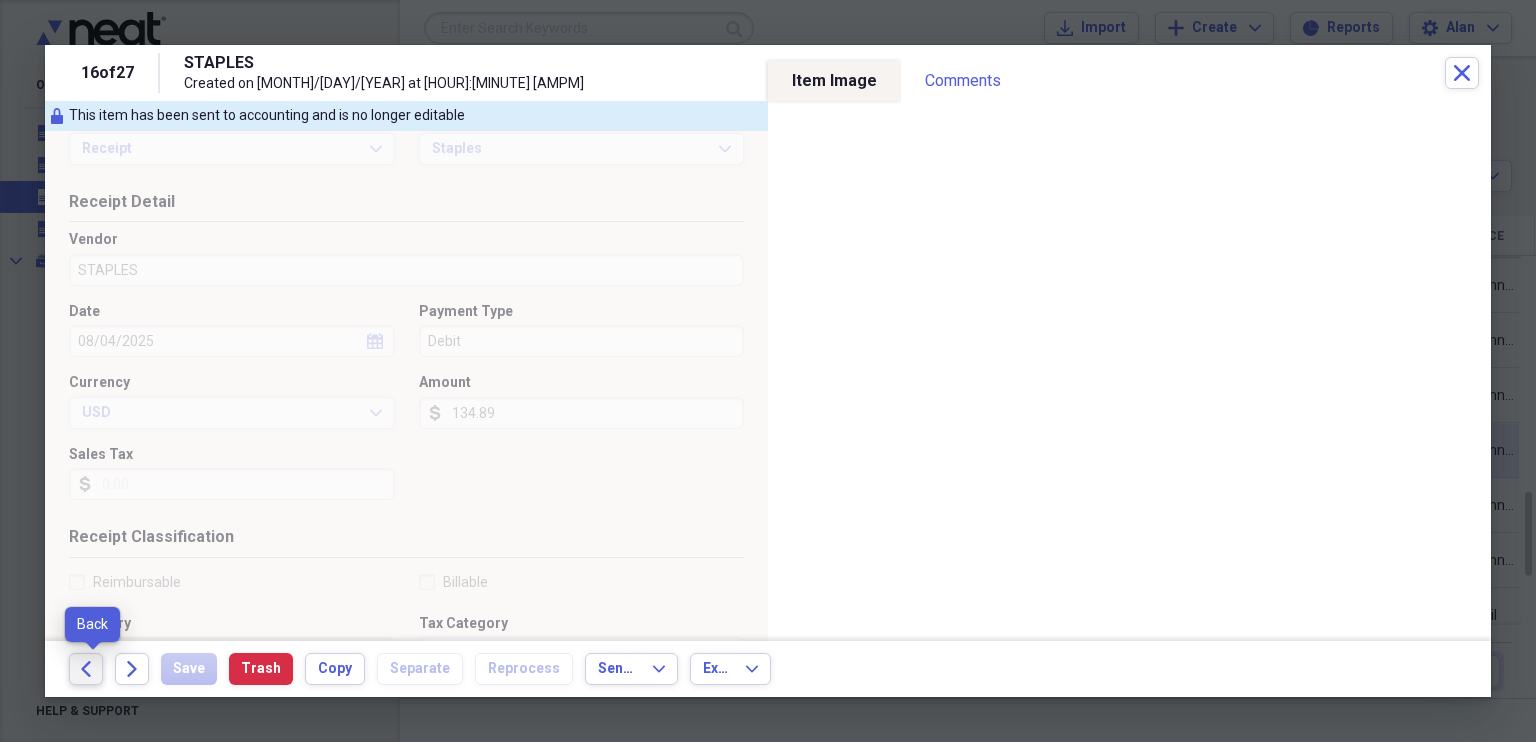 click on "Back" 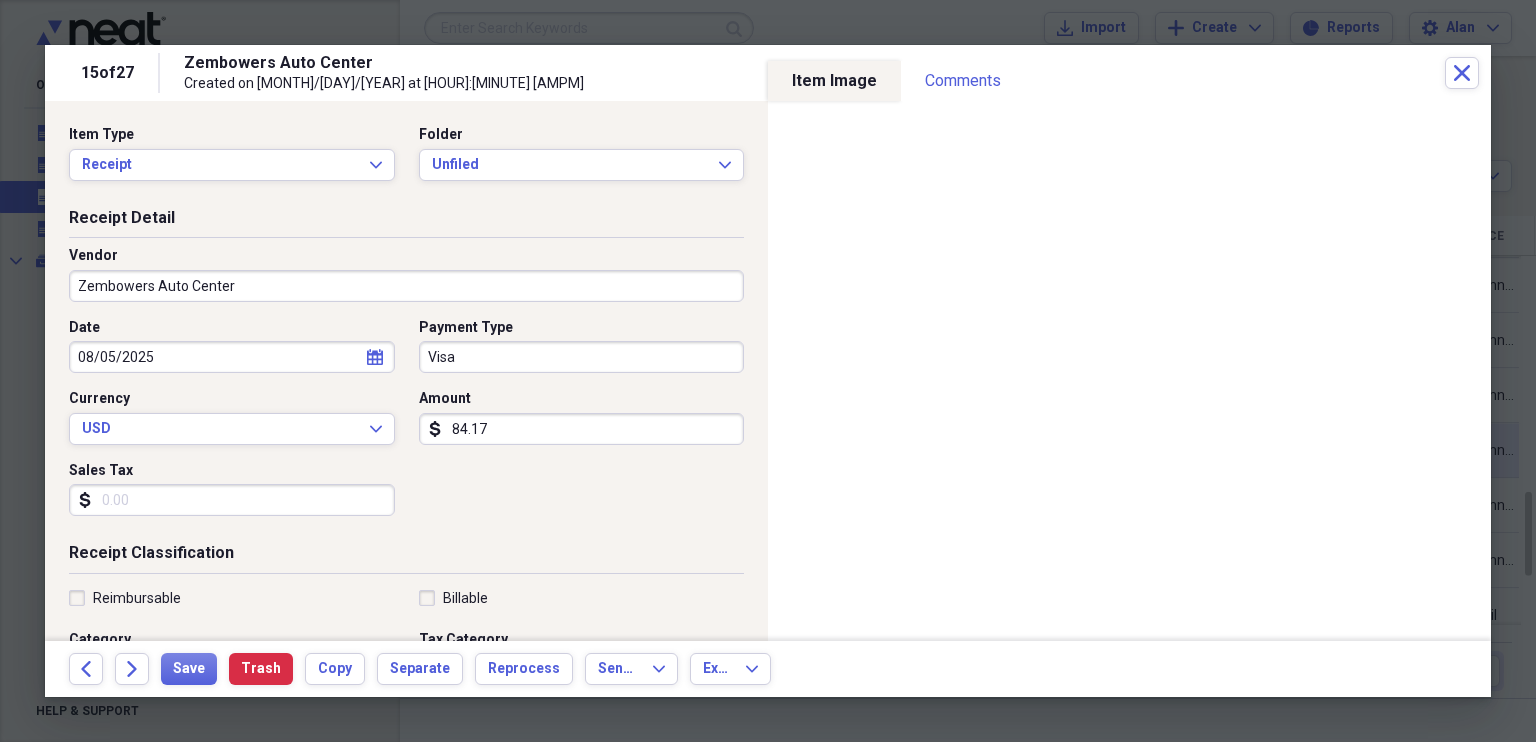click on "Zembowers Auto Center" at bounding box center [406, 286] 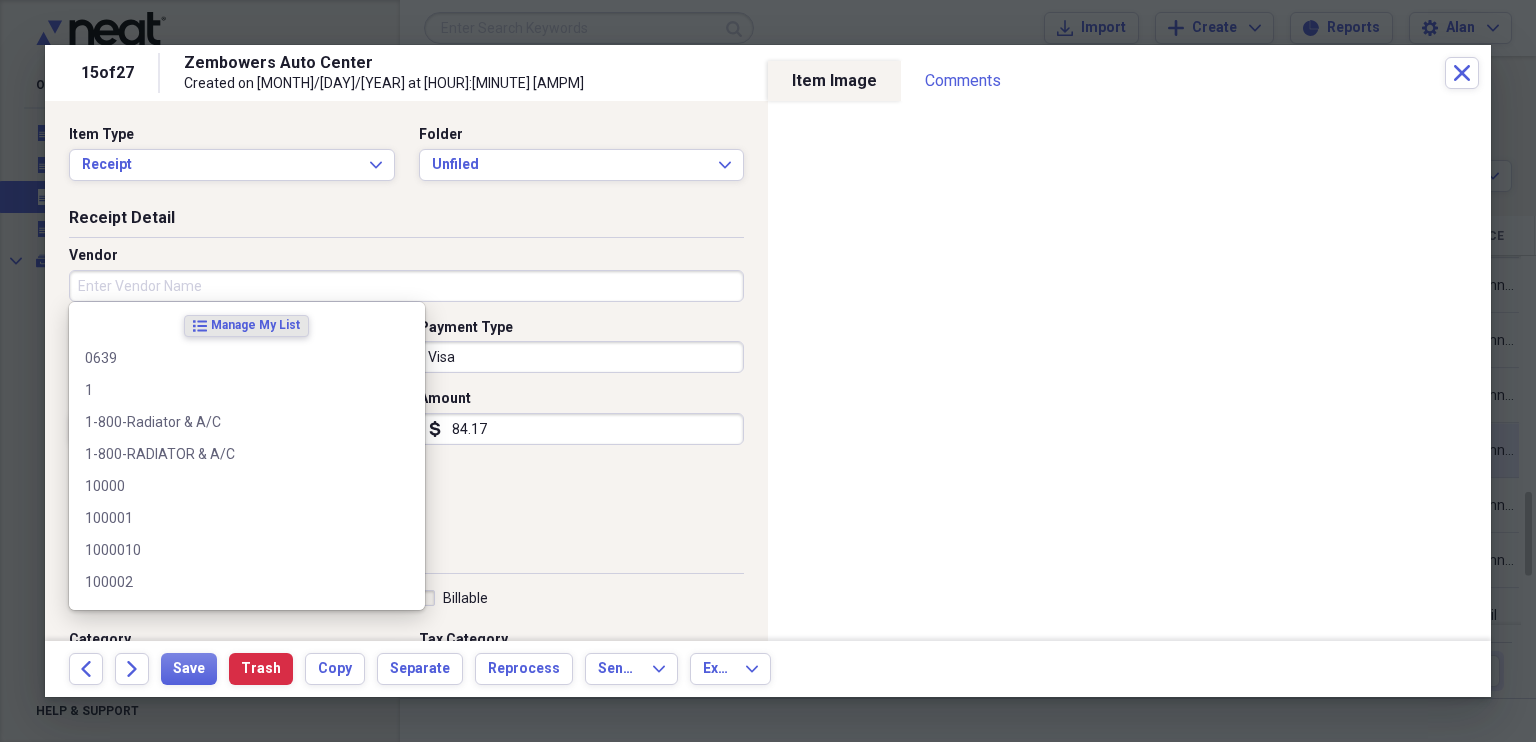 type 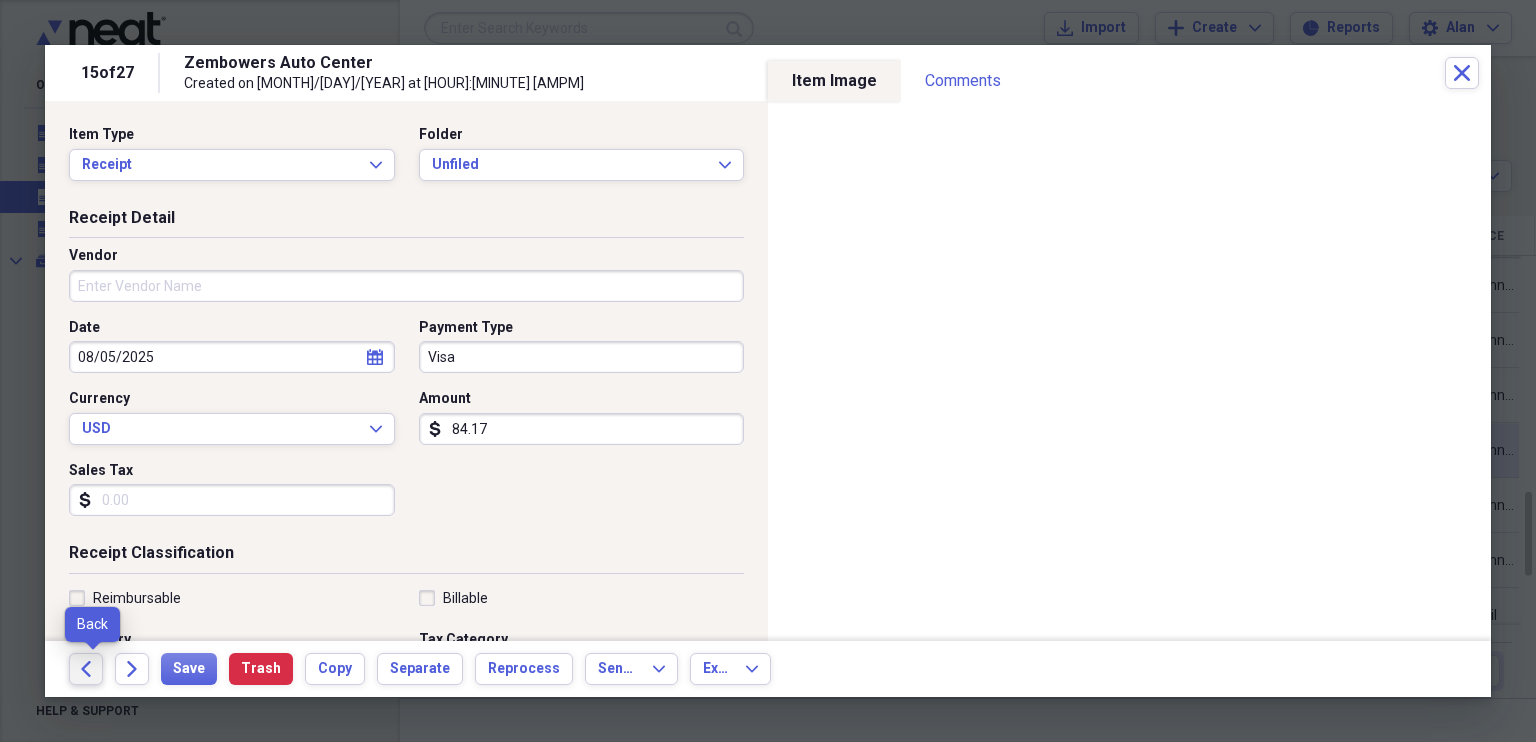 click on "Back" 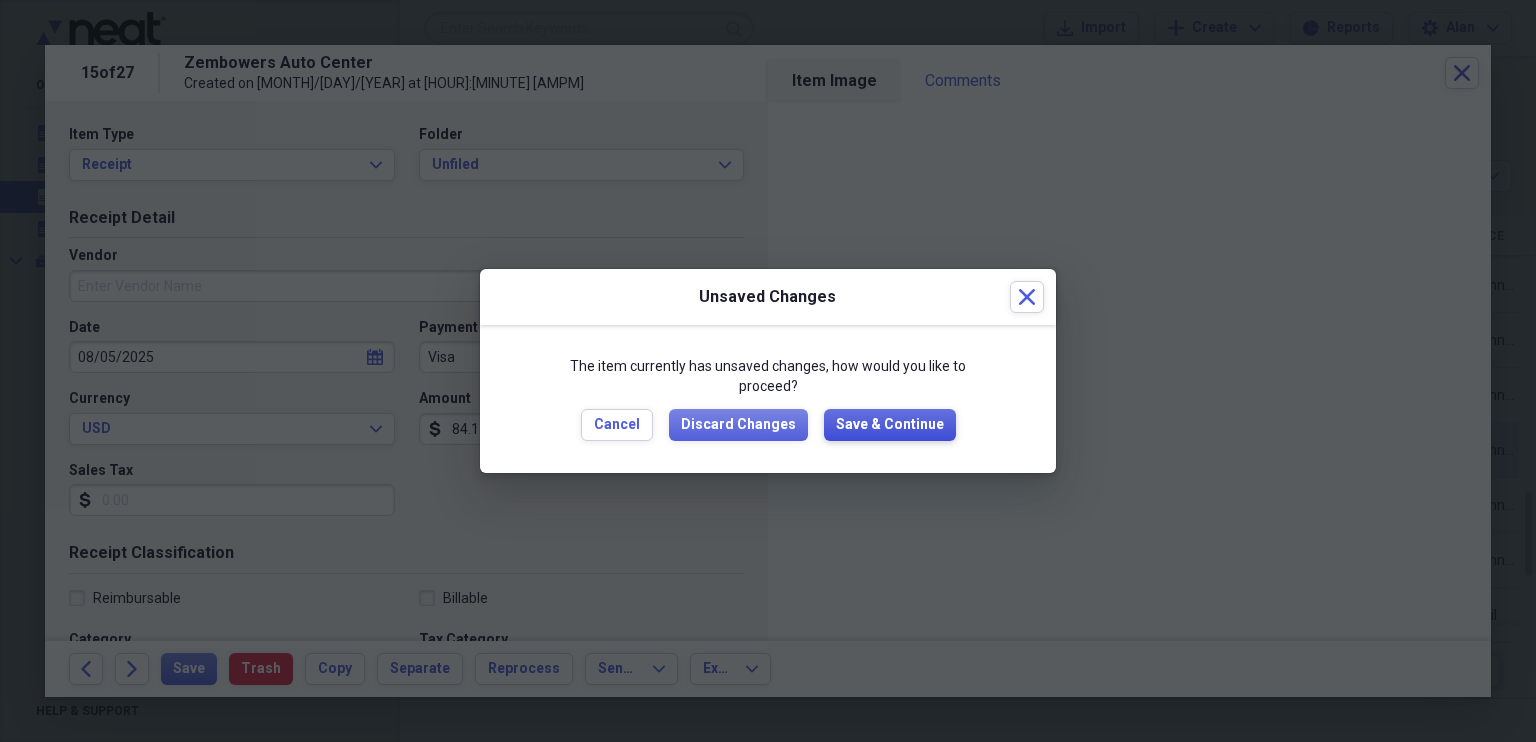click on "Save & Continue" at bounding box center (890, 425) 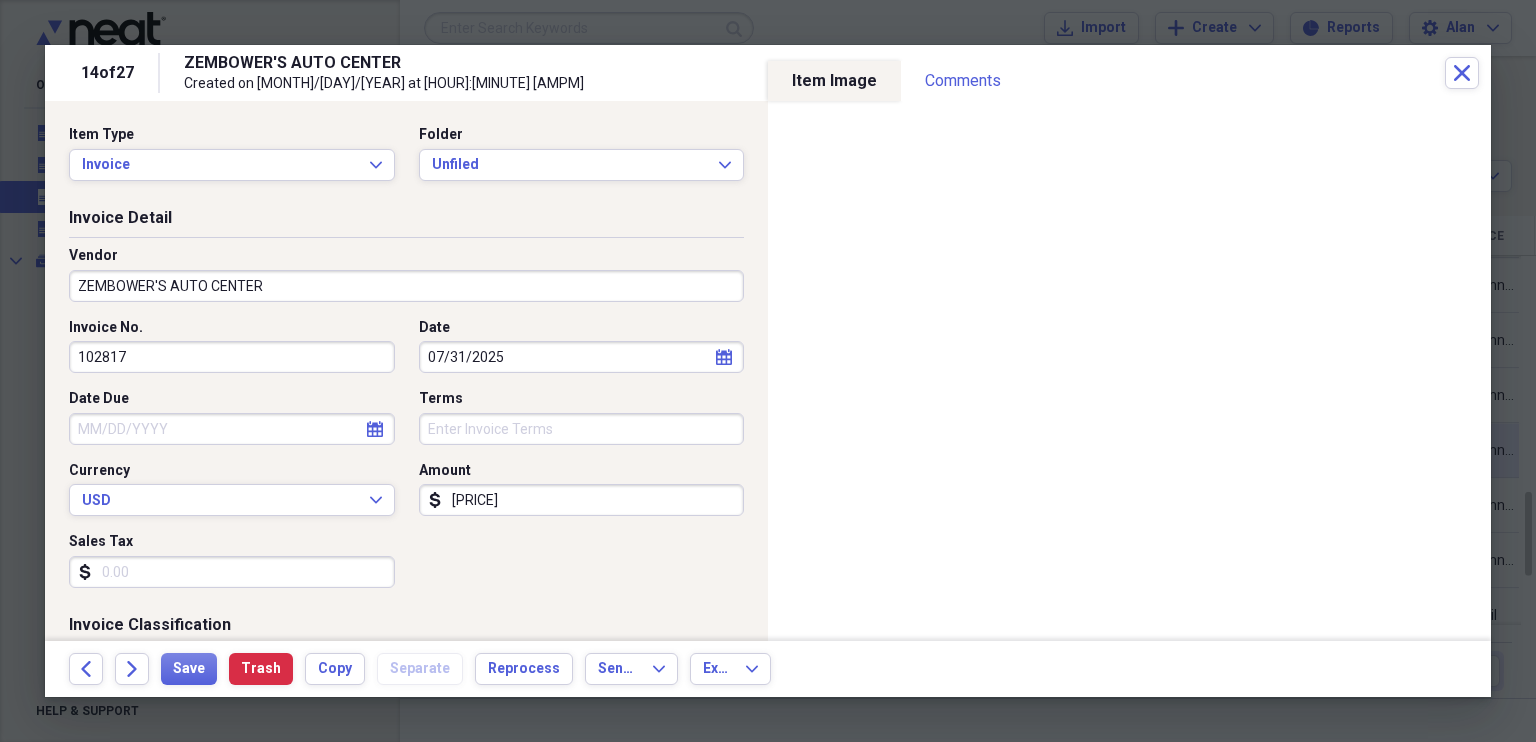 click on "ZEMBOWER'S AUTO CENTER" at bounding box center (406, 286) 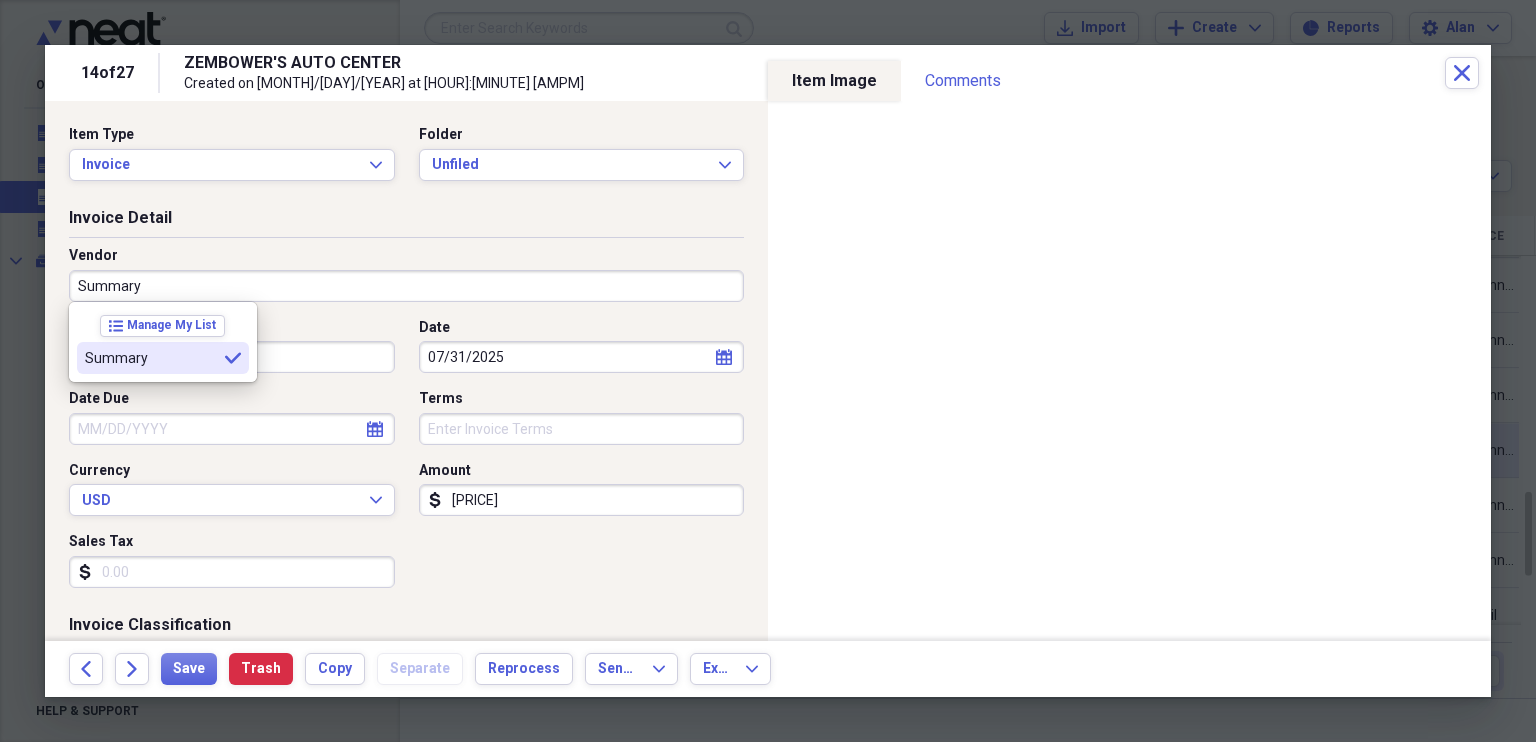 type on "Summary" 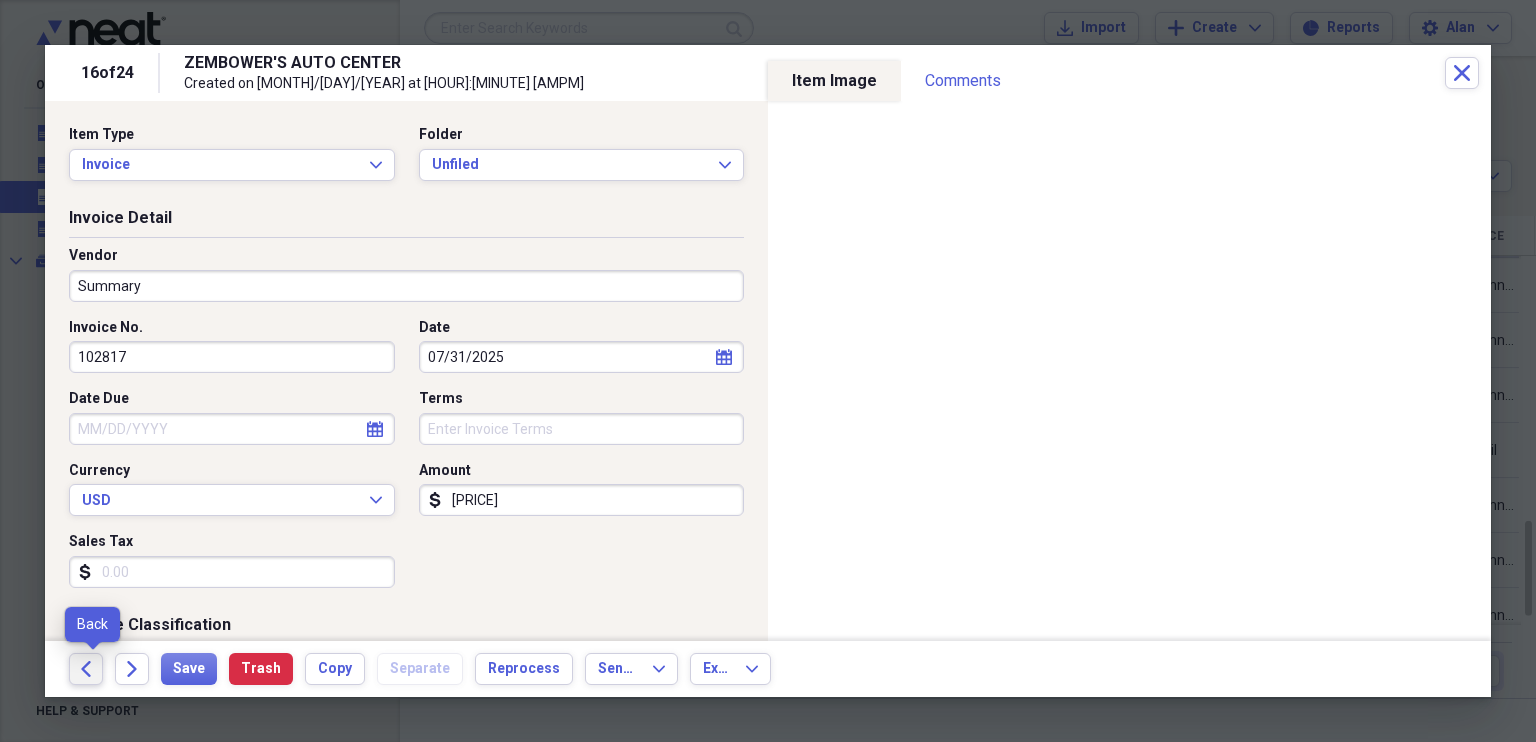 click on "Back" 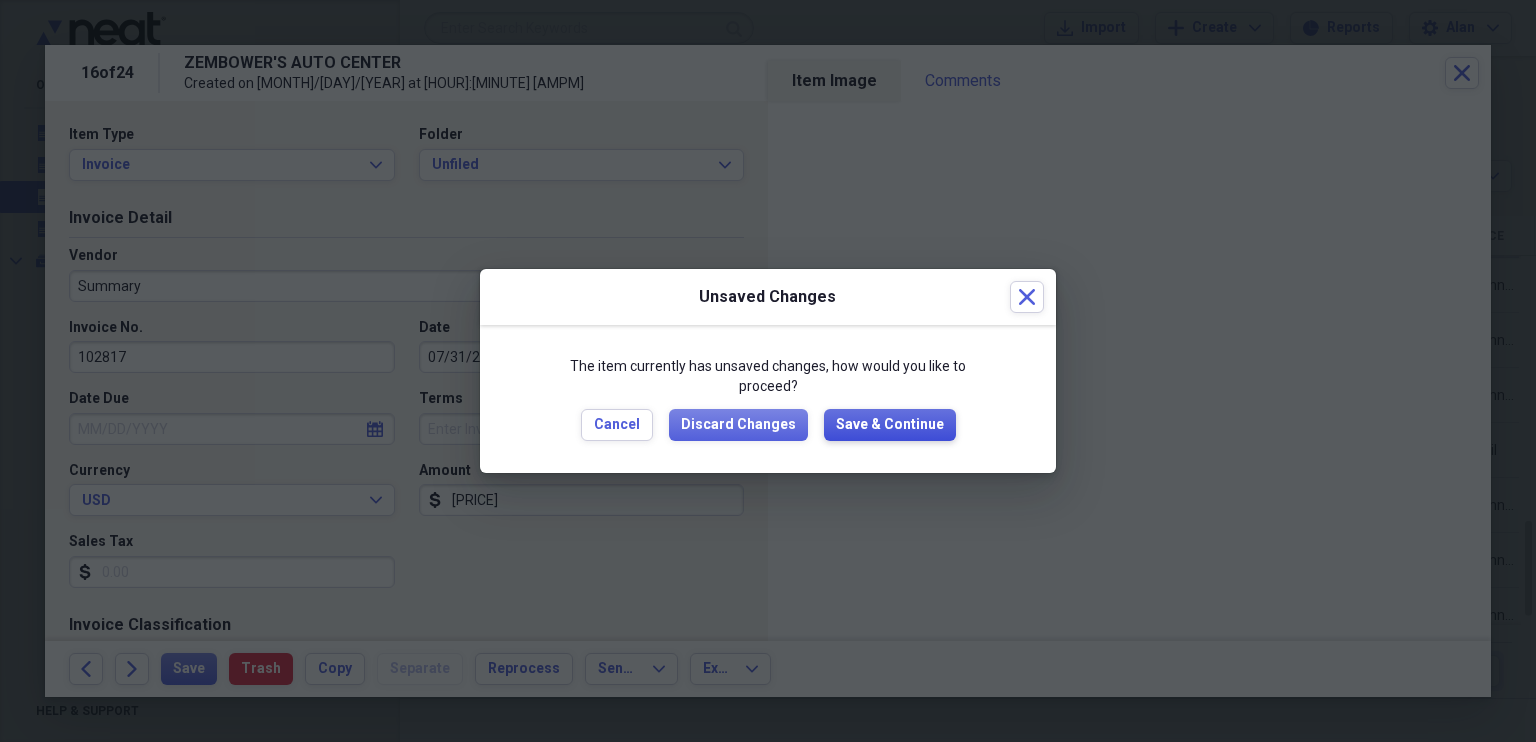 click on "Save & Continue" at bounding box center [890, 425] 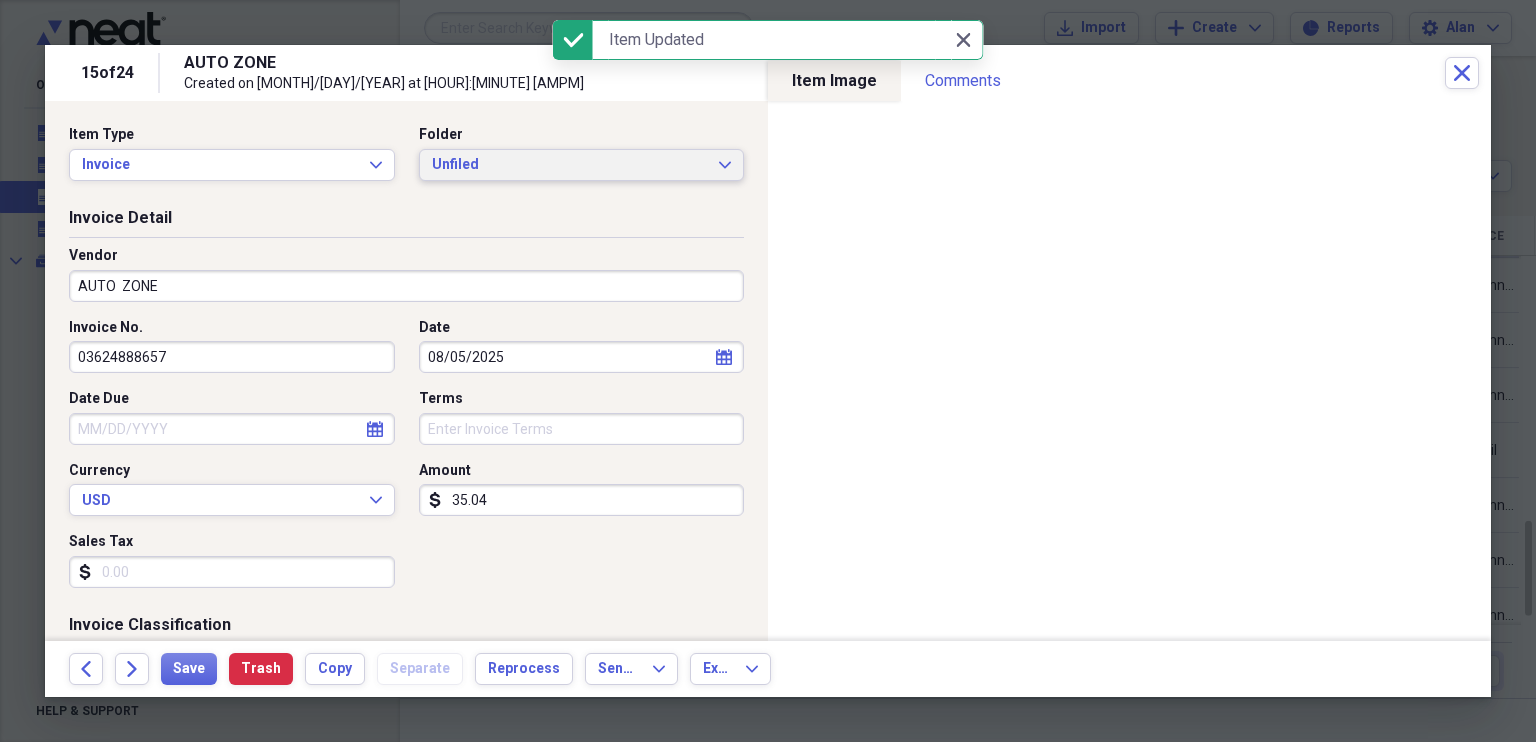 click on "Unfiled Expand" at bounding box center [582, 165] 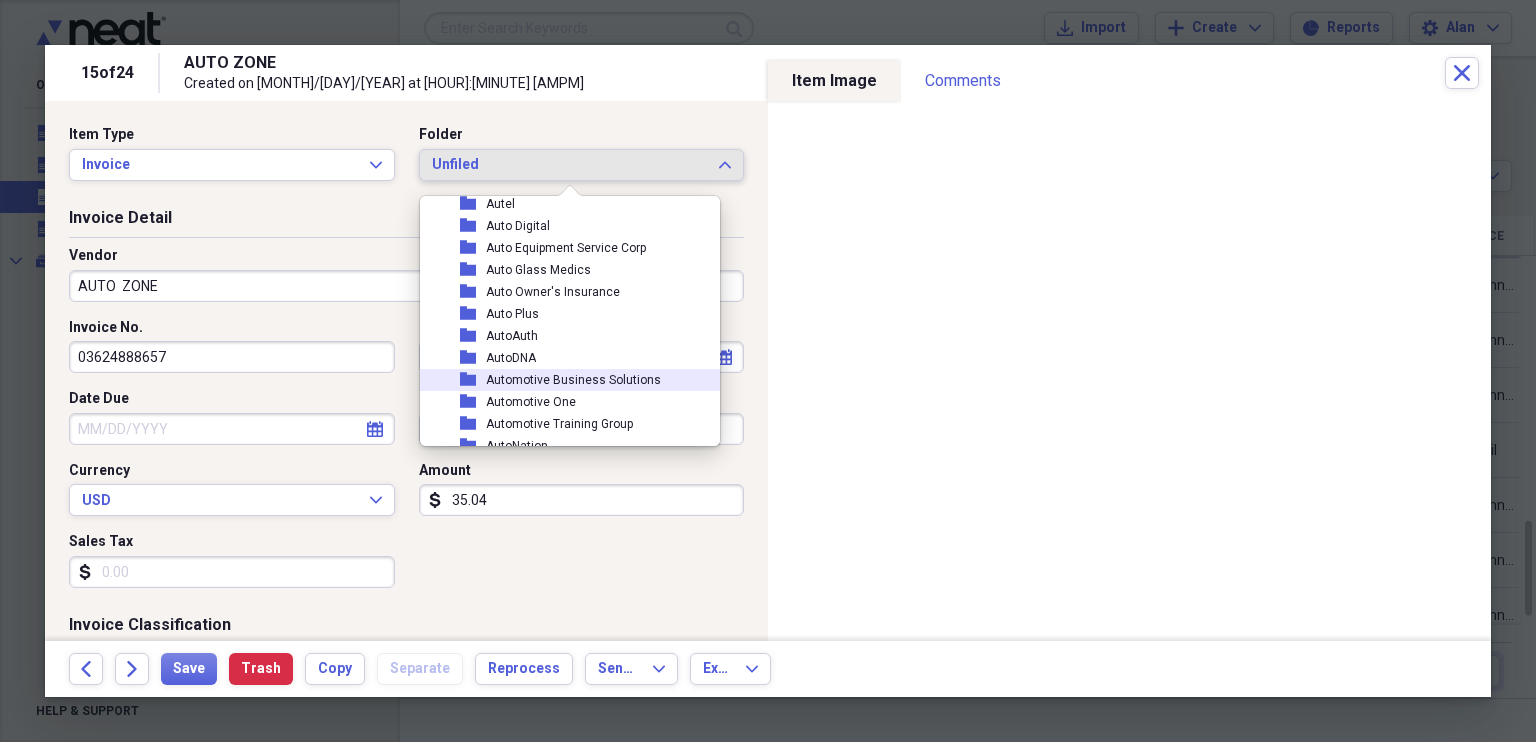 scroll, scrollTop: 1192, scrollLeft: 0, axis: vertical 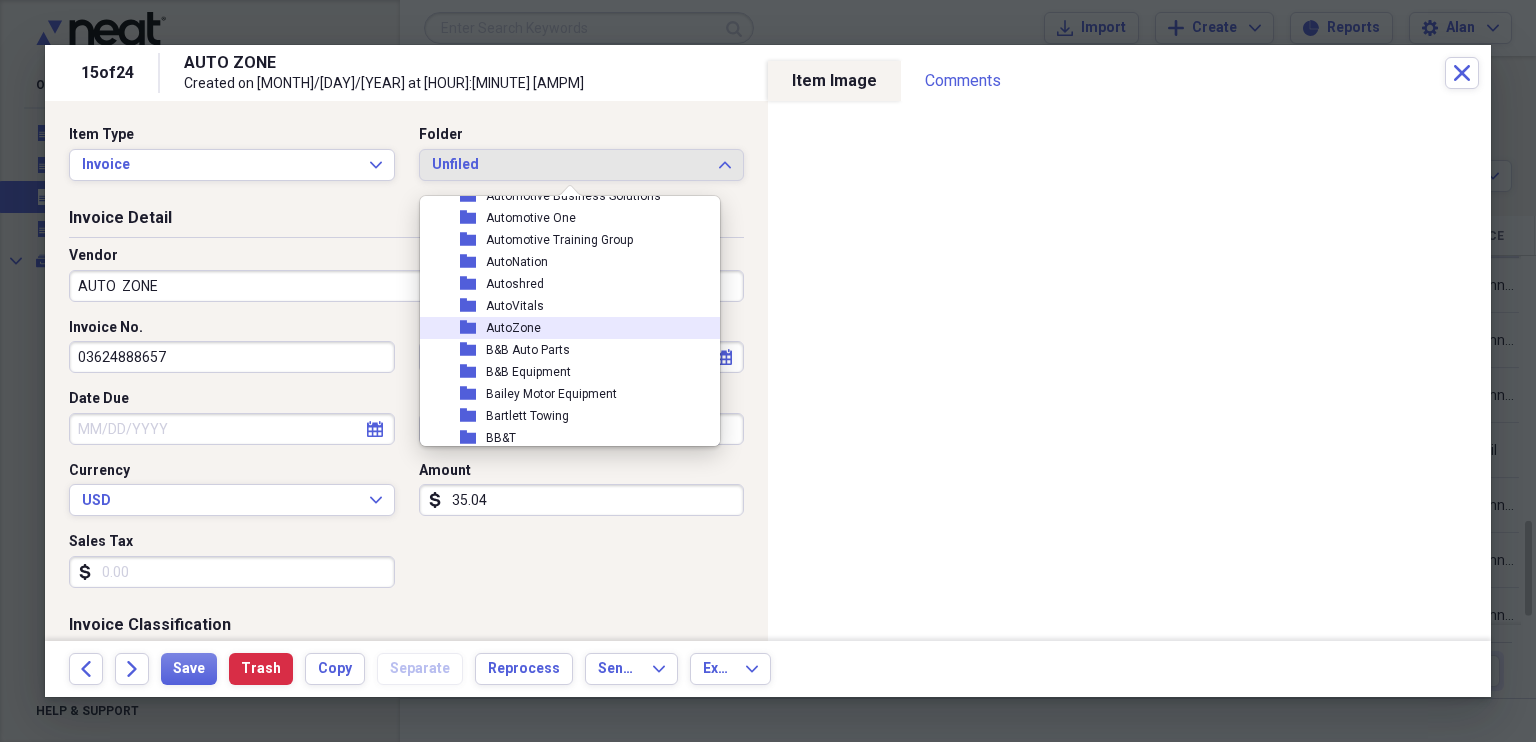 click on "AutoZone" at bounding box center [513, 328] 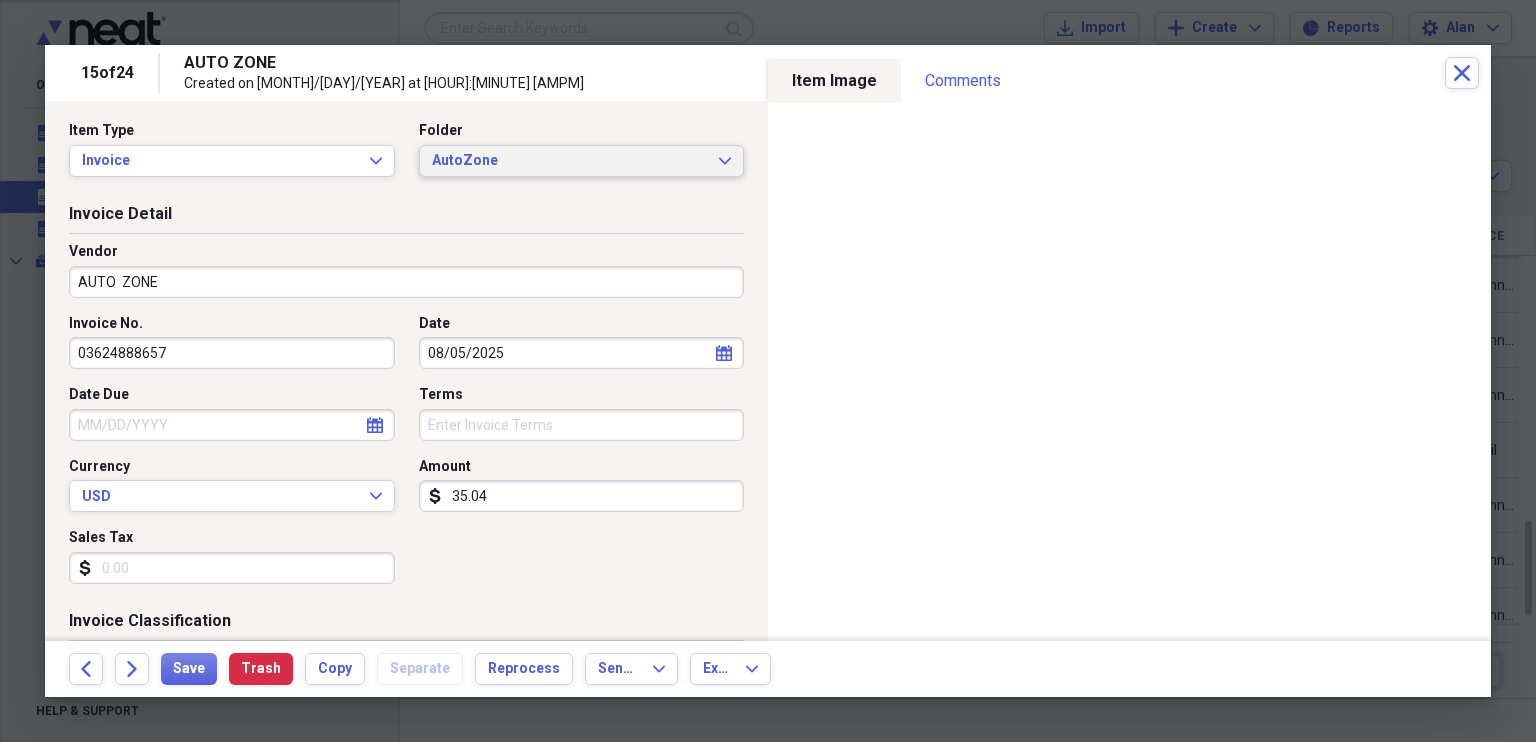 scroll, scrollTop: 0, scrollLeft: 0, axis: both 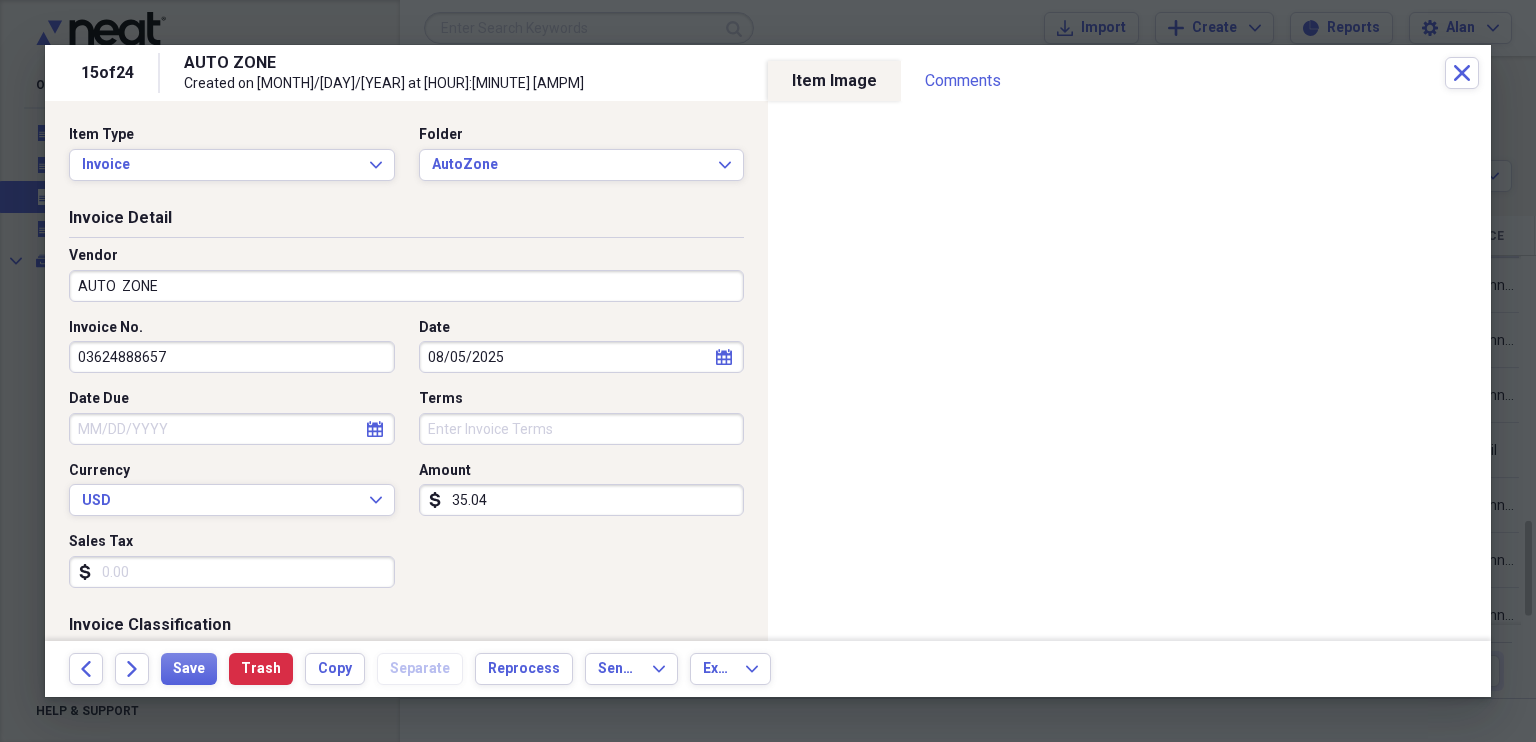 click 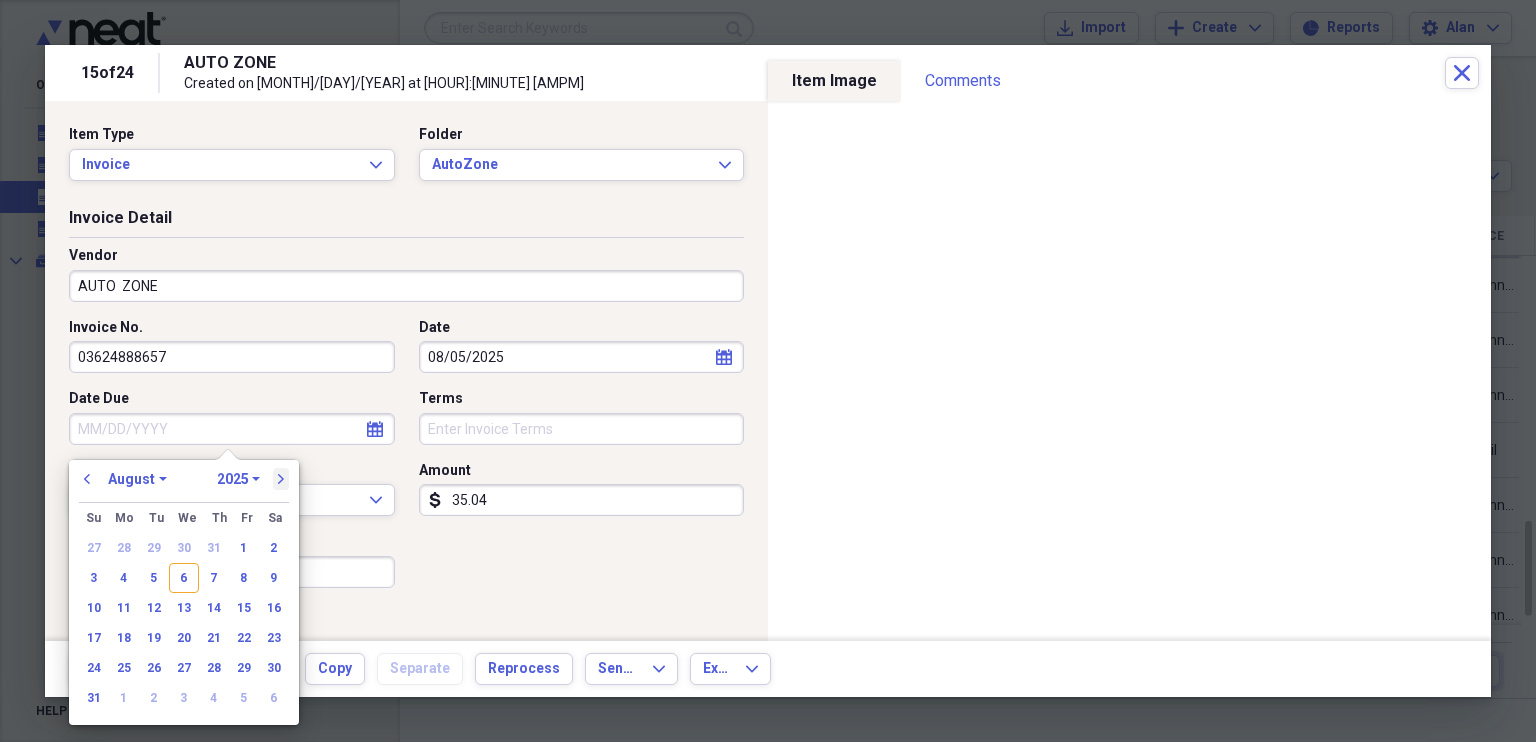 click on "next" at bounding box center [281, 479] 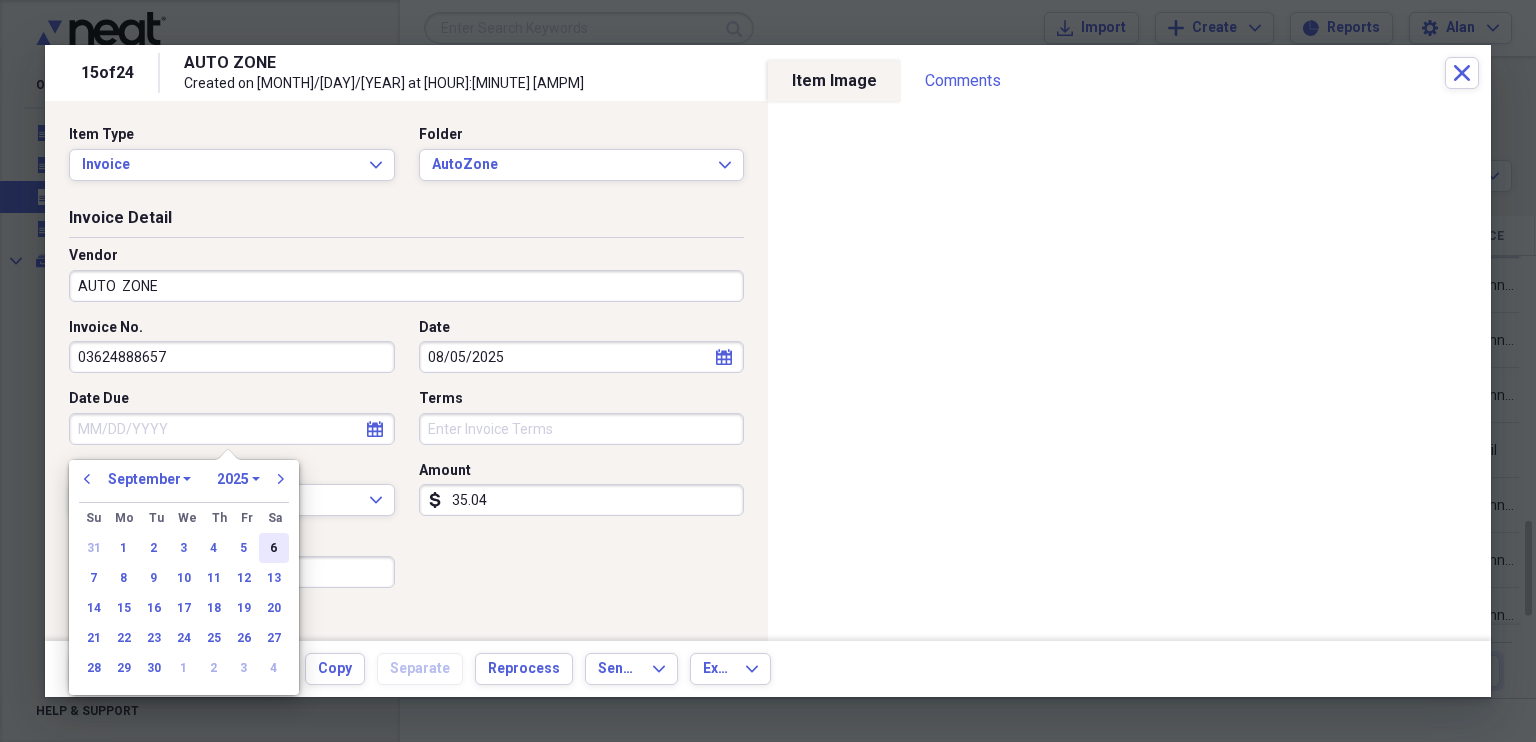 click on "6" at bounding box center (274, 548) 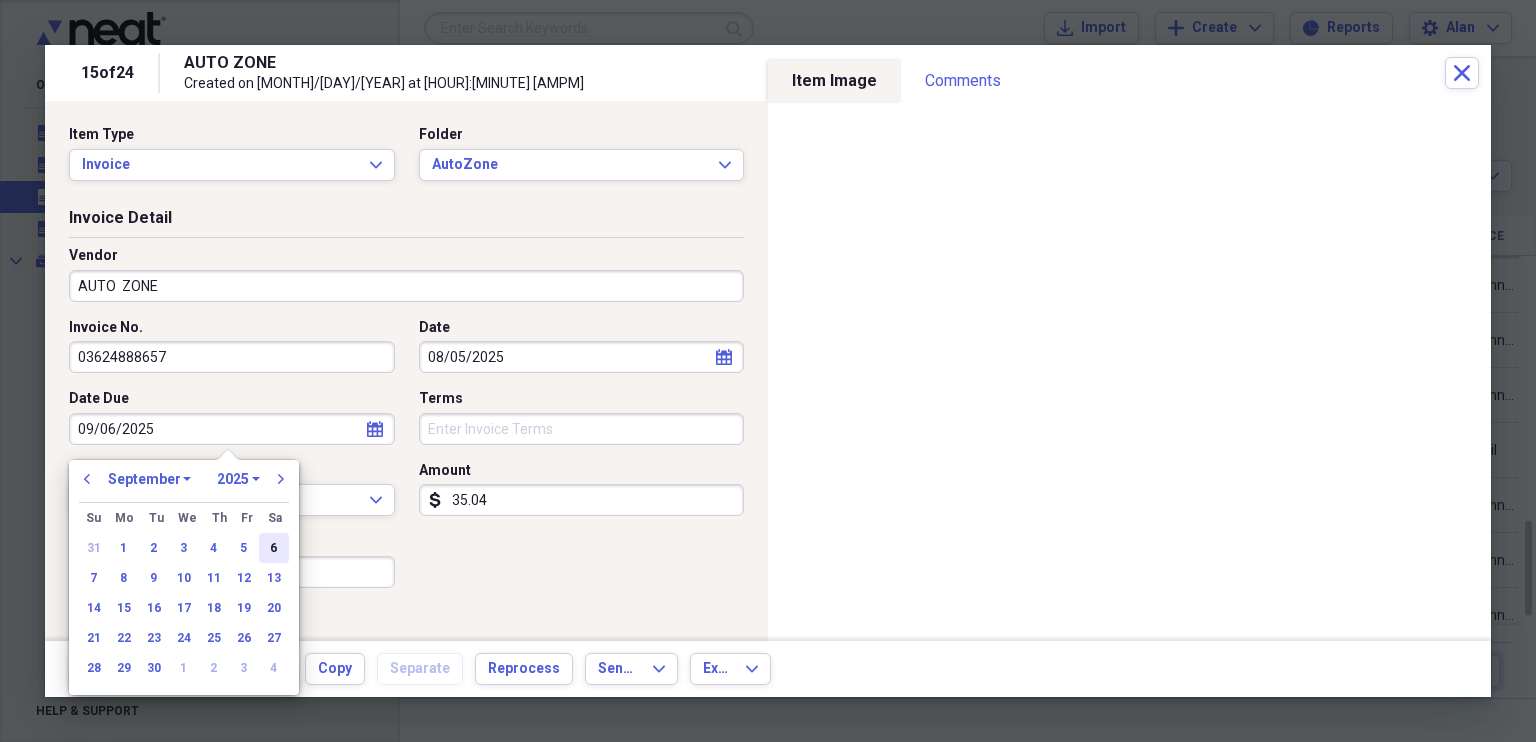 type on "09/06/2025" 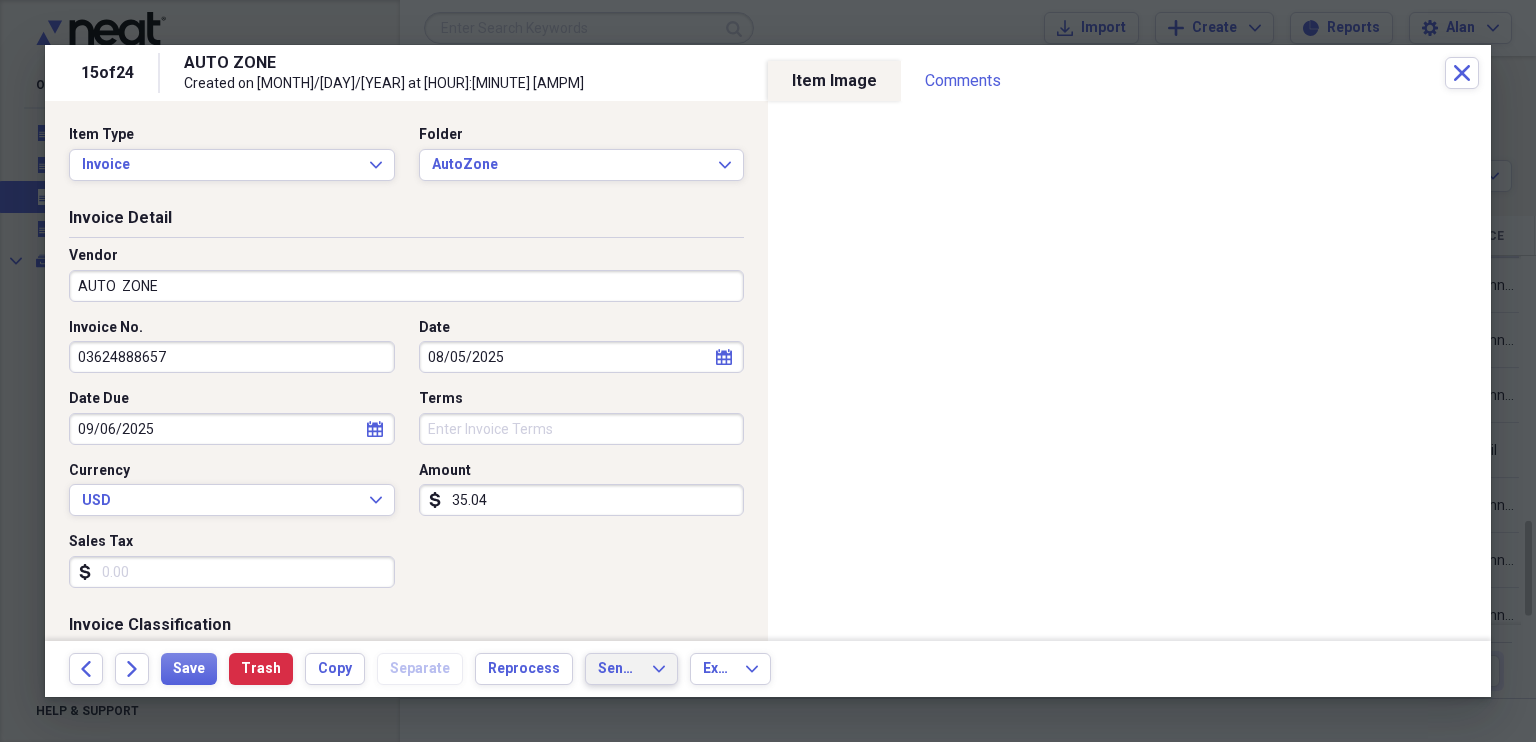 click on "Expand" 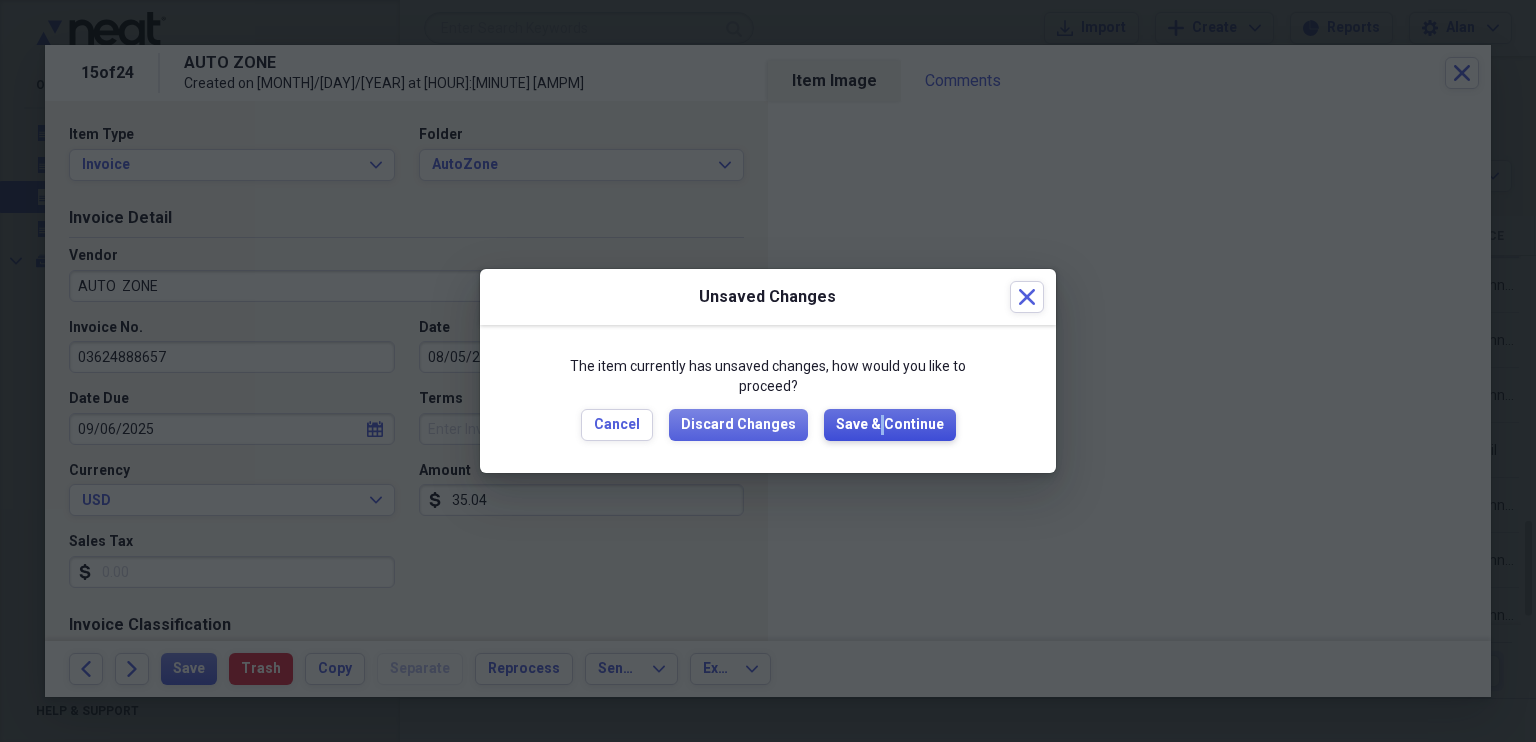 click on "Save & Continue" at bounding box center [890, 425] 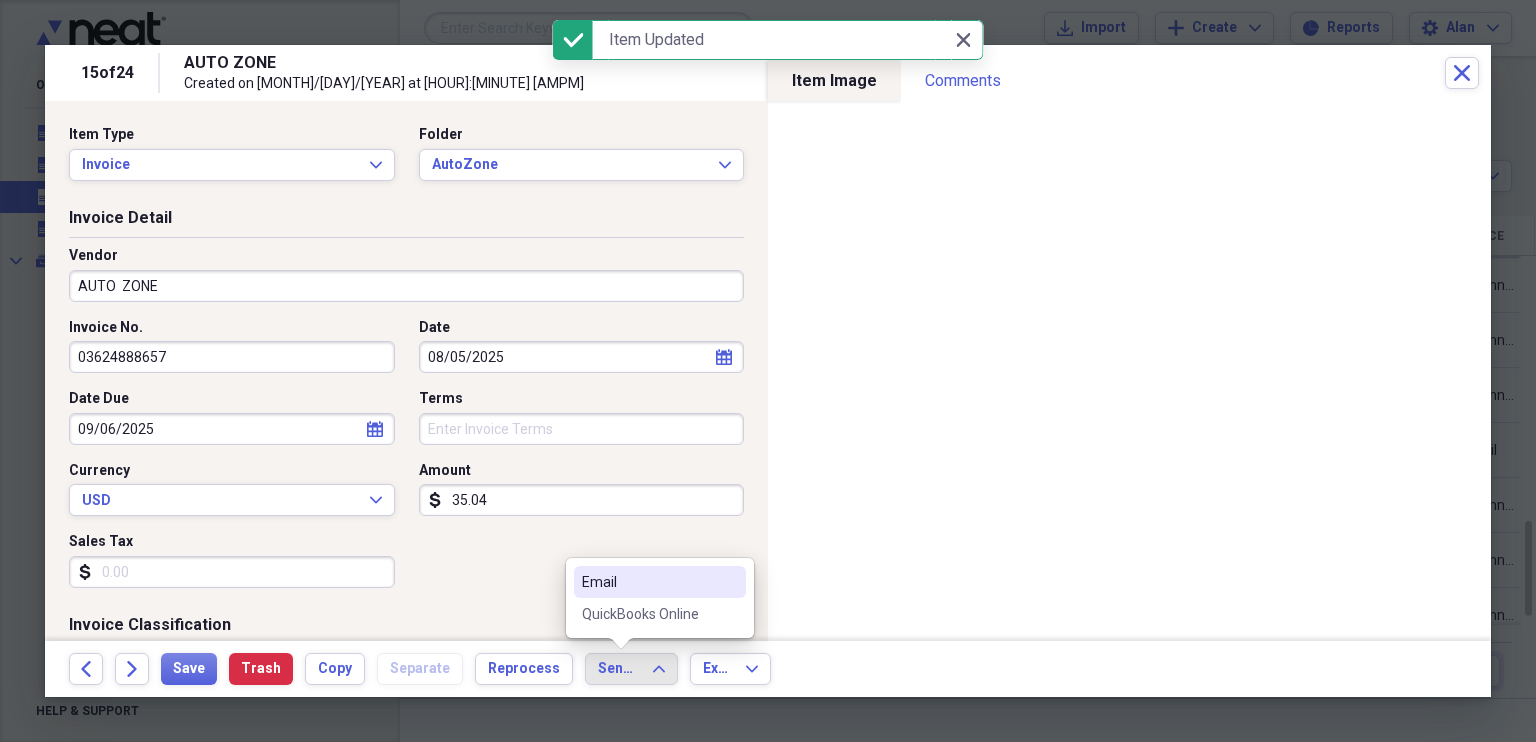click on "QuickBooks Online" at bounding box center (648, 614) 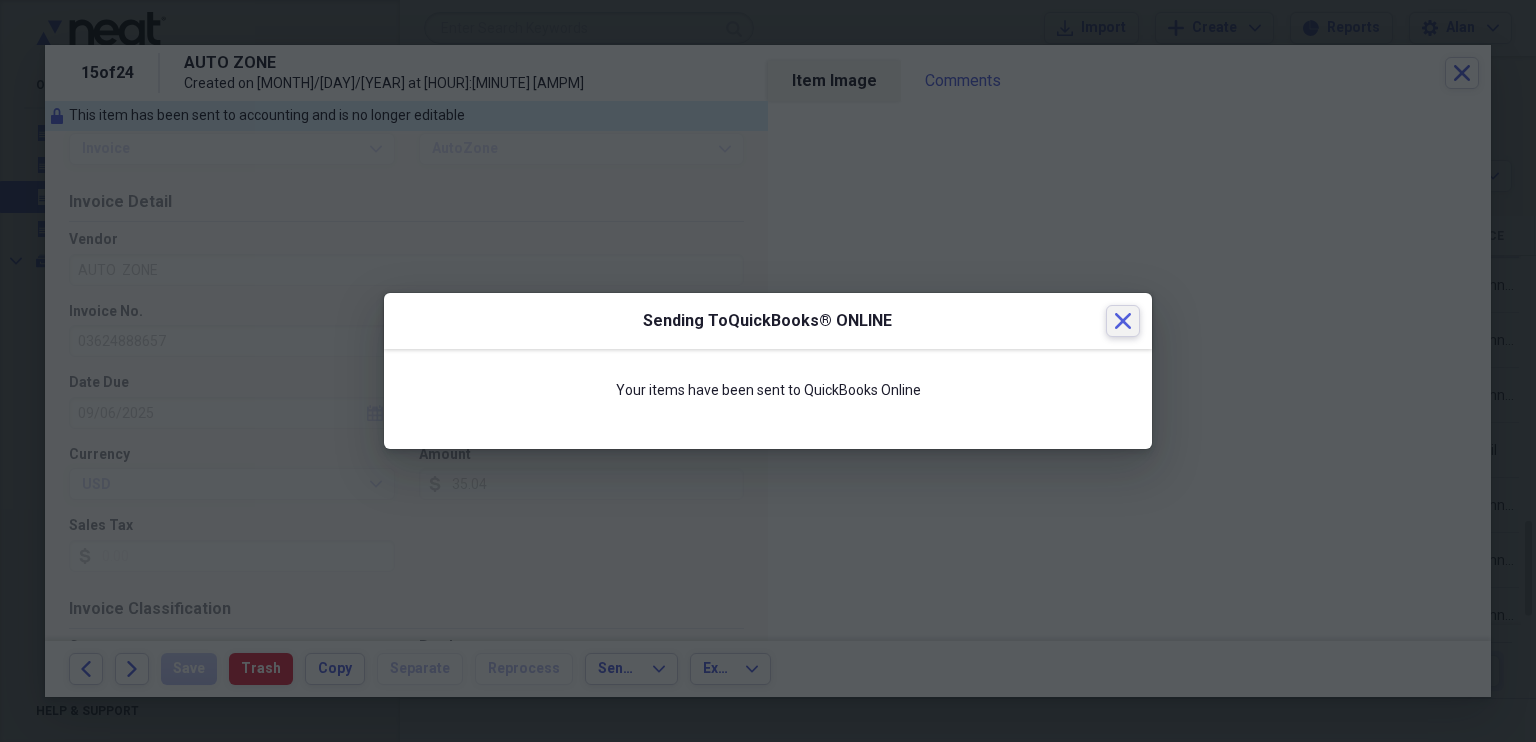 click on "Close" 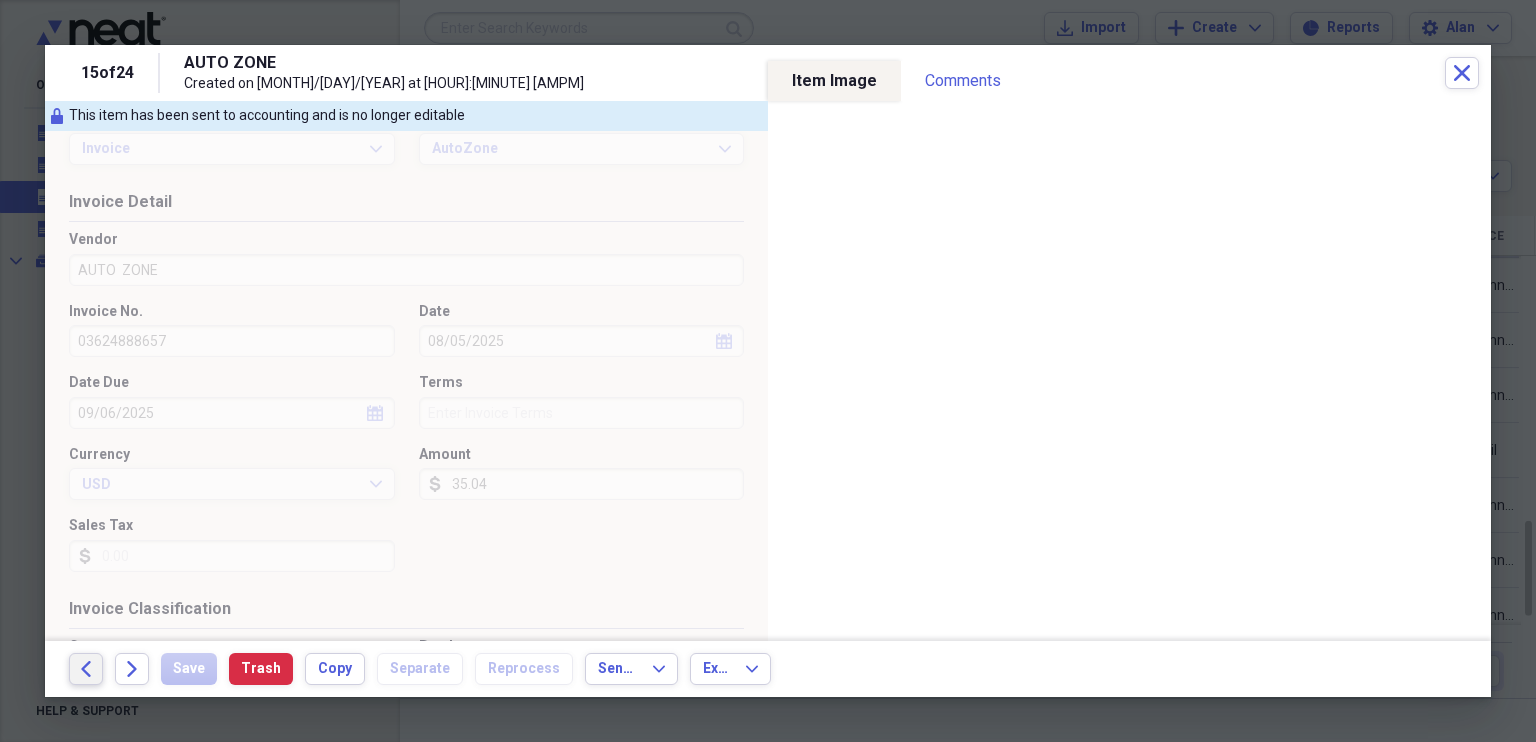 click on "Back" 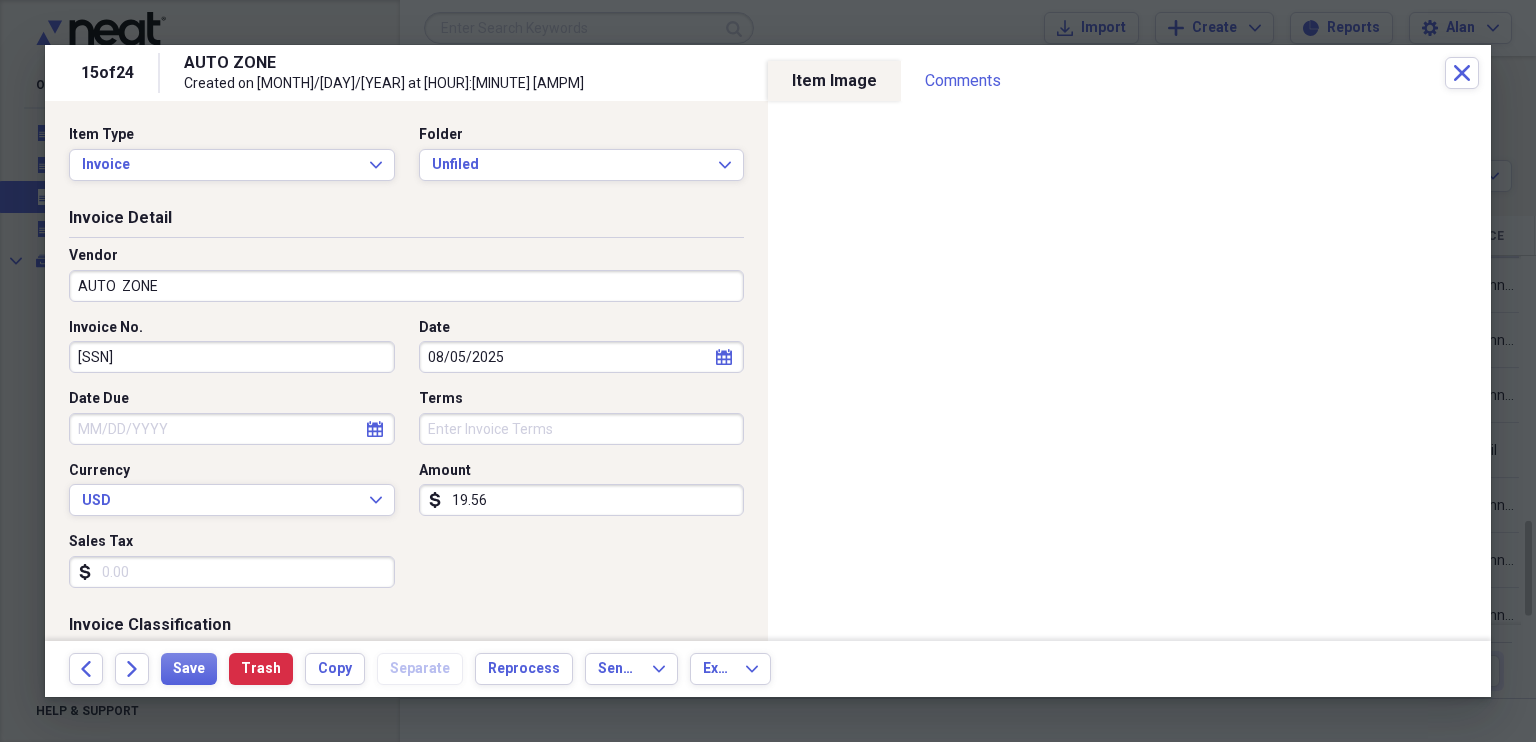 click on "calendar" 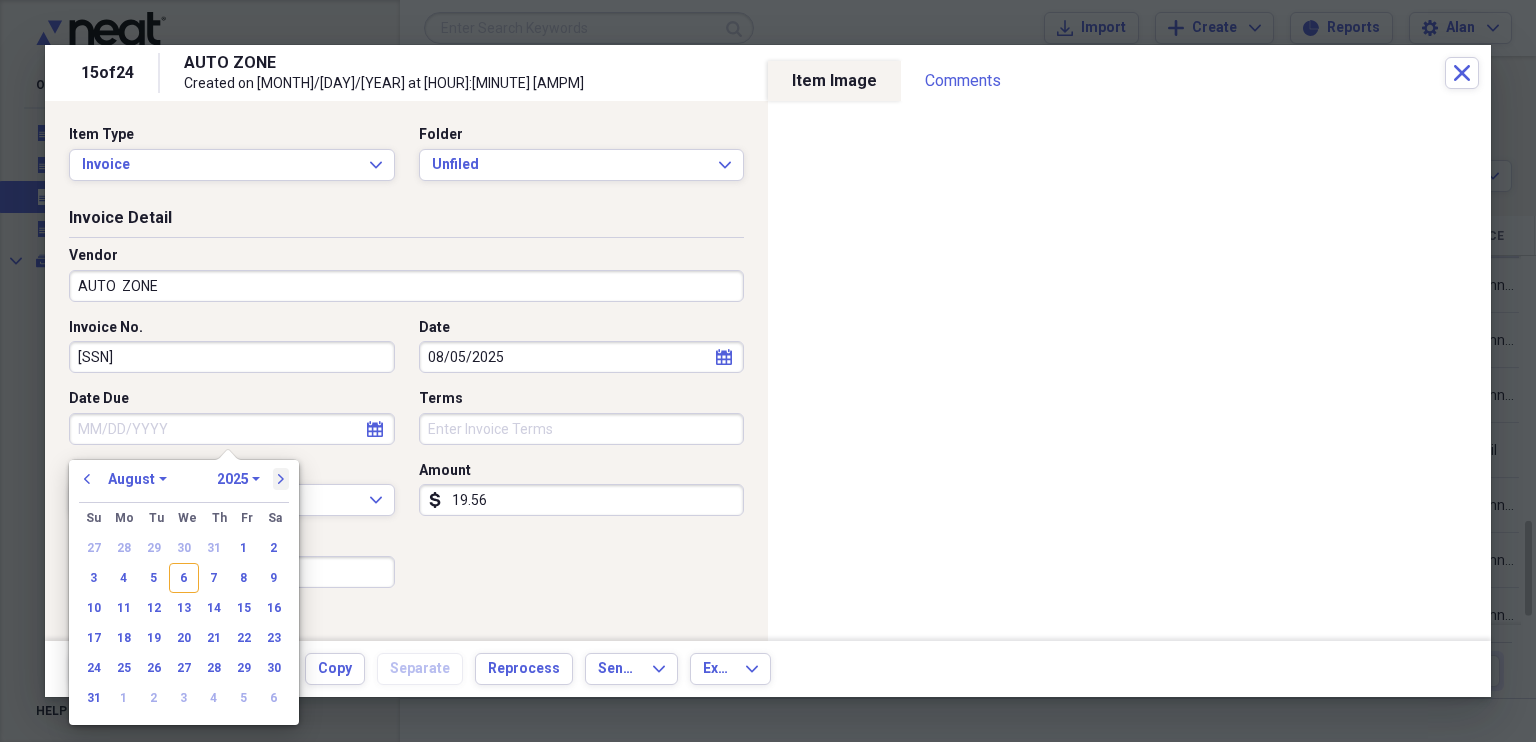 click on "next" at bounding box center [281, 479] 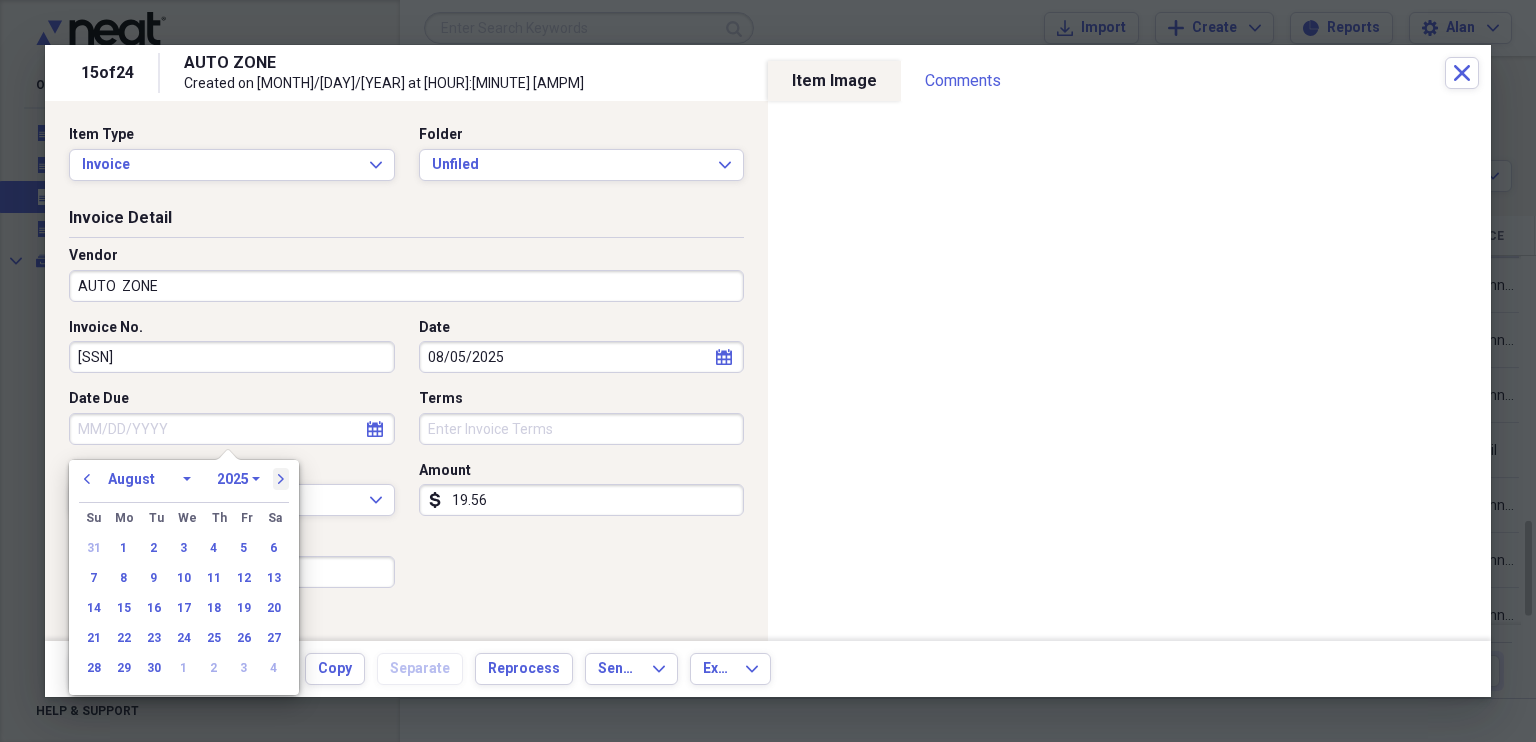 select on "8" 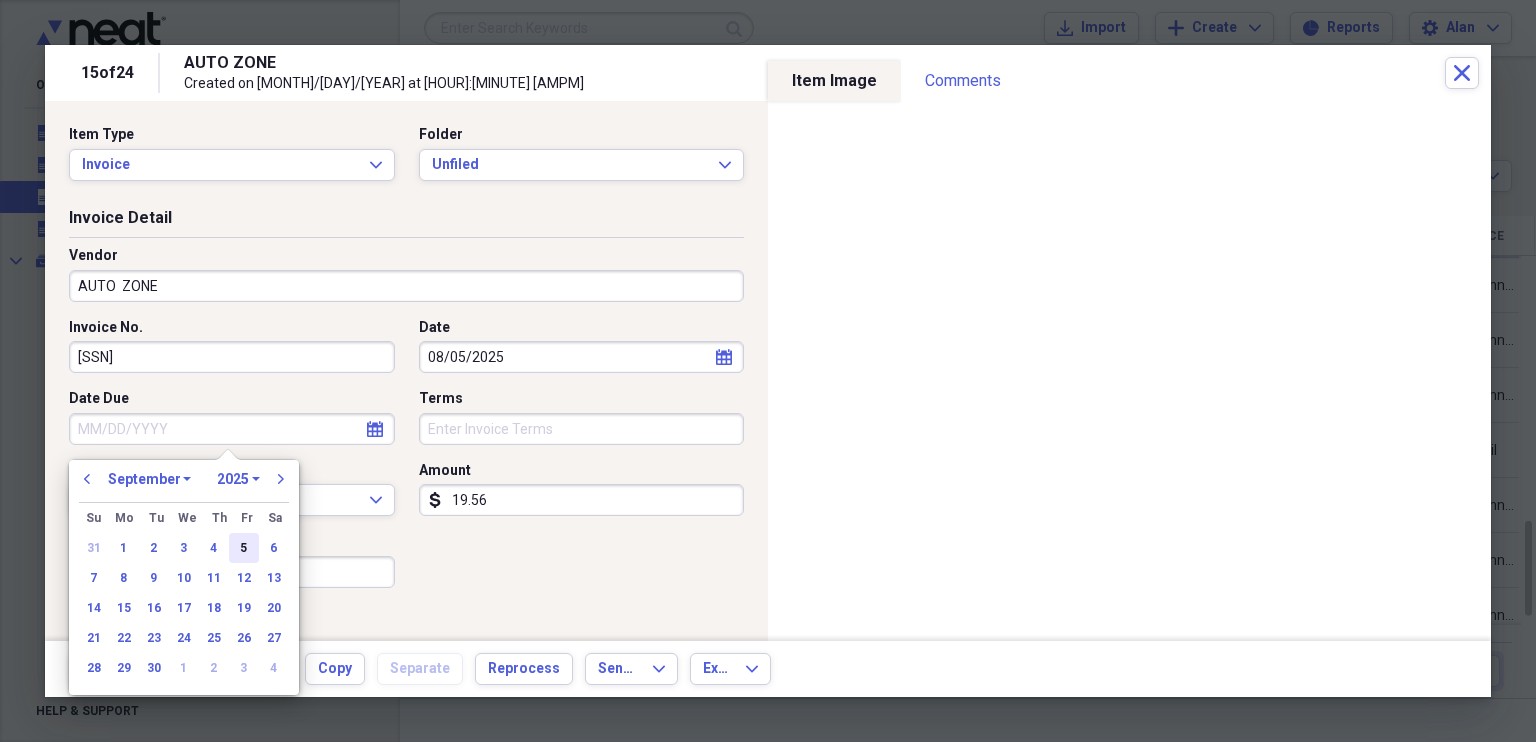 click on "5" at bounding box center [244, 548] 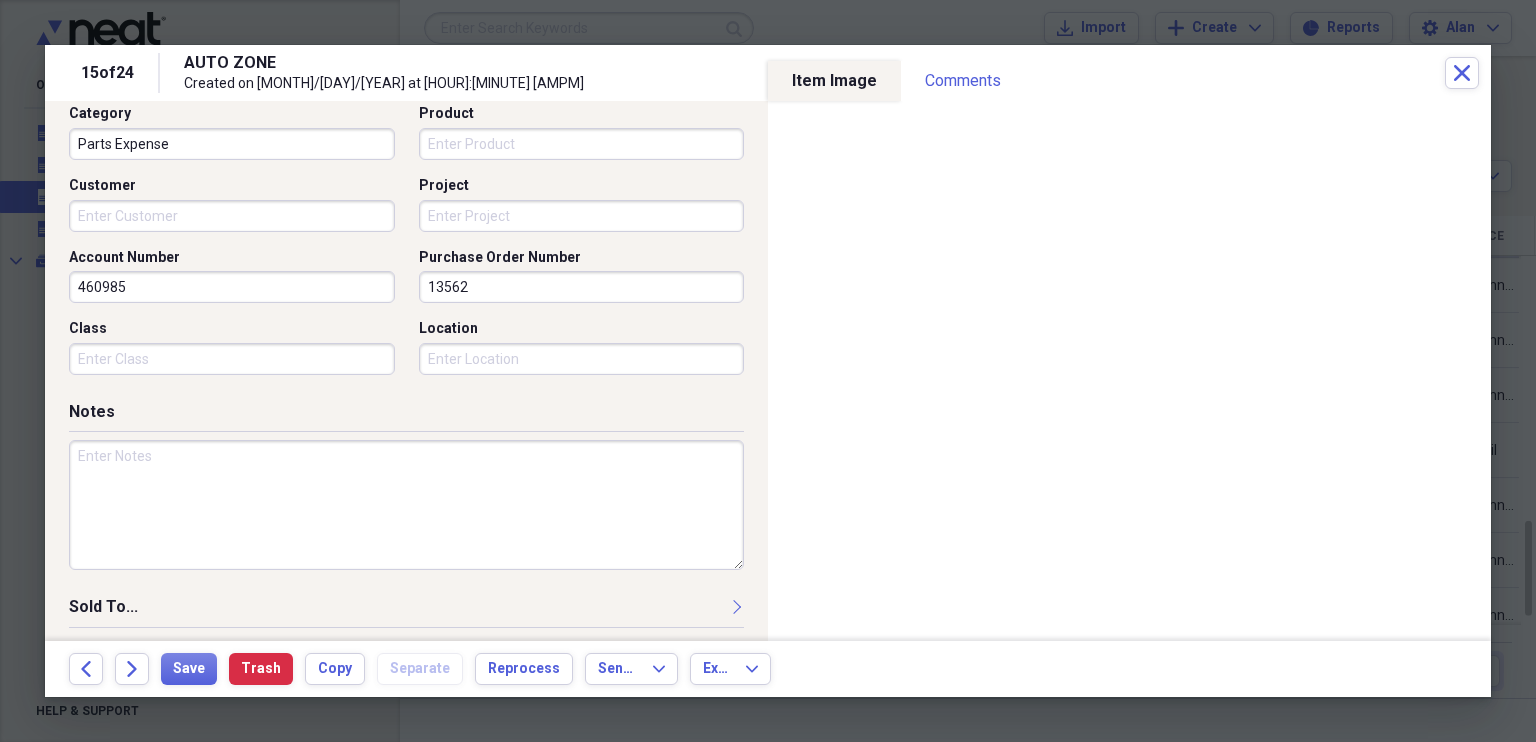 scroll, scrollTop: 0, scrollLeft: 0, axis: both 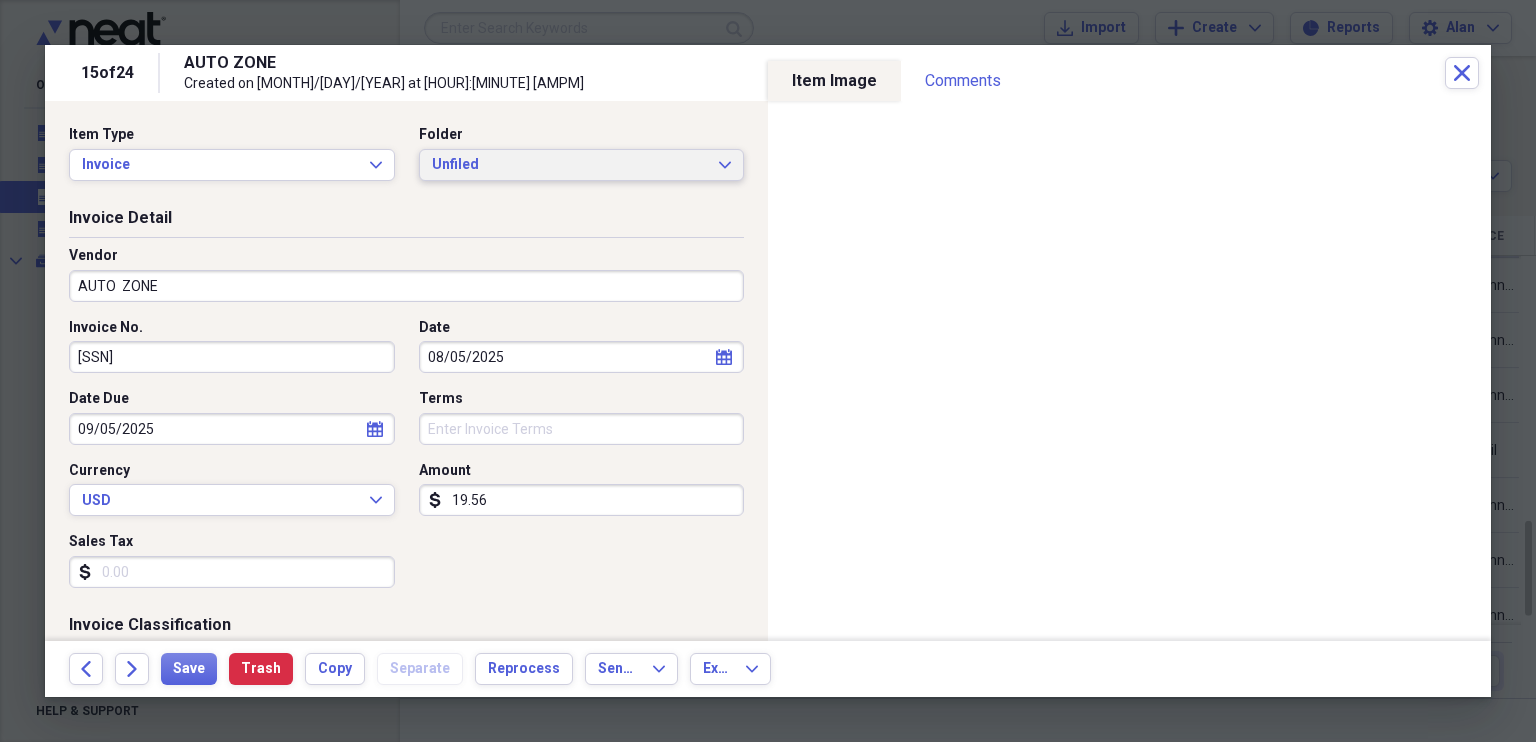 click on "Unfiled Expand" at bounding box center (582, 165) 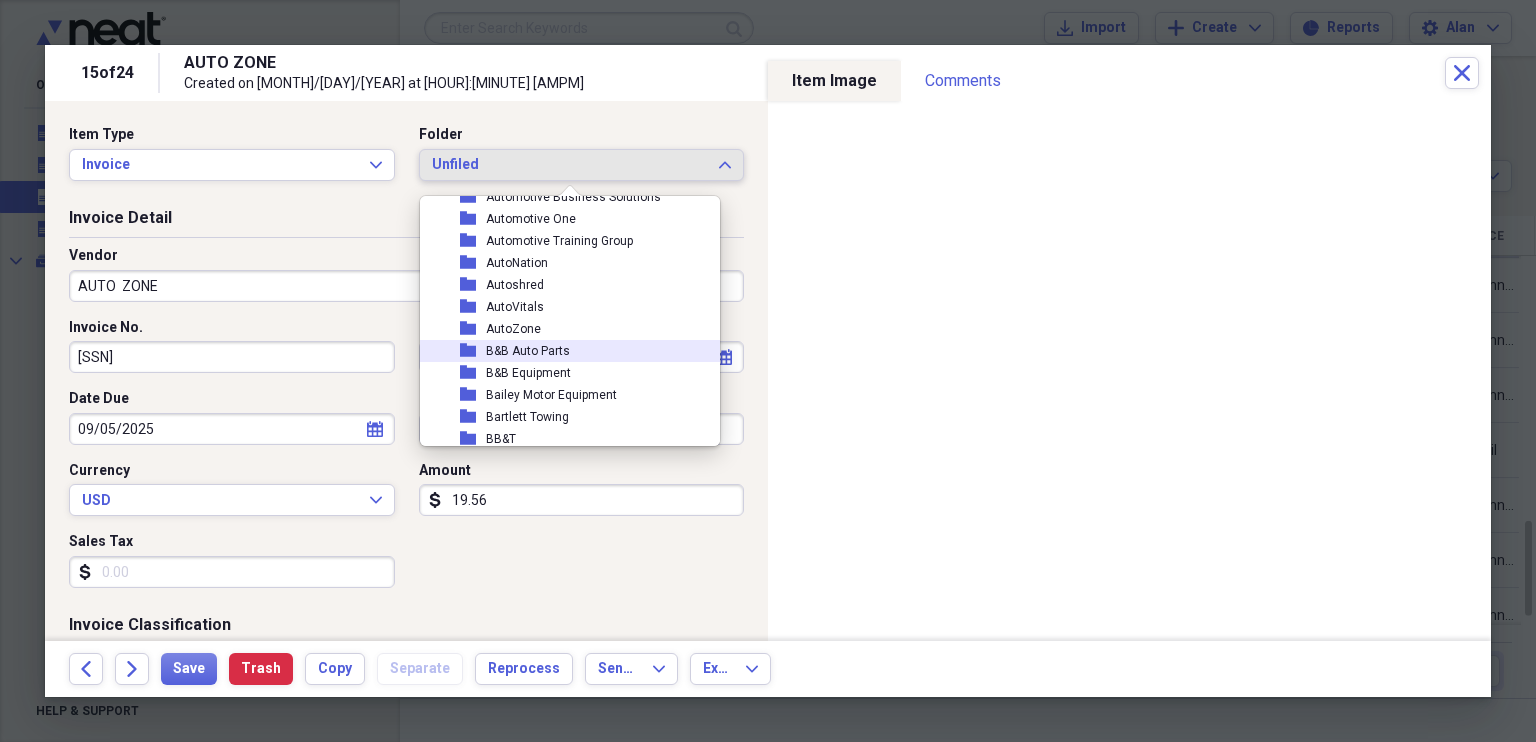 scroll, scrollTop: 1192, scrollLeft: 0, axis: vertical 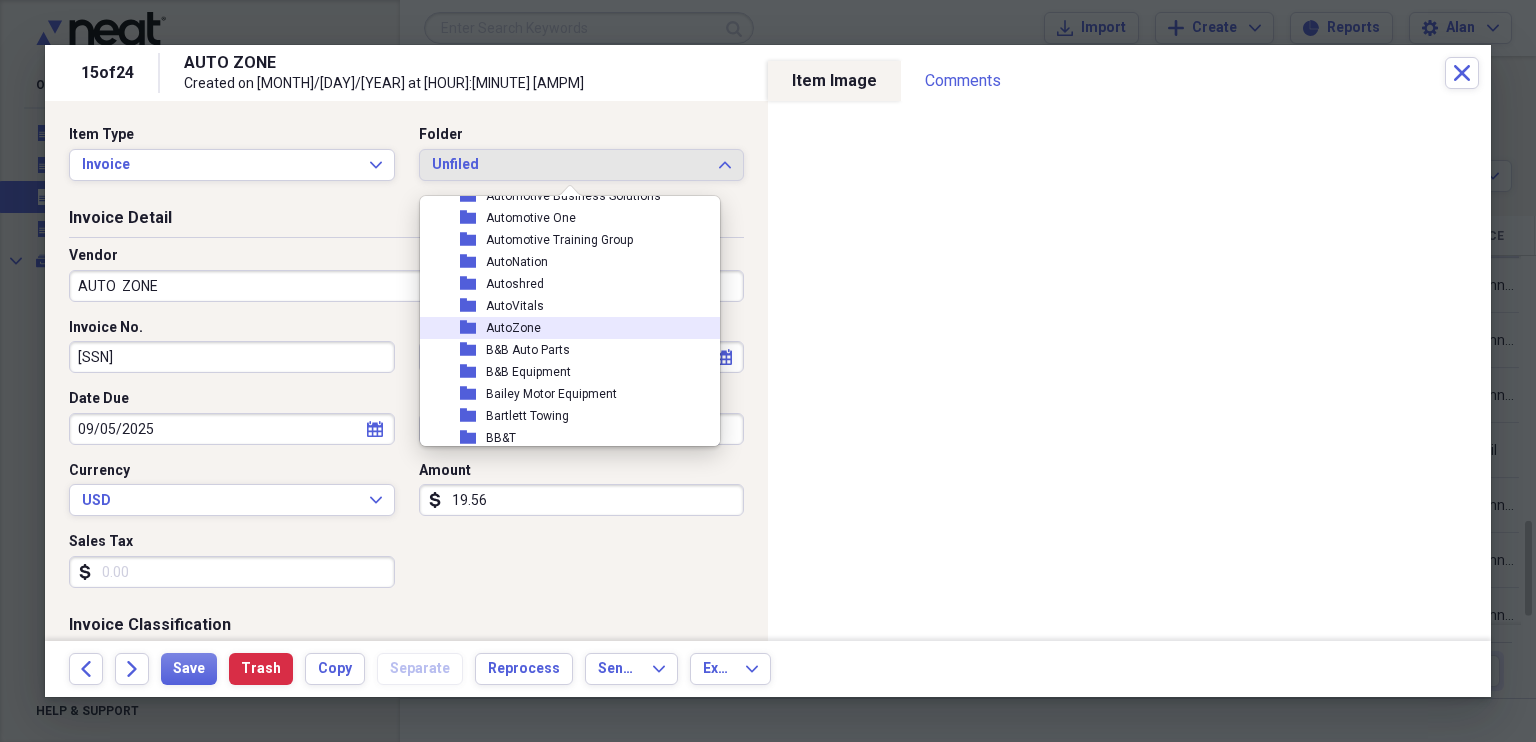 click on "AutoZone" at bounding box center [513, 328] 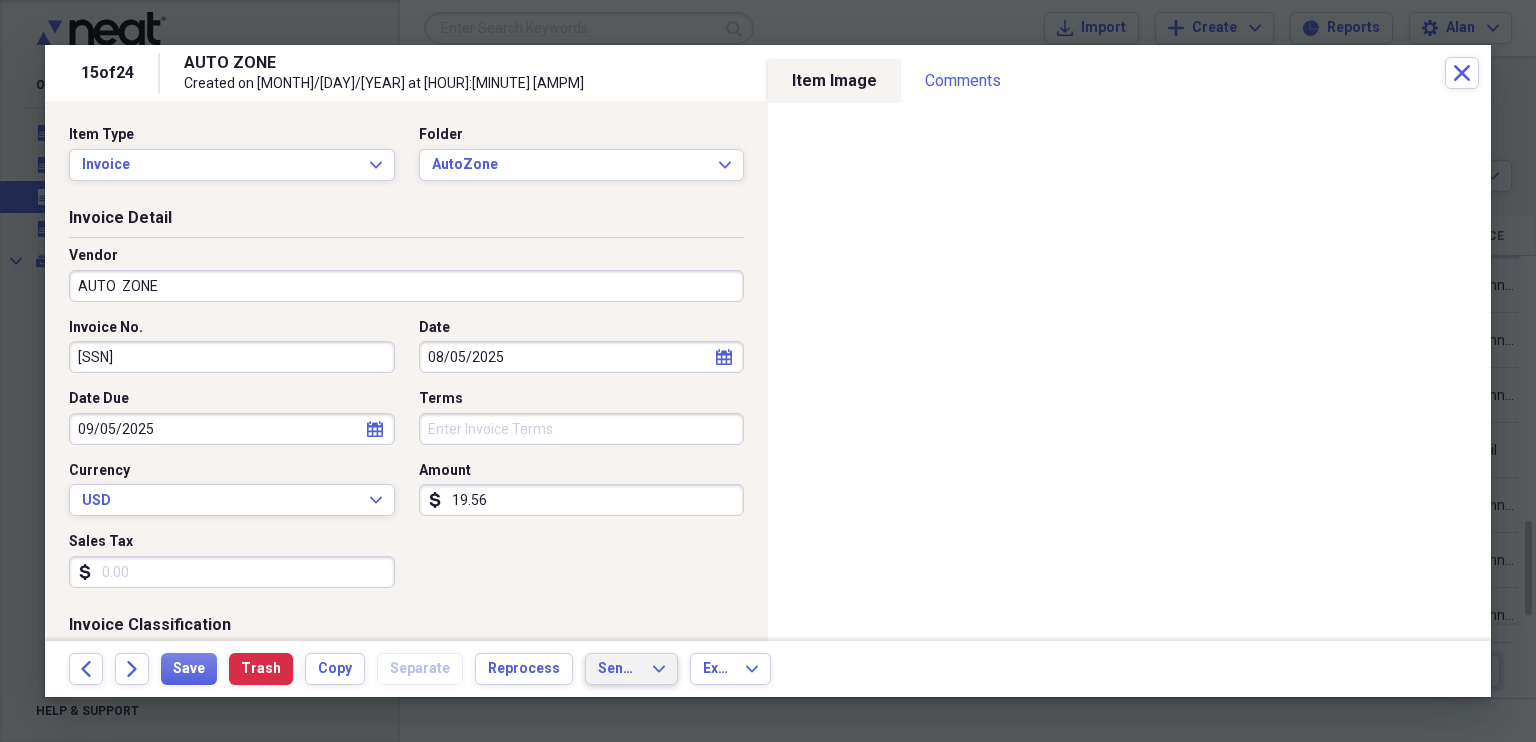 click on "Send To Expand" at bounding box center [631, 669] 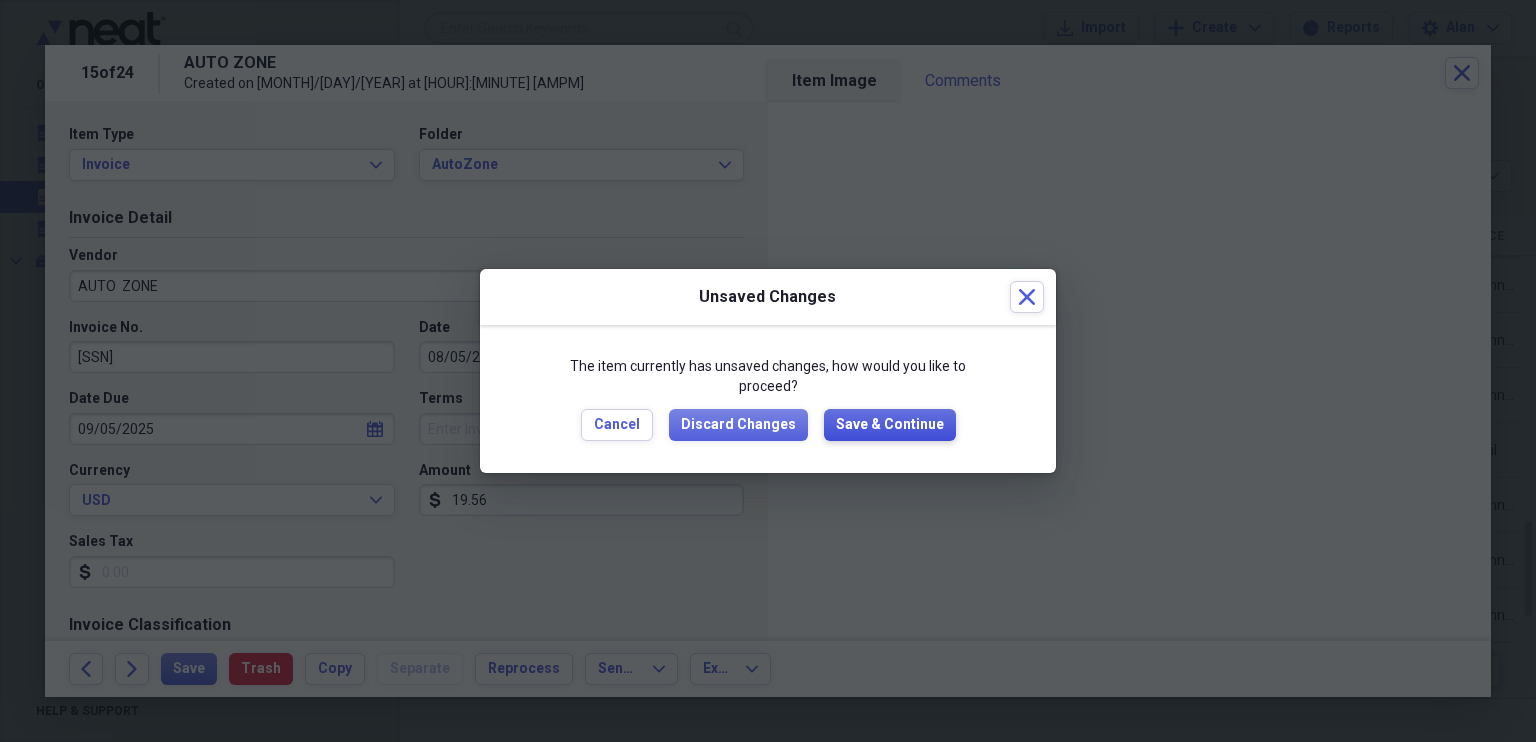 click on "Save & Continue" at bounding box center (890, 425) 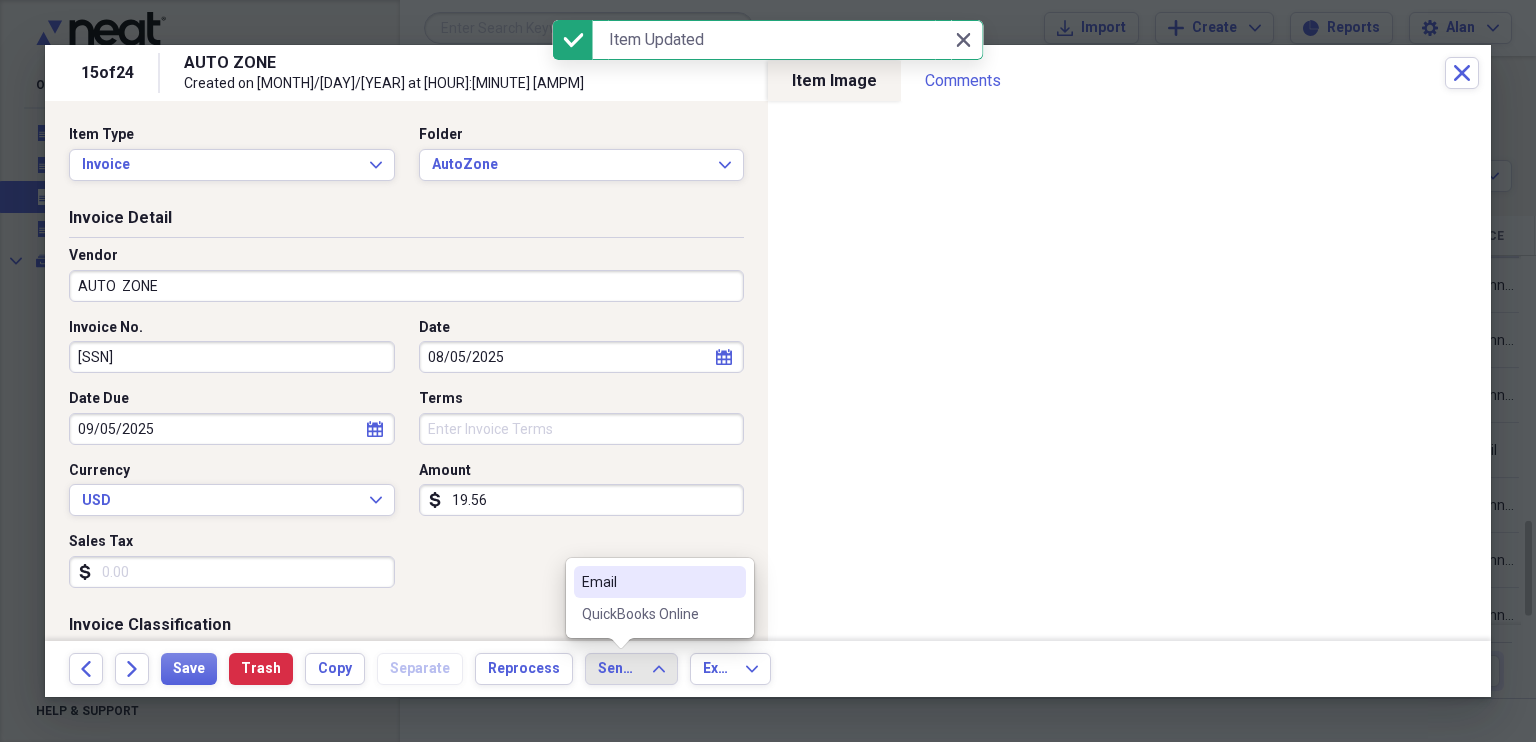 click on "QuickBooks Online" at bounding box center (648, 614) 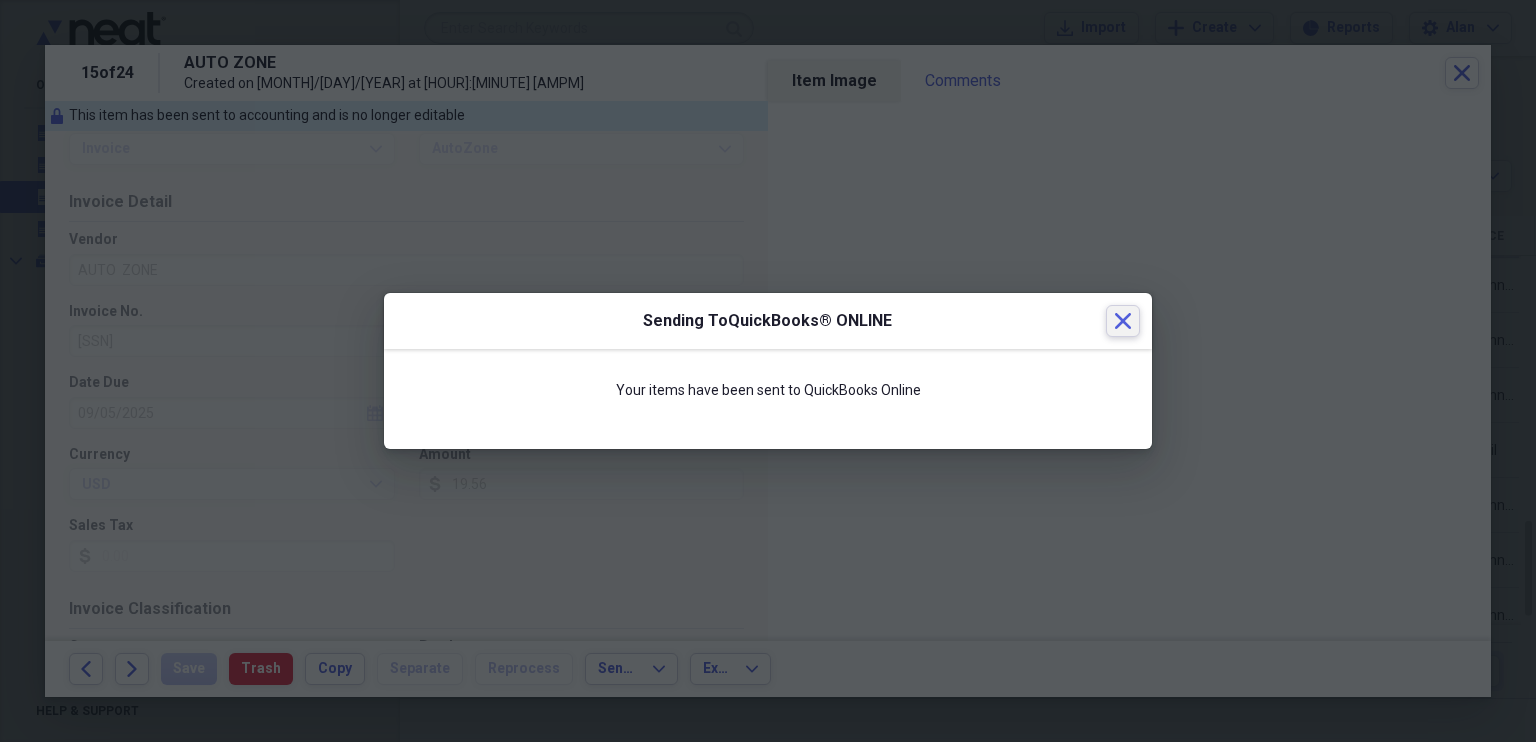 click 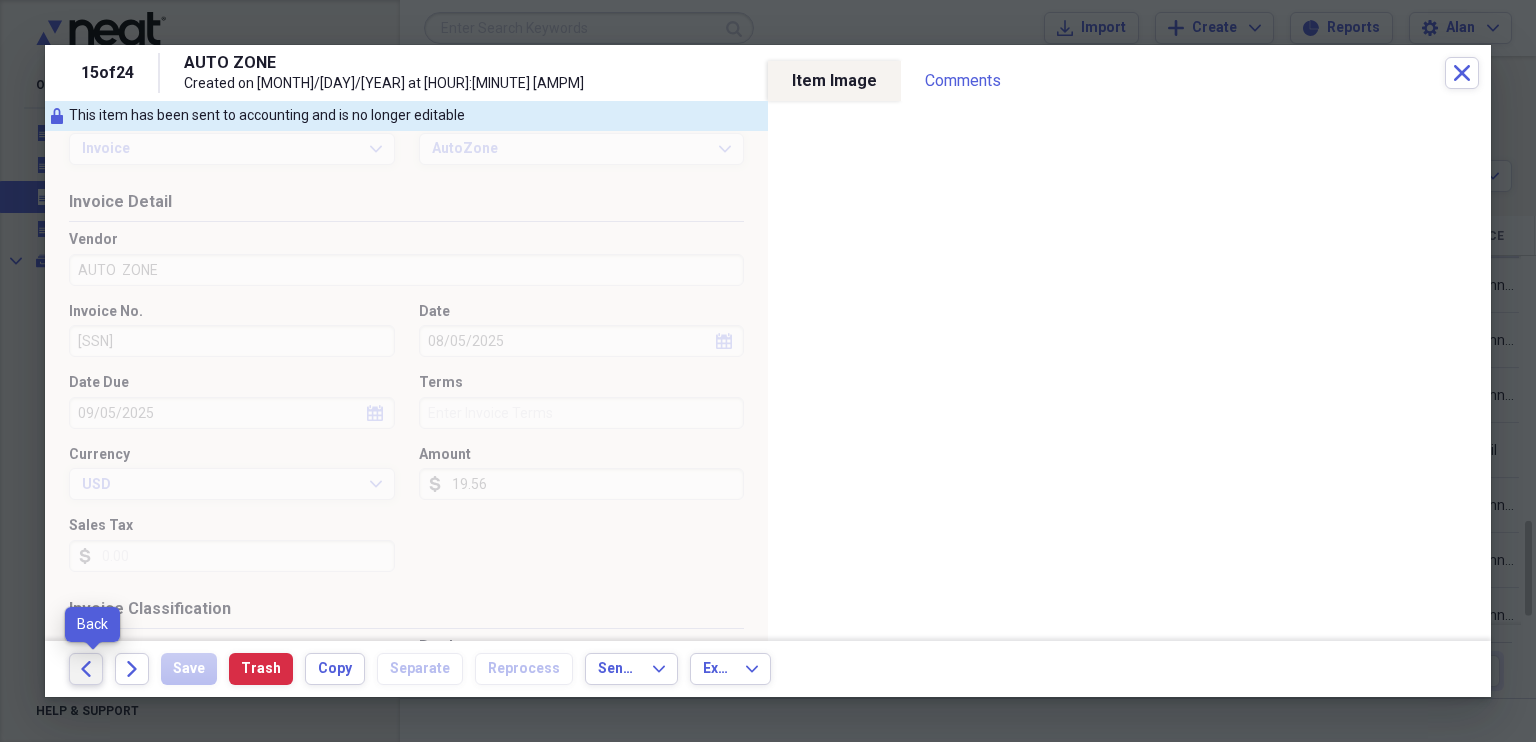 click on "Back" 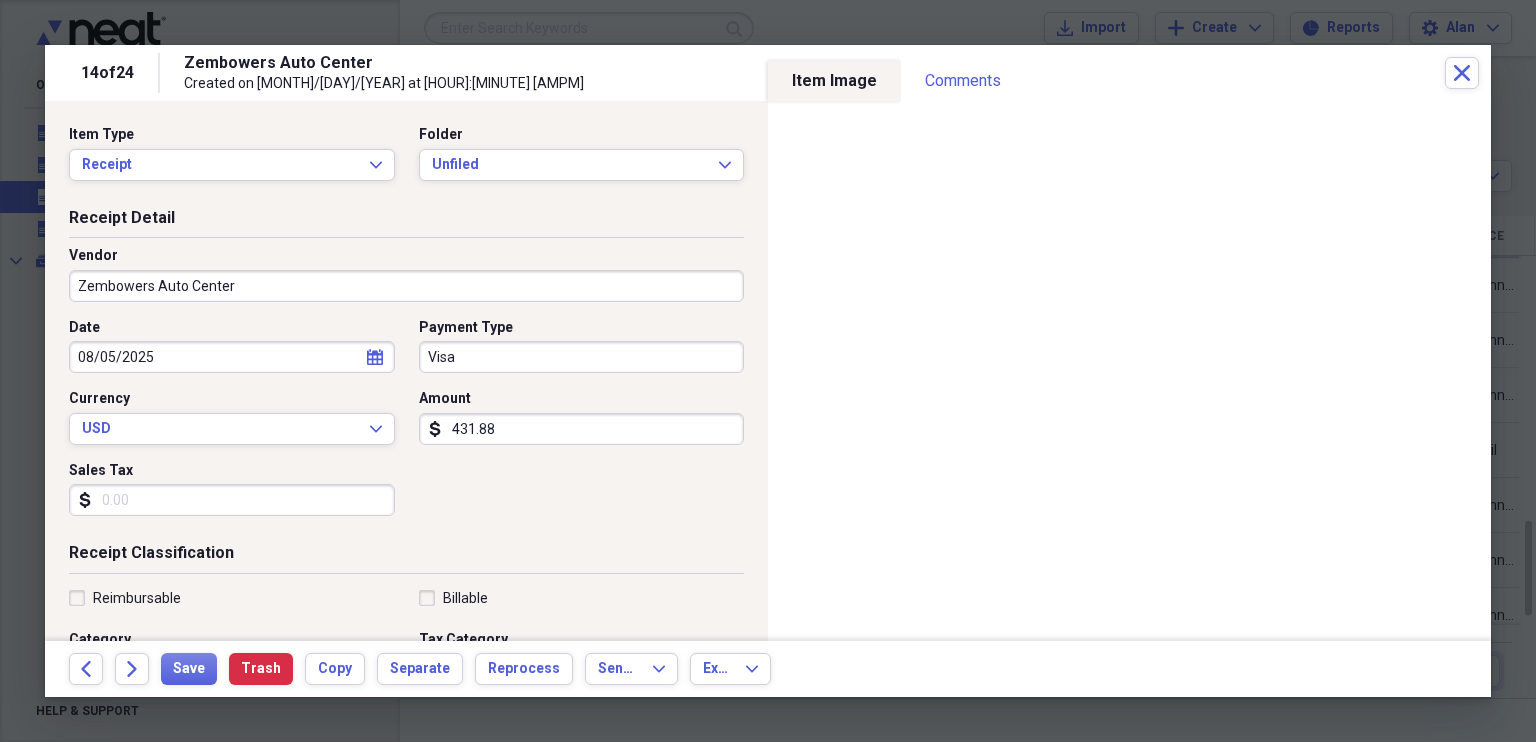 click on "Zembowers Auto Center" at bounding box center [406, 286] 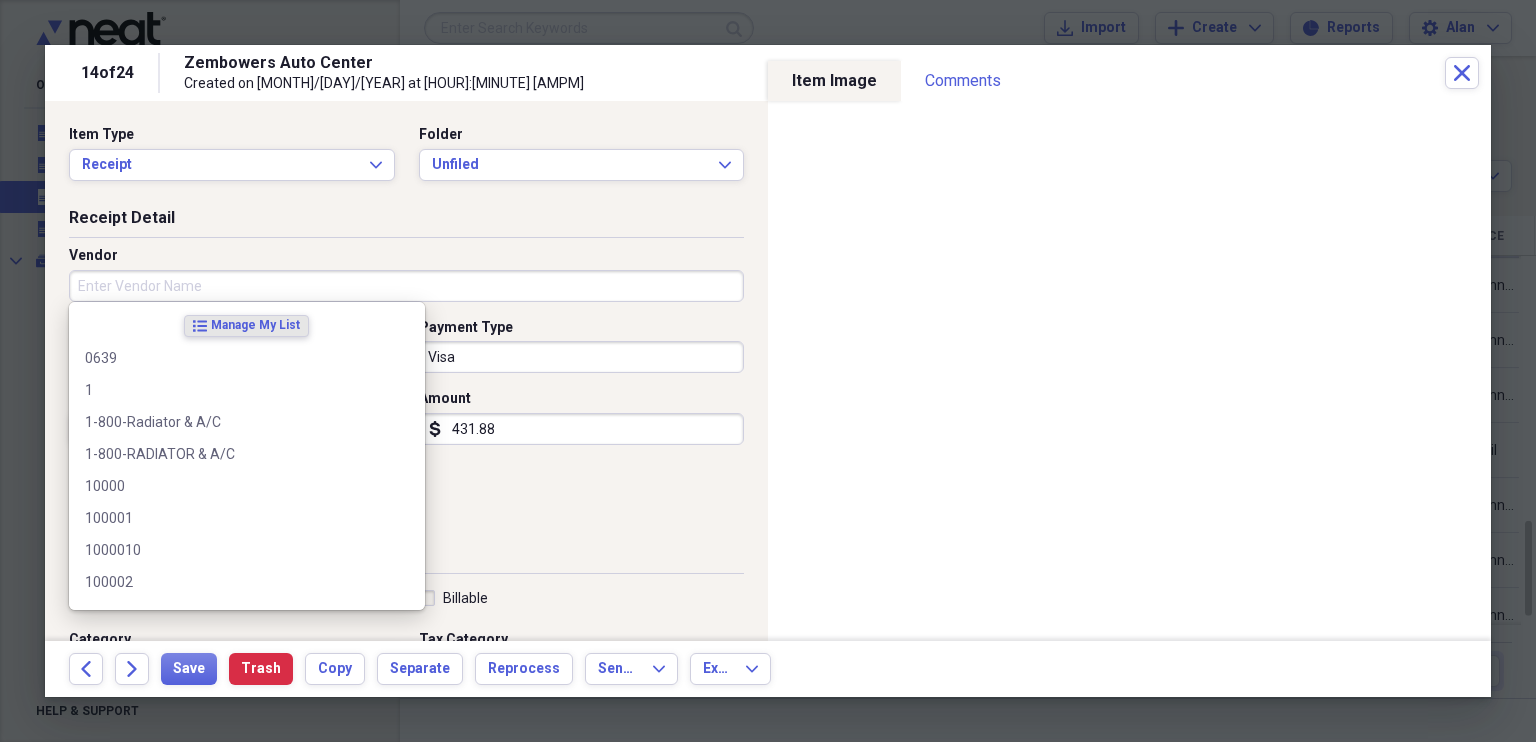 type 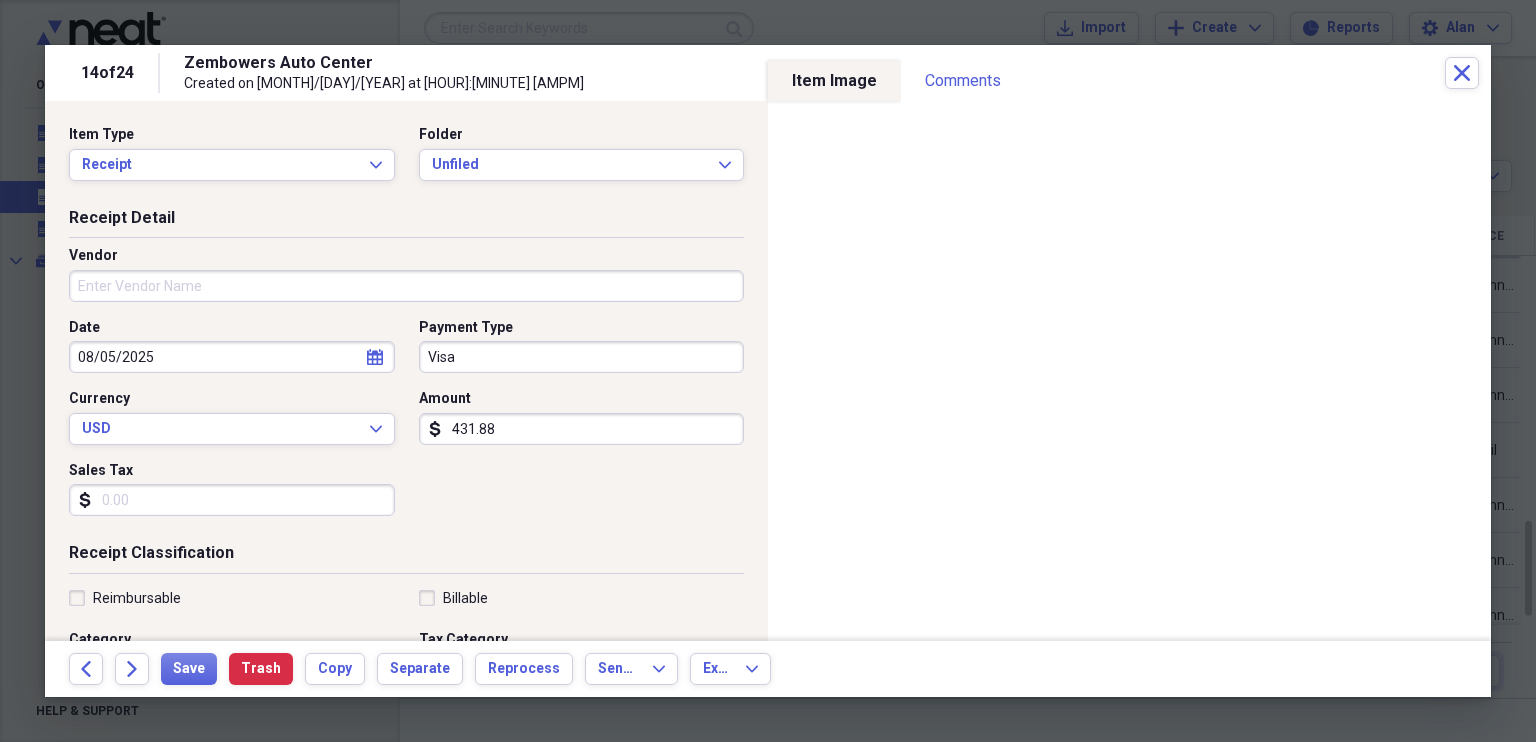 click on "Date [MONTH]/[DAY]/[YEAR] calendar Calendar Payment Type Visa Currency USD Expand Amount dollar-sign [PRICE] Sales Tax dollar-sign" at bounding box center (406, 425) 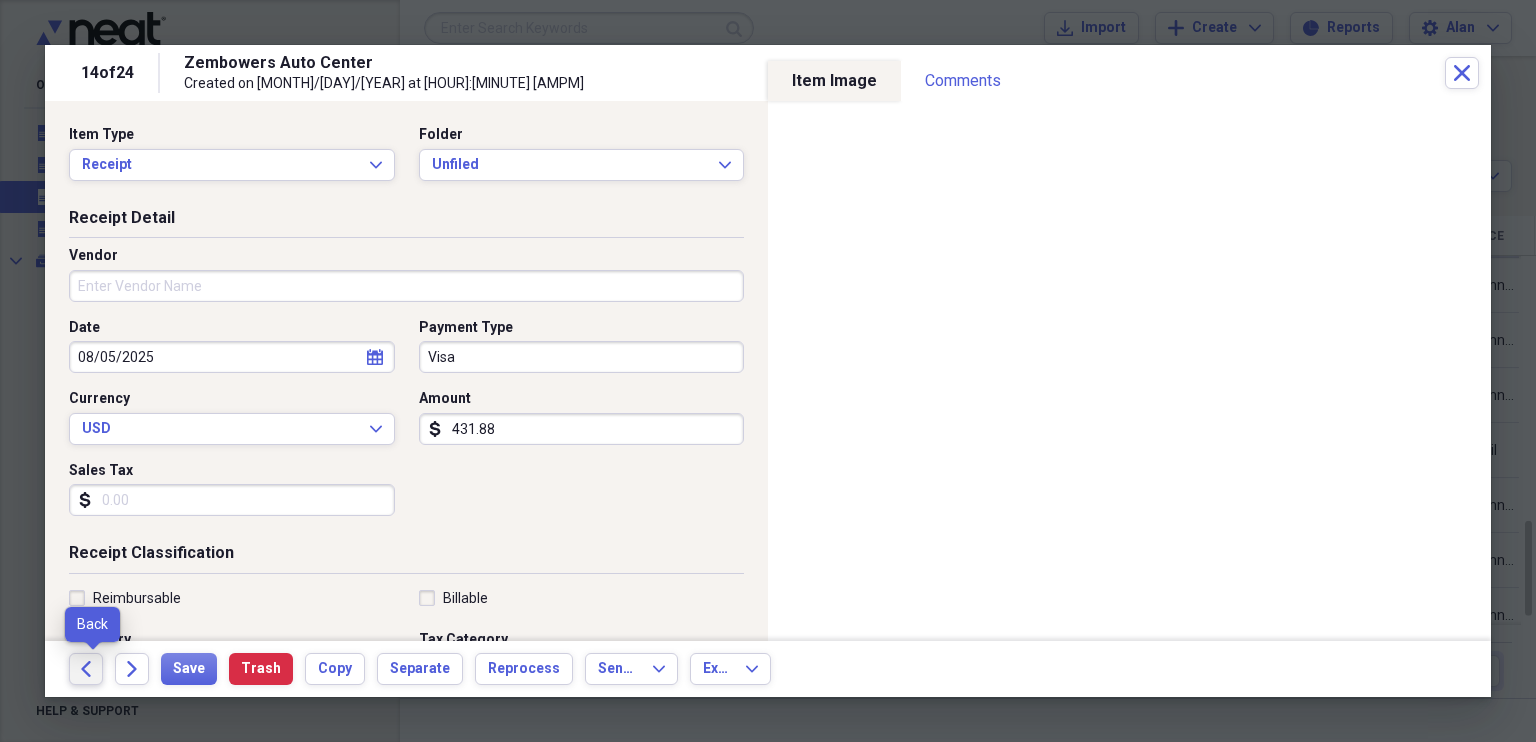 click on "Back" 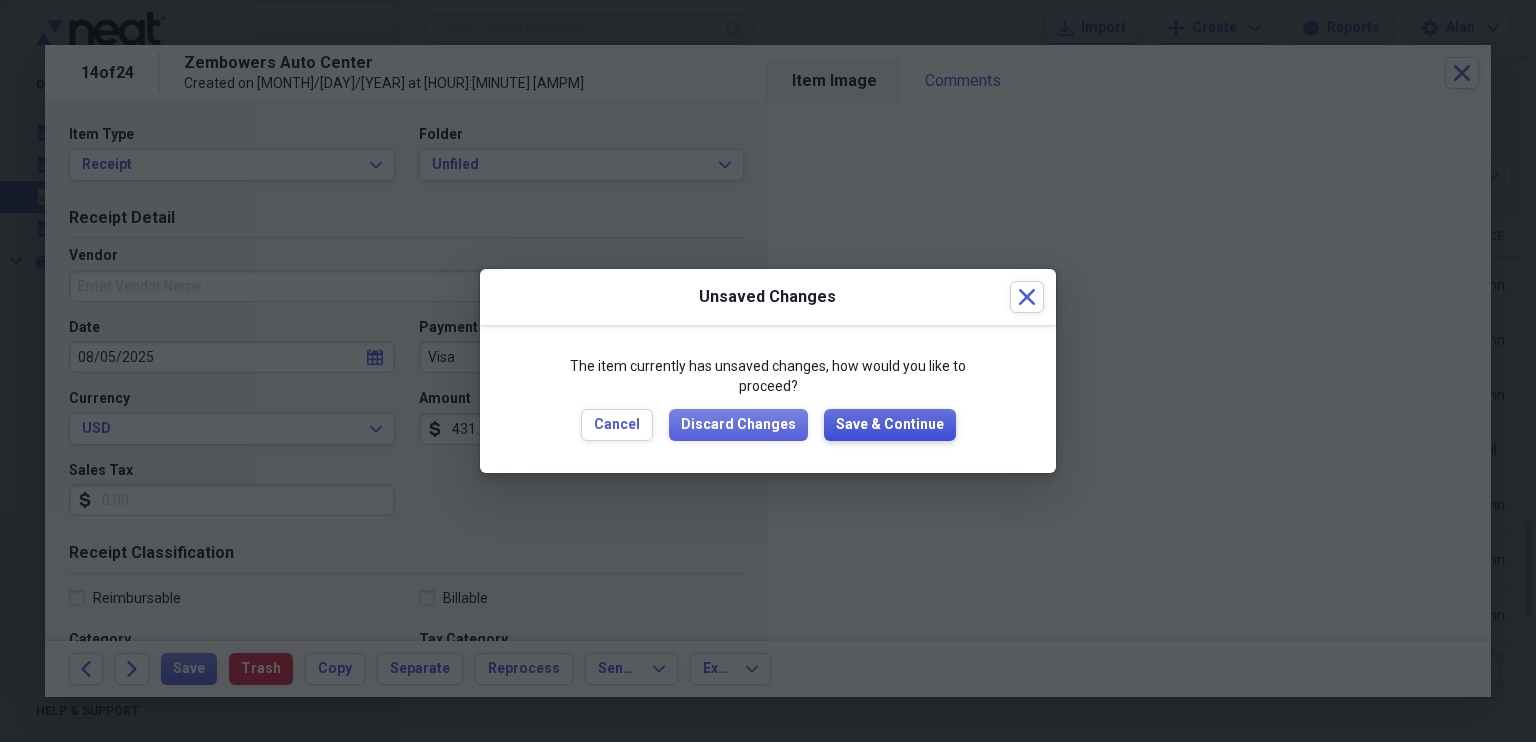 click on "Save & Continue" at bounding box center (890, 425) 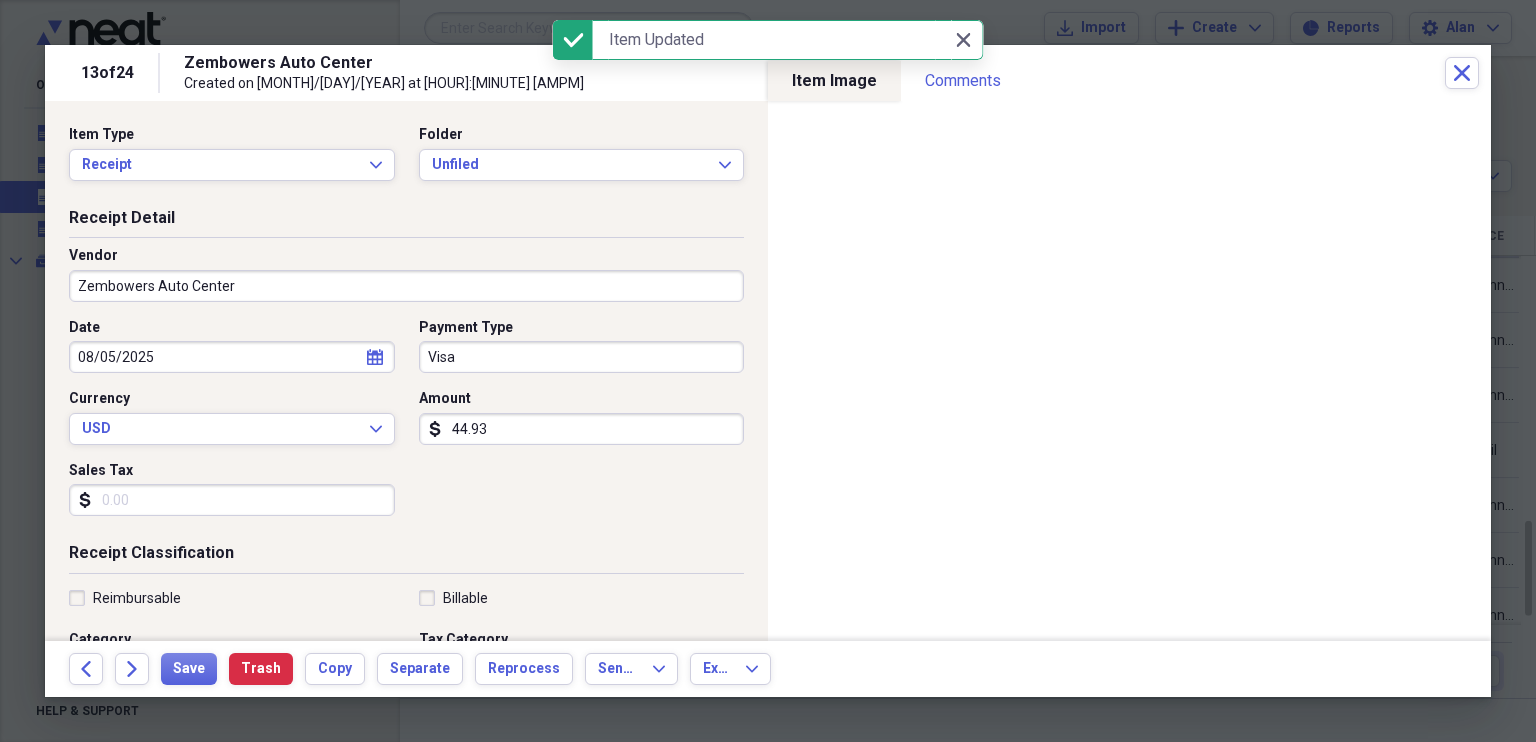 drag, startPoint x: 271, startPoint y: 287, endPoint x: 577, endPoint y: 501, distance: 373.40594 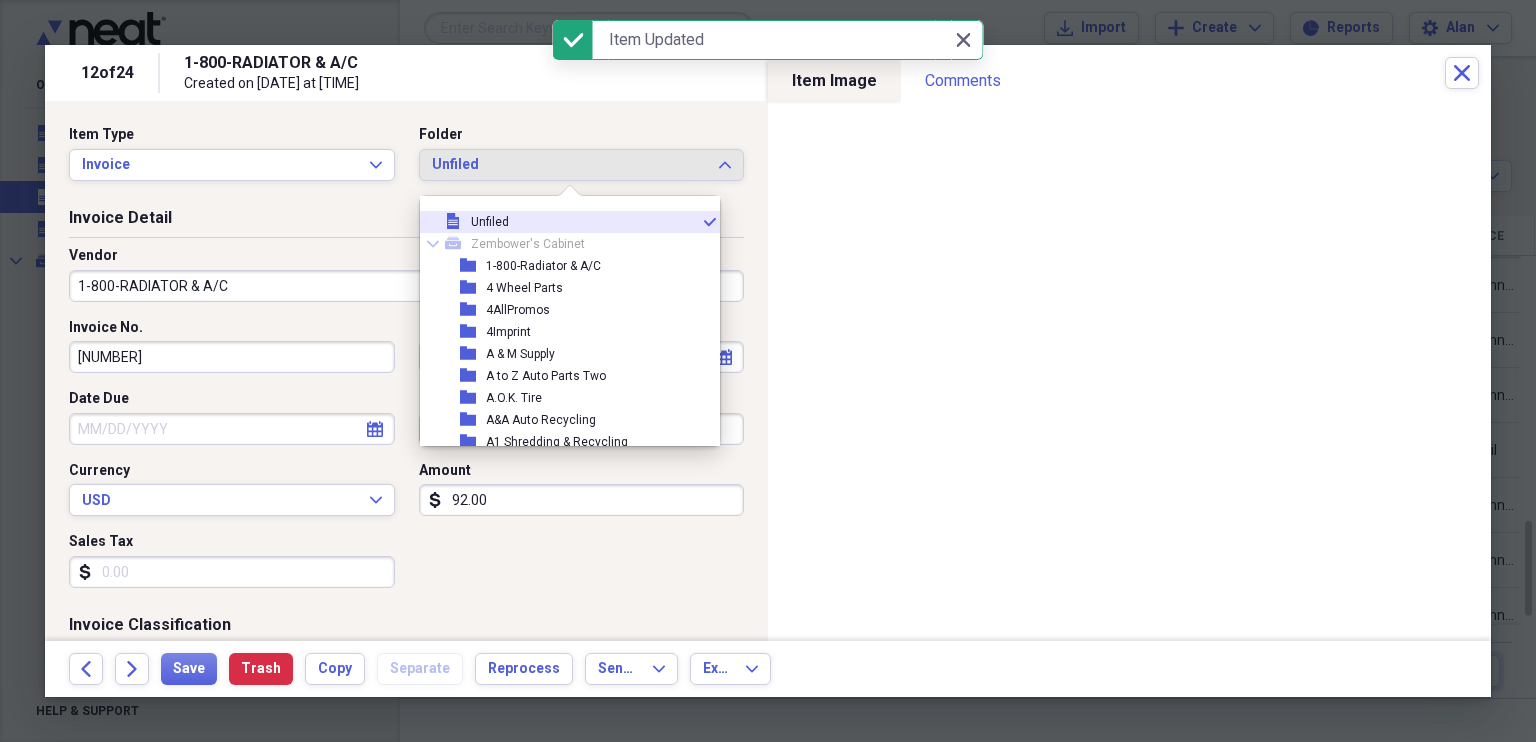 scroll, scrollTop: 0, scrollLeft: 0, axis: both 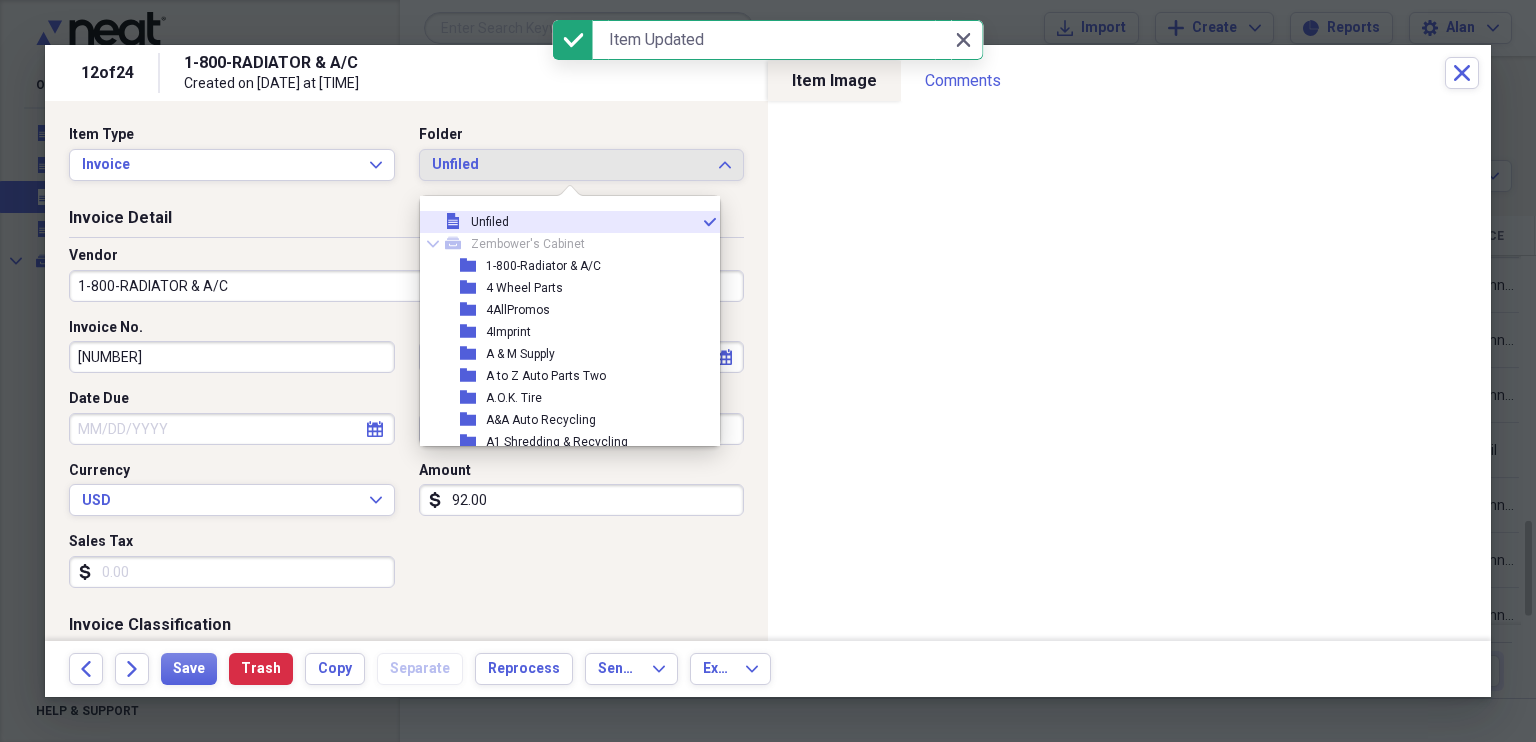 click on "1-800-Radiator & A/C" at bounding box center [543, 266] 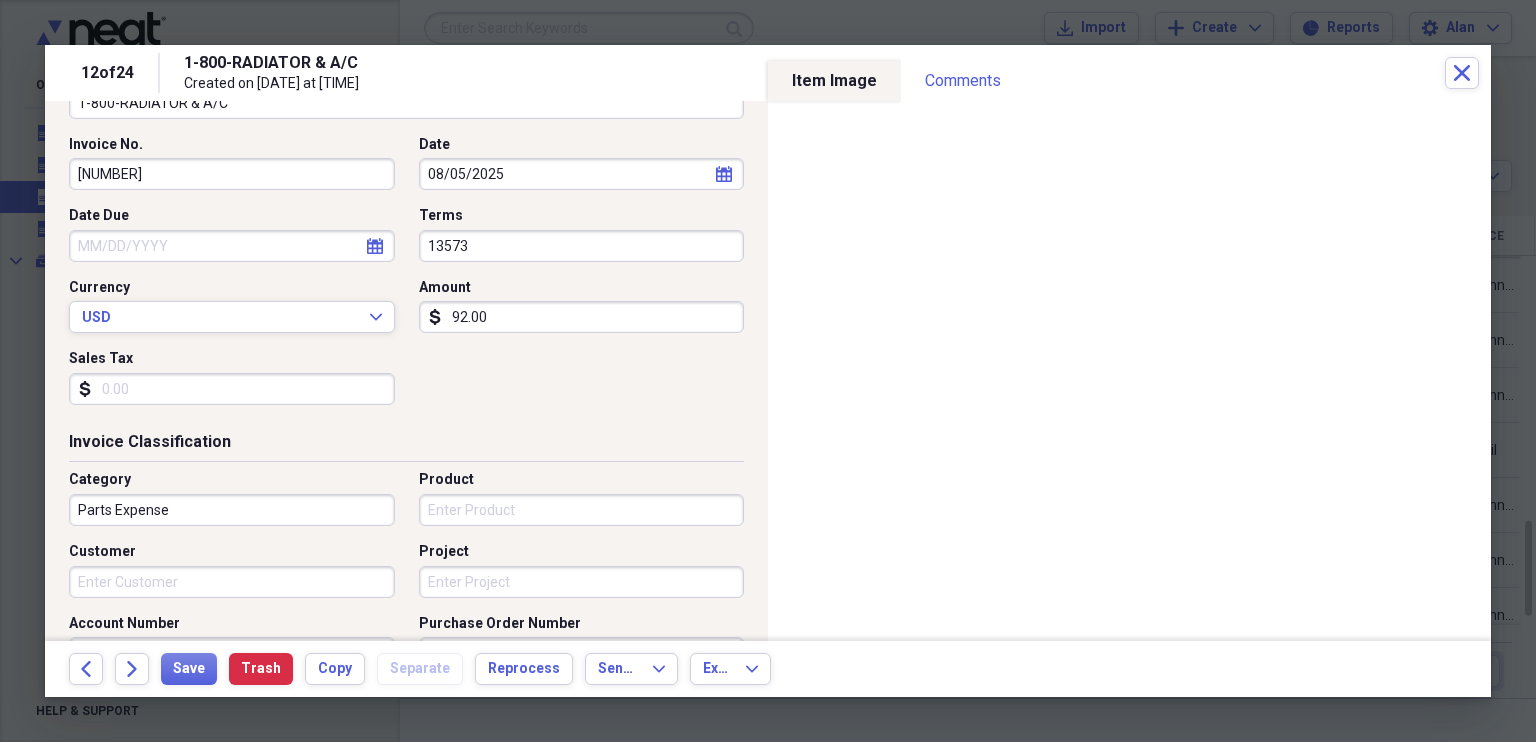 scroll, scrollTop: 0, scrollLeft: 0, axis: both 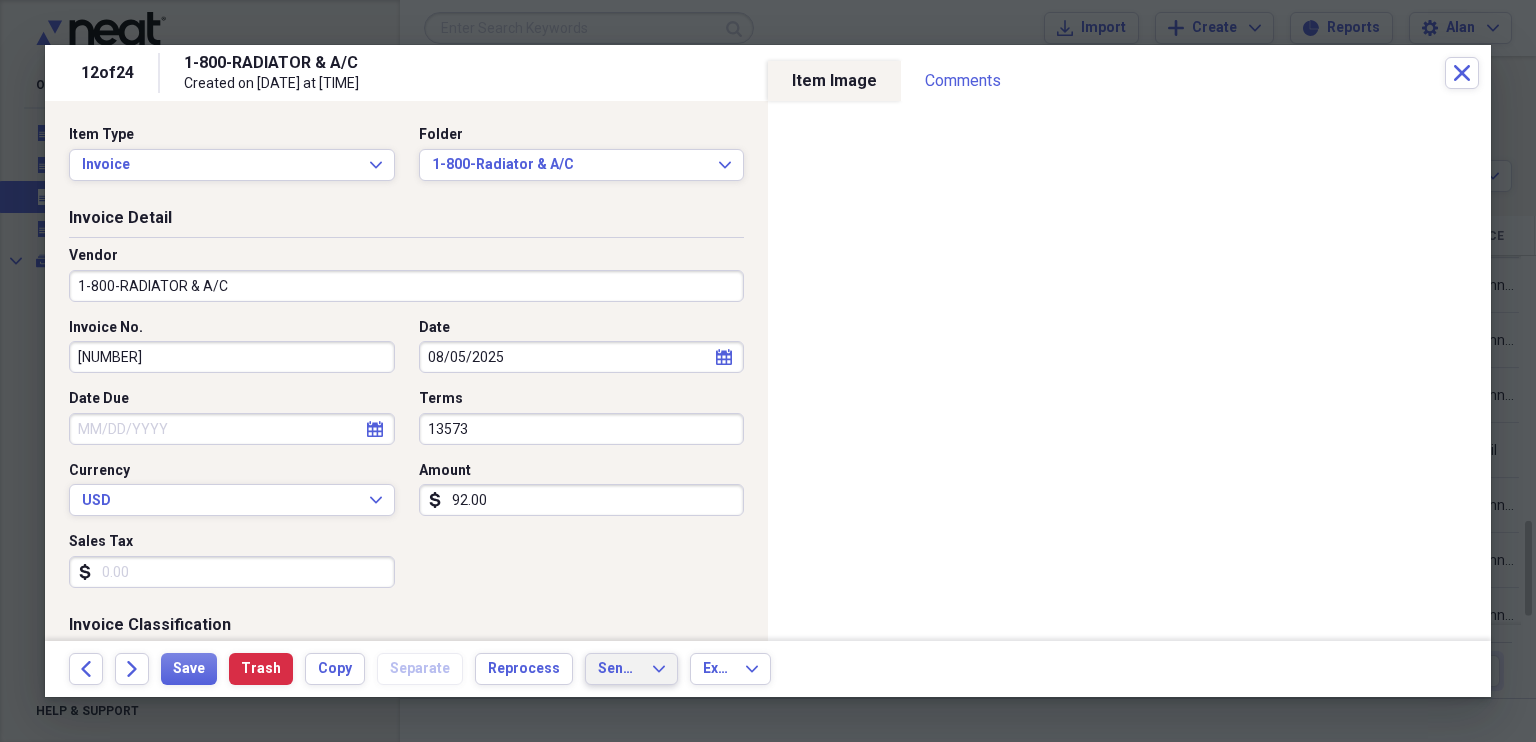 click on "Send To Expand" at bounding box center (631, 669) 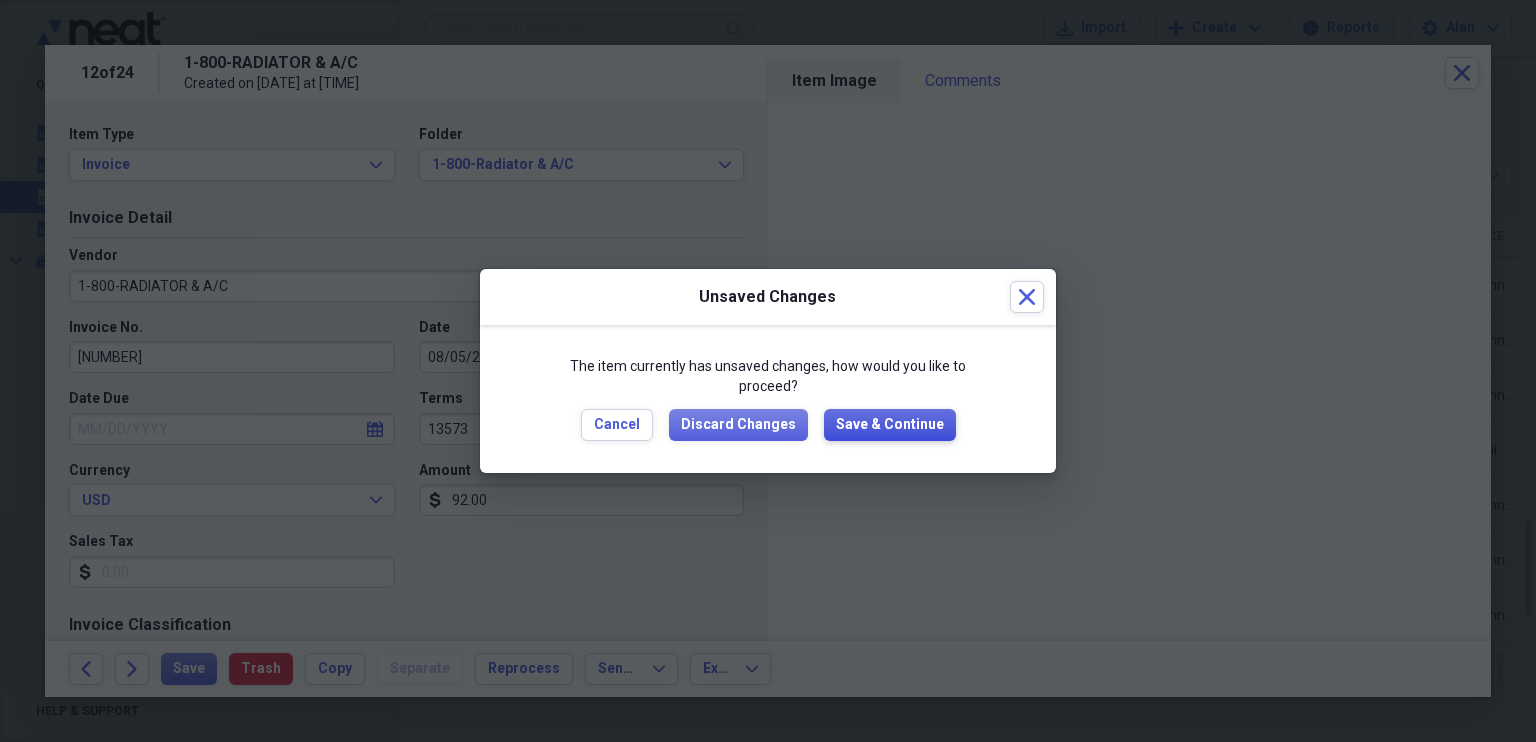 click on "Save & Continue" at bounding box center (890, 425) 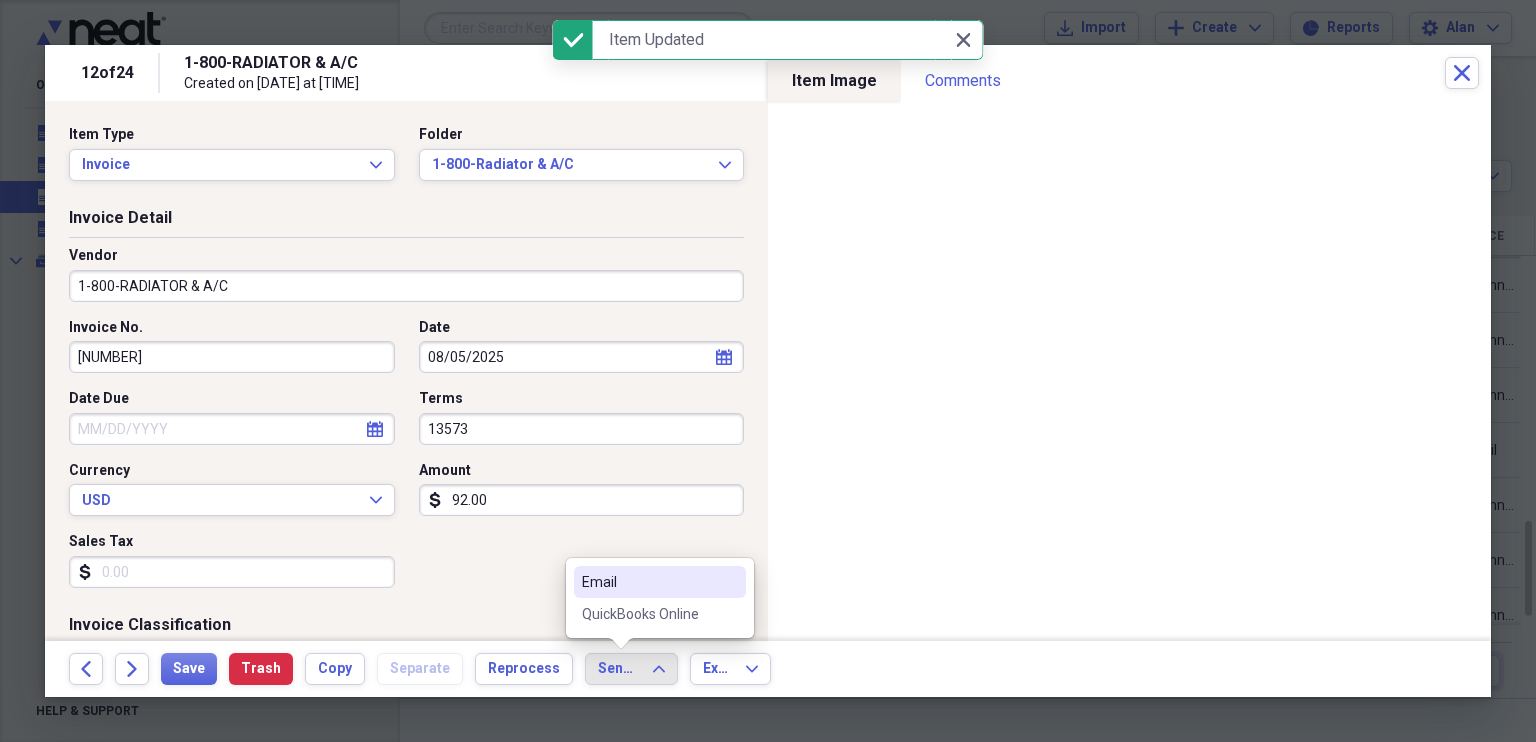 click on "QuickBooks Online" at bounding box center (648, 614) 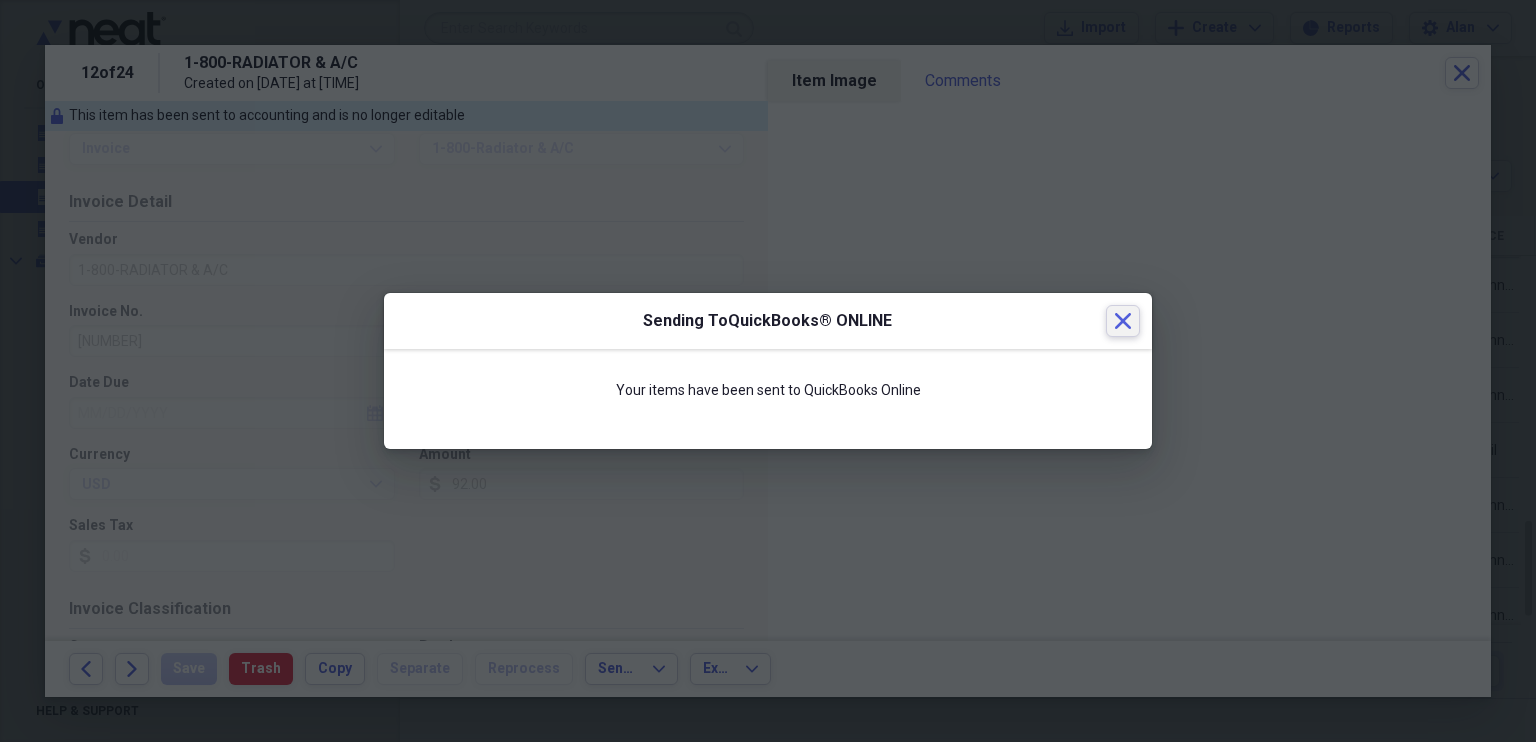 click on "Close" 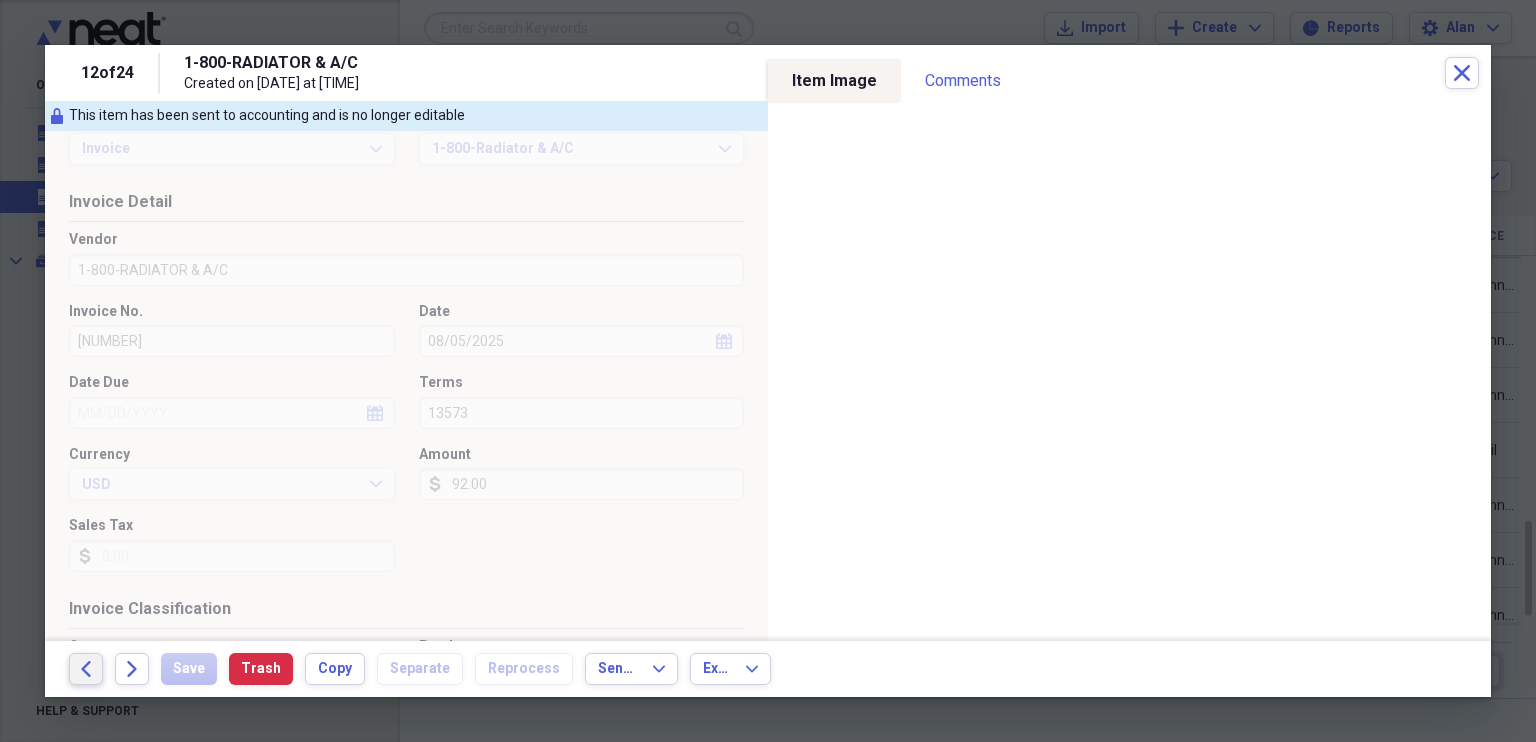 click on "Back" 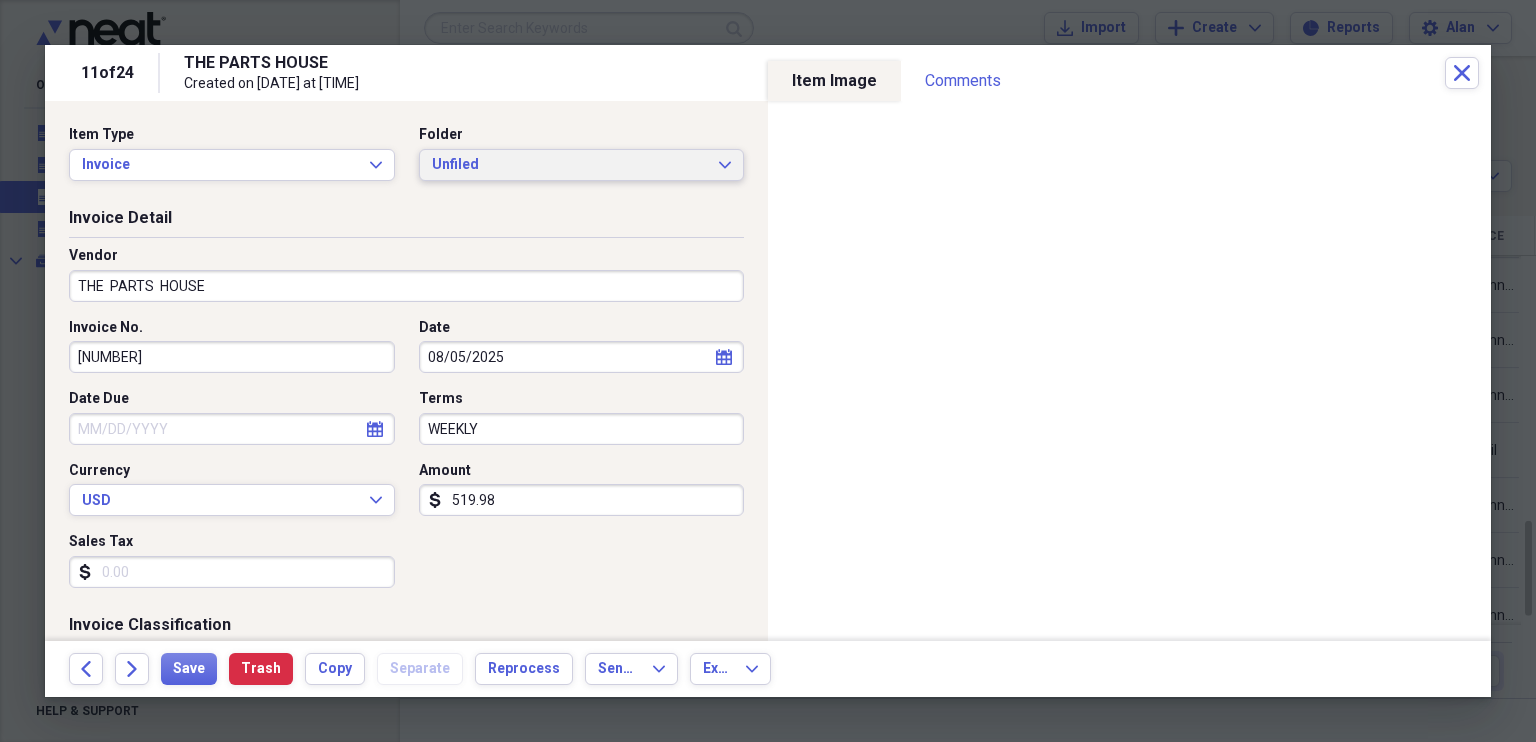 click on "Unfiled Expand" at bounding box center [582, 165] 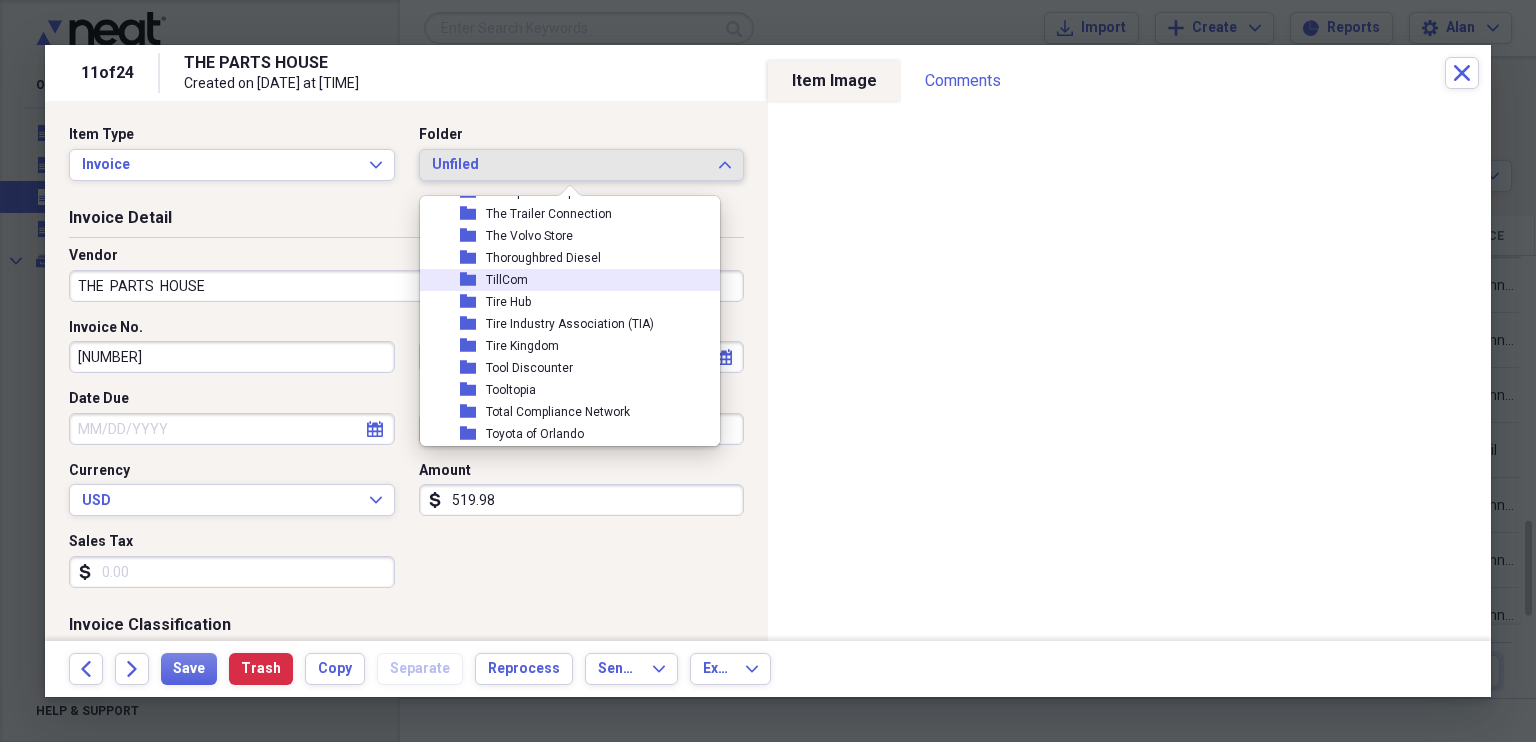 scroll, scrollTop: 8708, scrollLeft: 0, axis: vertical 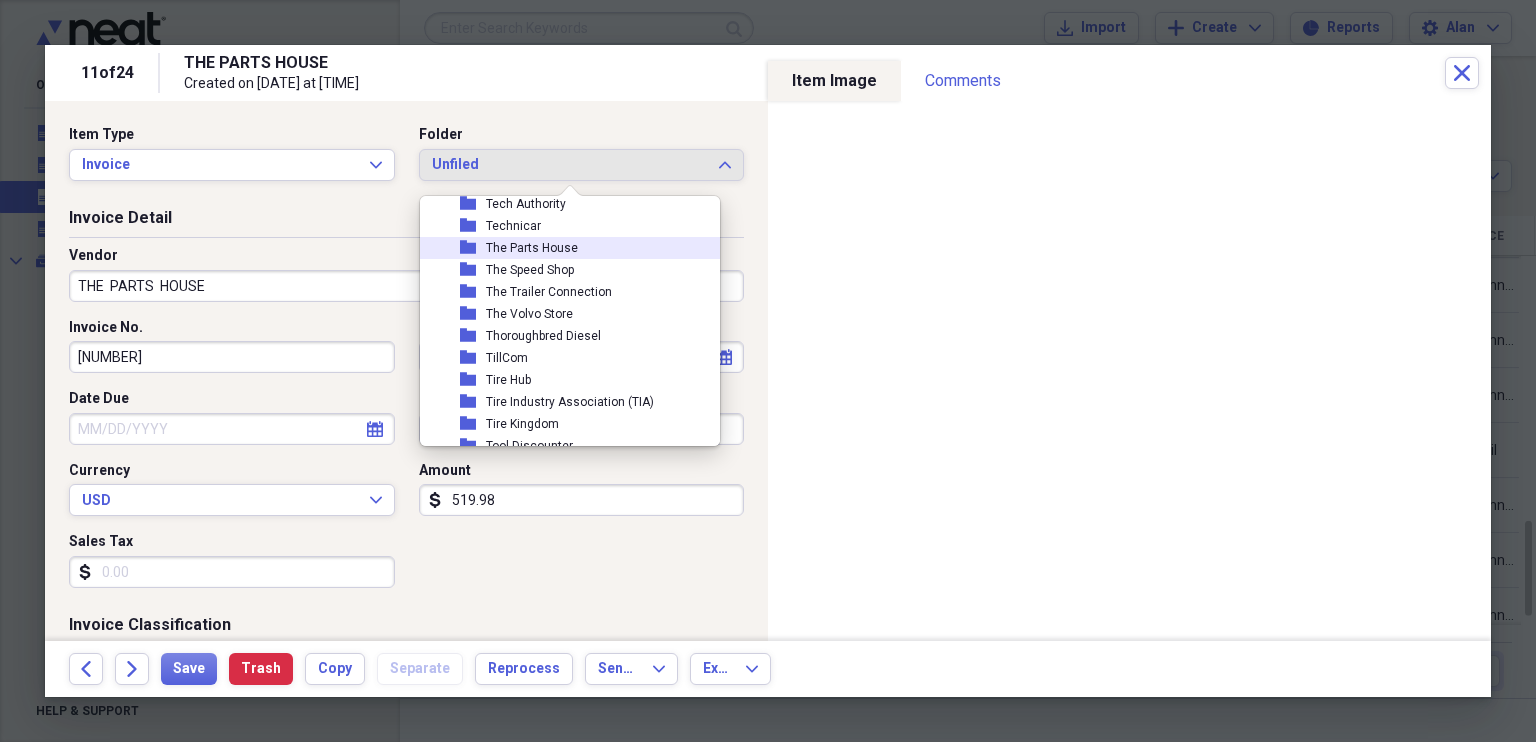 click on "The Parts House" at bounding box center (532, 248) 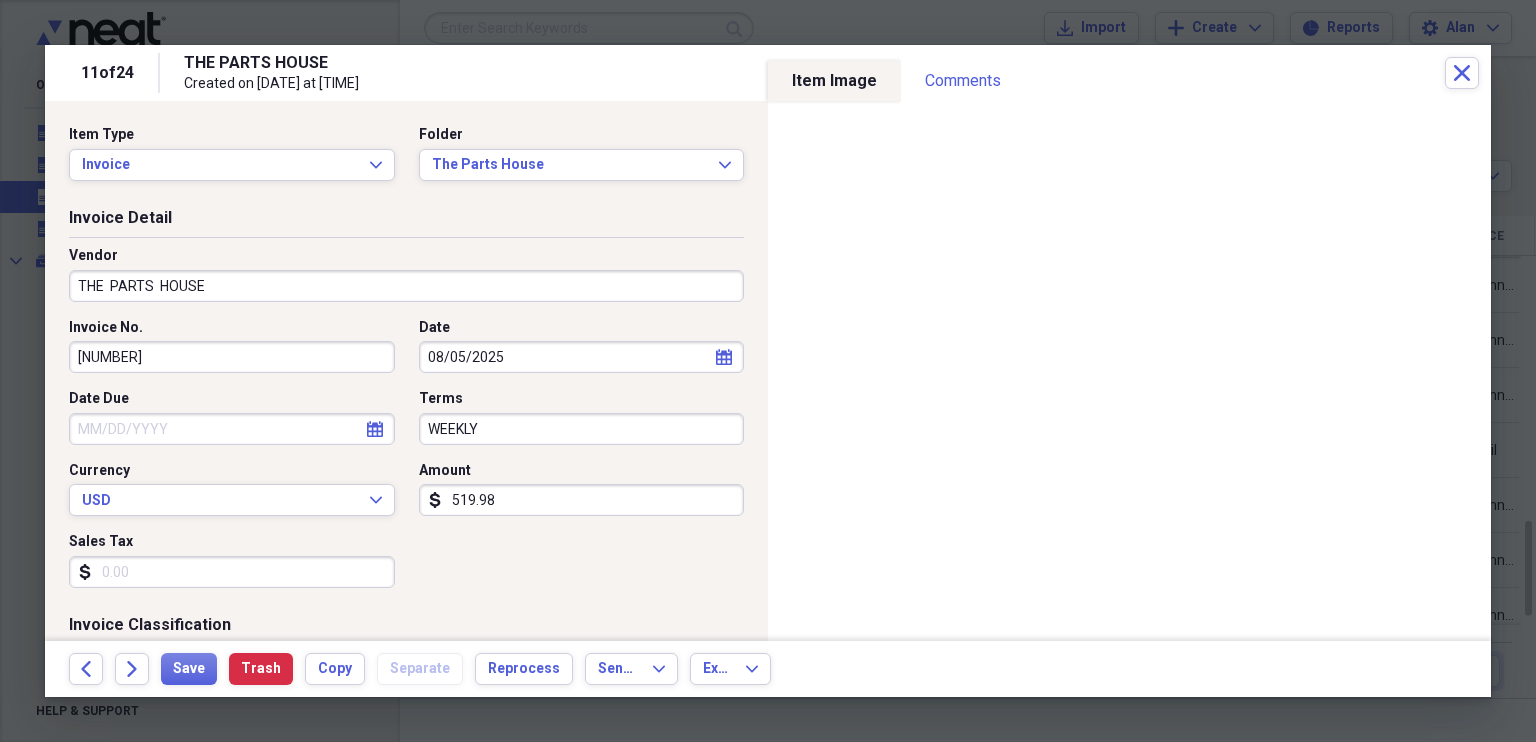 click 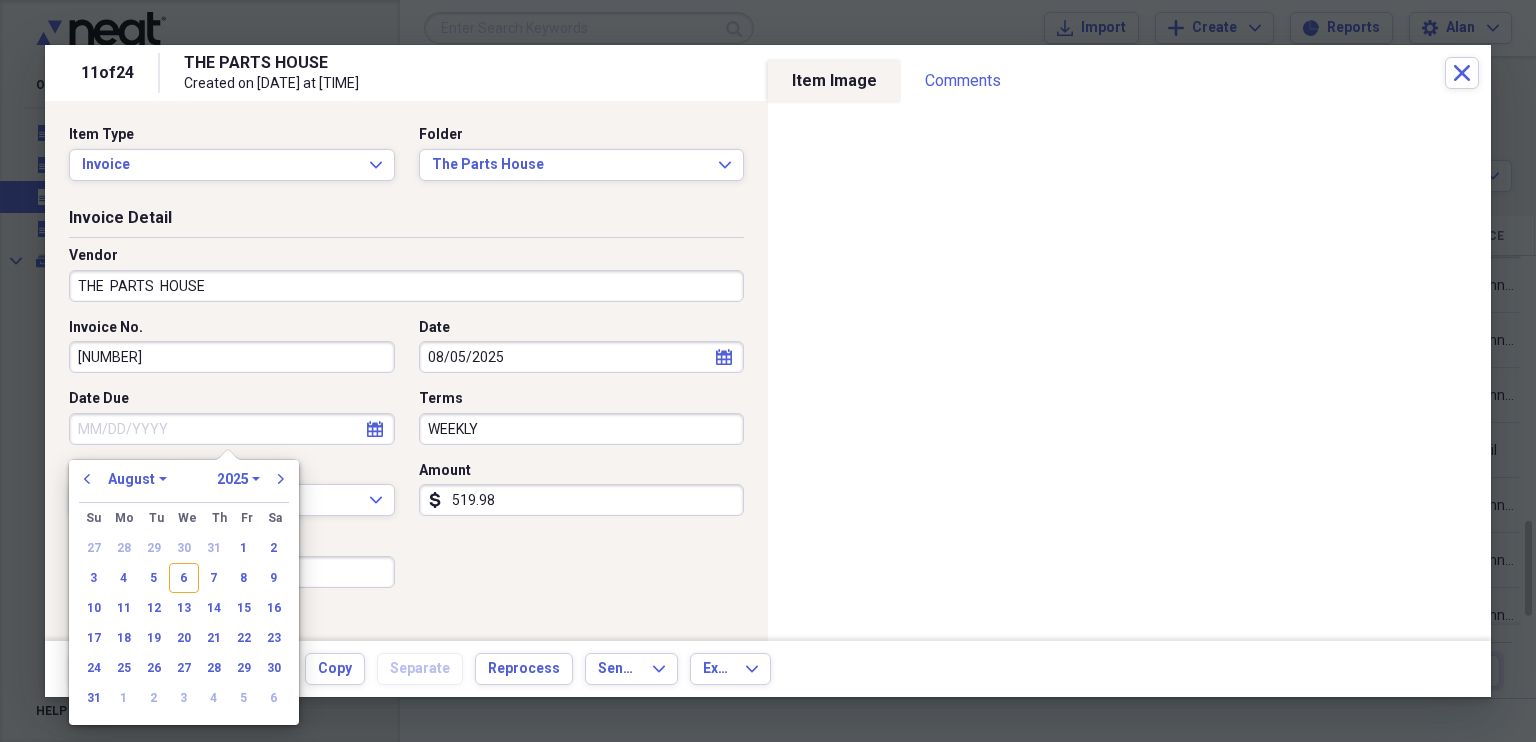 click on "16" at bounding box center [274, 608] 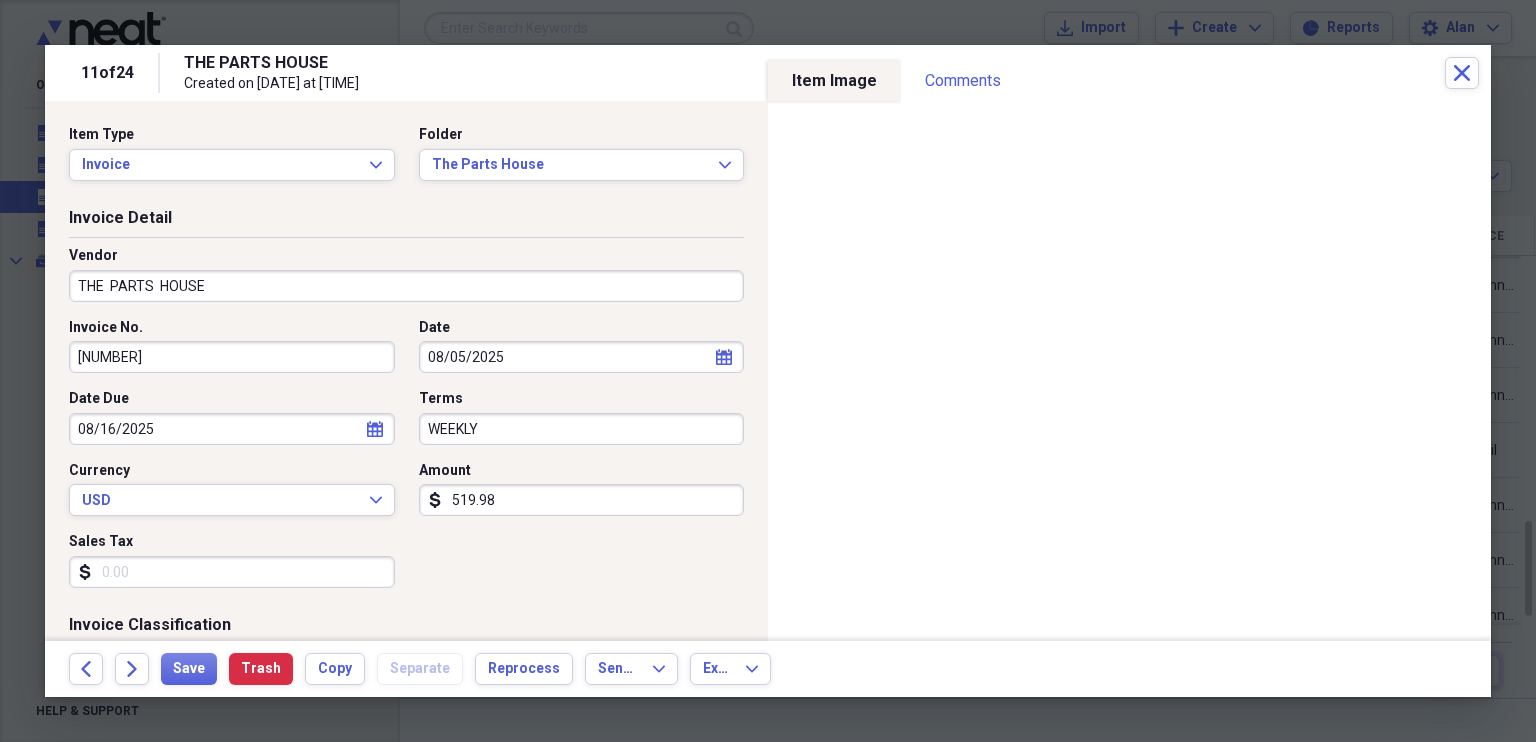 click on "519.98" at bounding box center [582, 500] 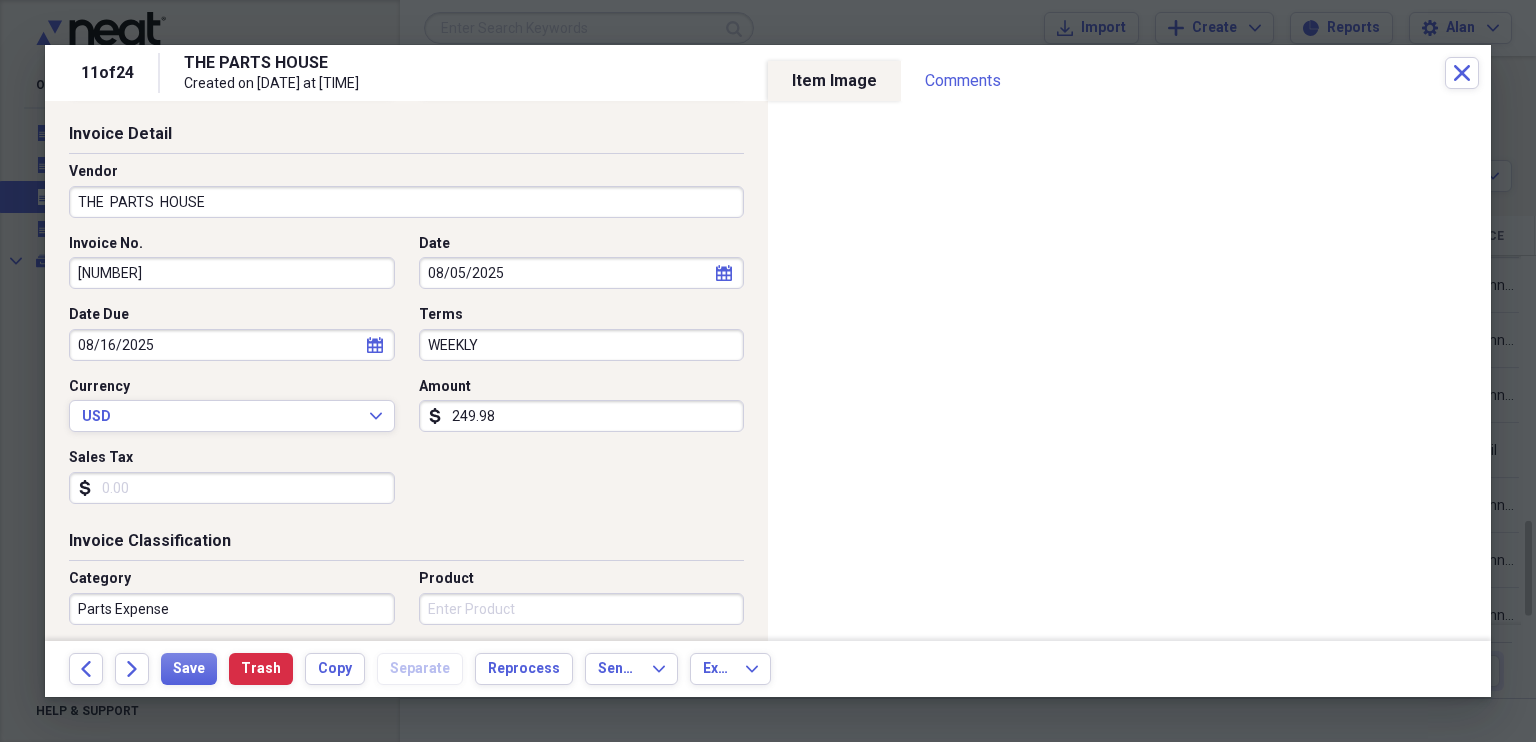 scroll, scrollTop: 183, scrollLeft: 0, axis: vertical 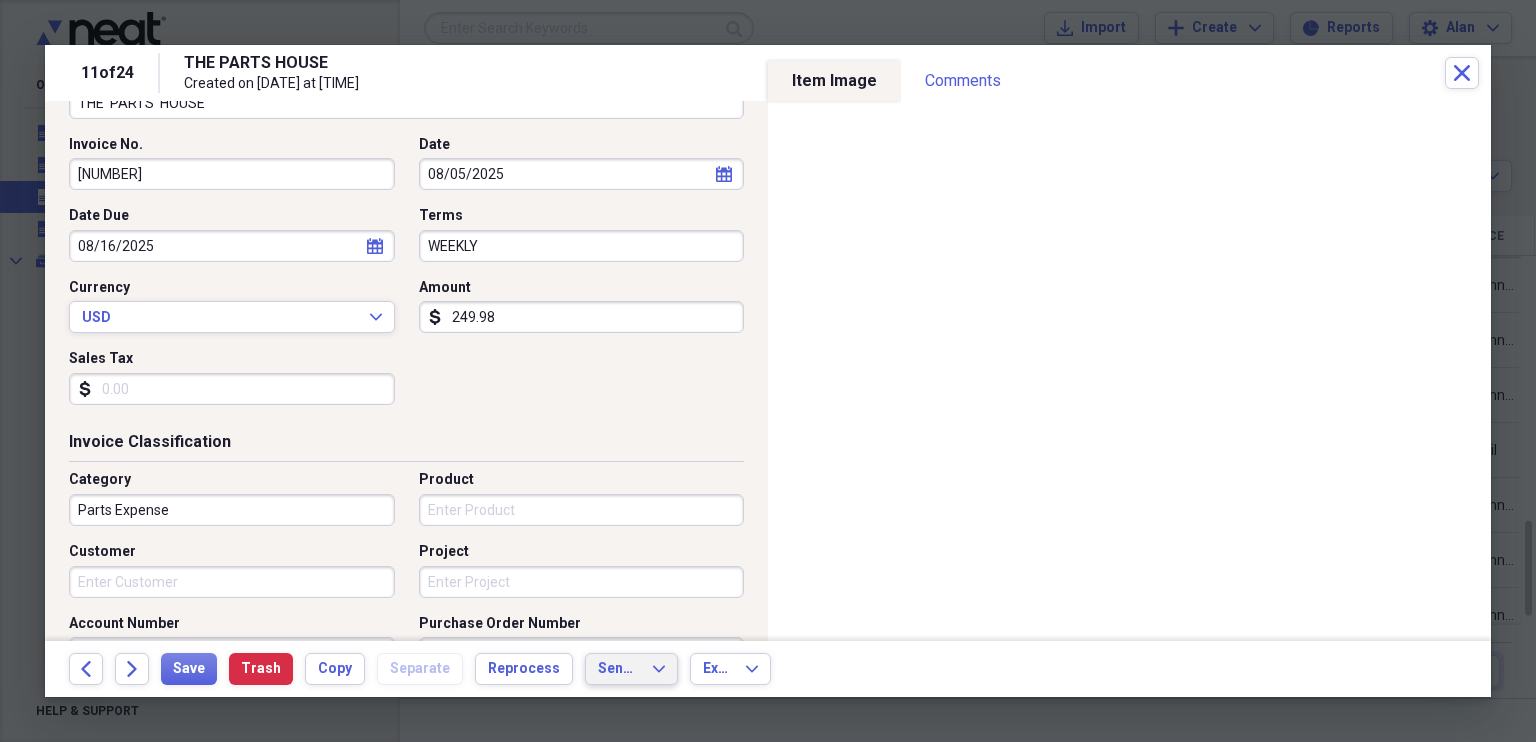 type on "249.98" 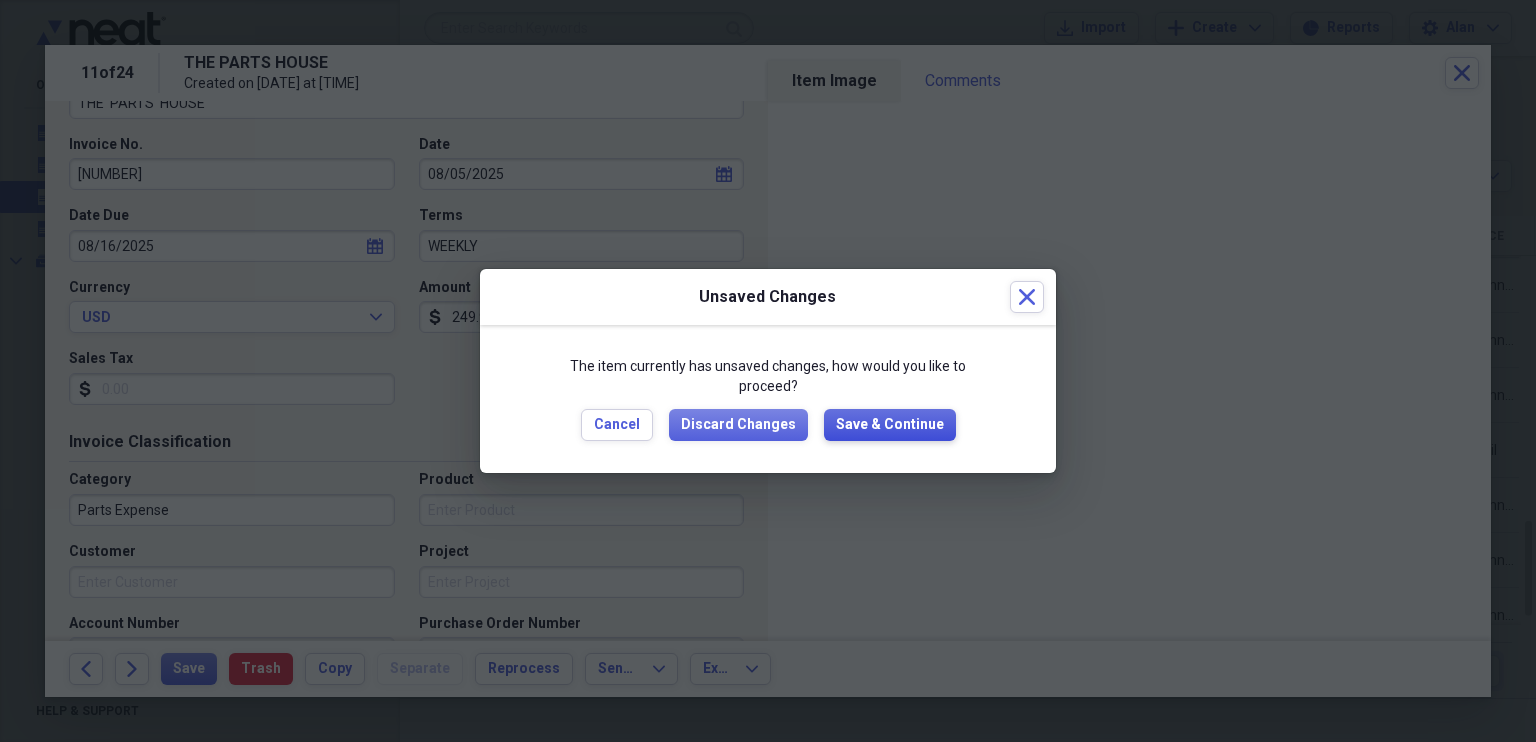 click on "Save & Continue" at bounding box center [890, 425] 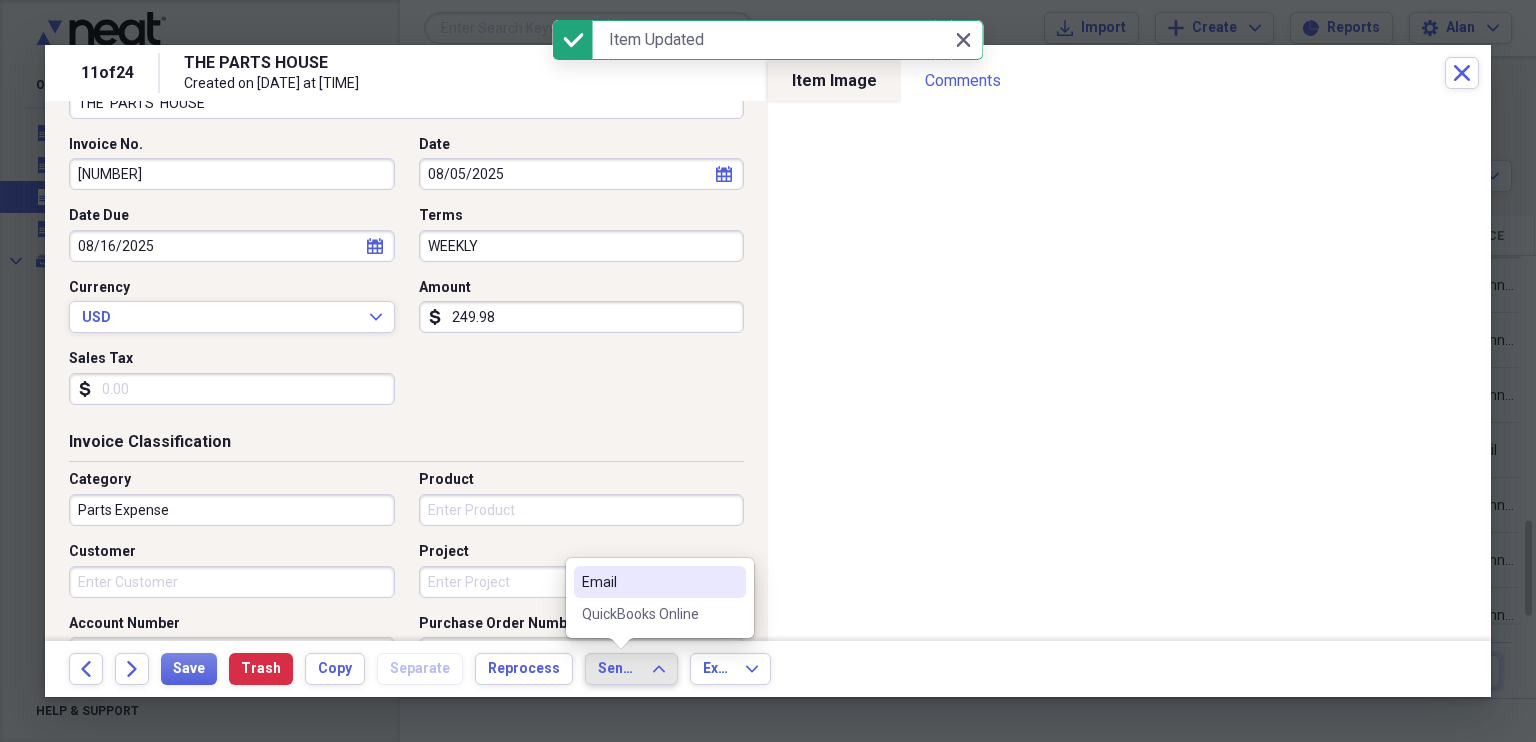 click on "QuickBooks Online" at bounding box center (648, 614) 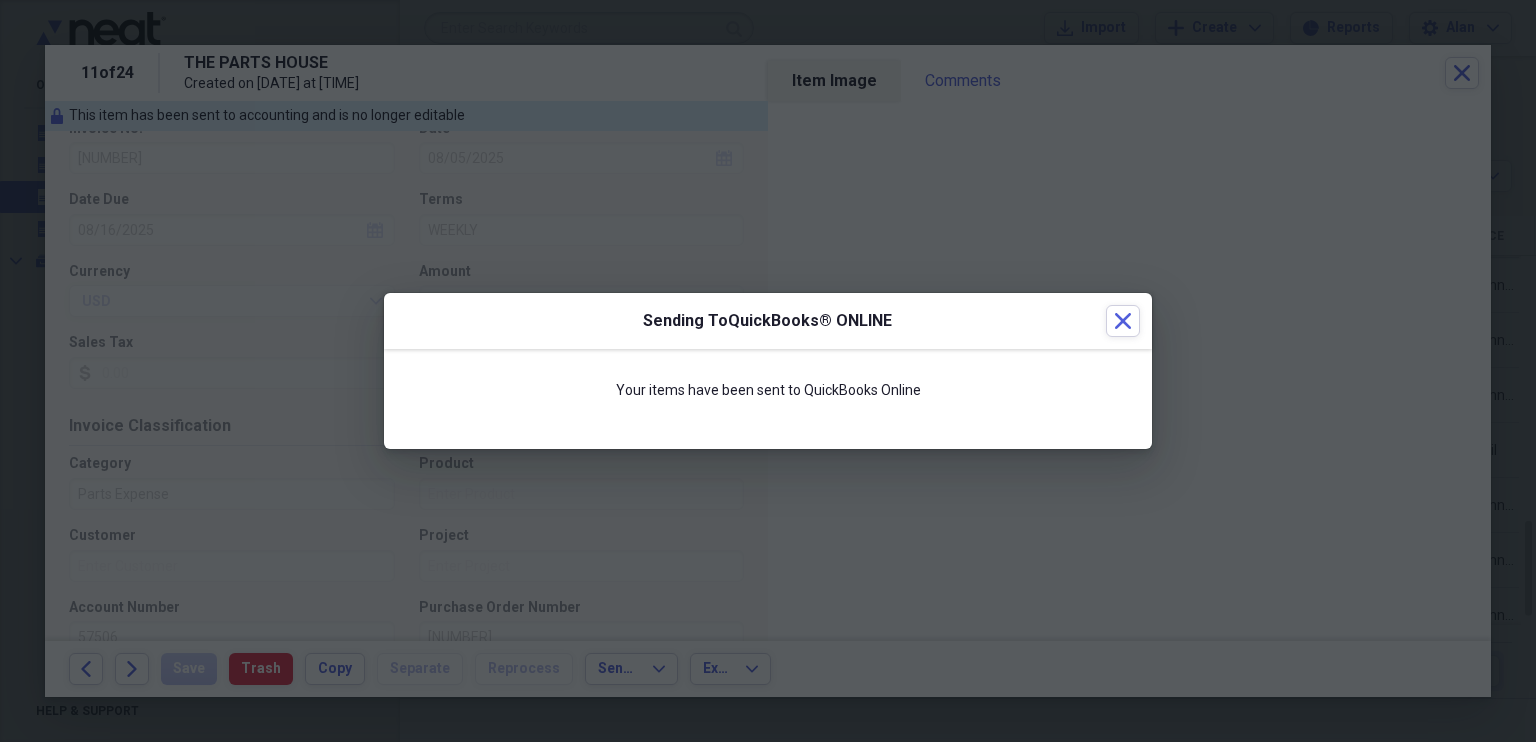 scroll, scrollTop: 167, scrollLeft: 0, axis: vertical 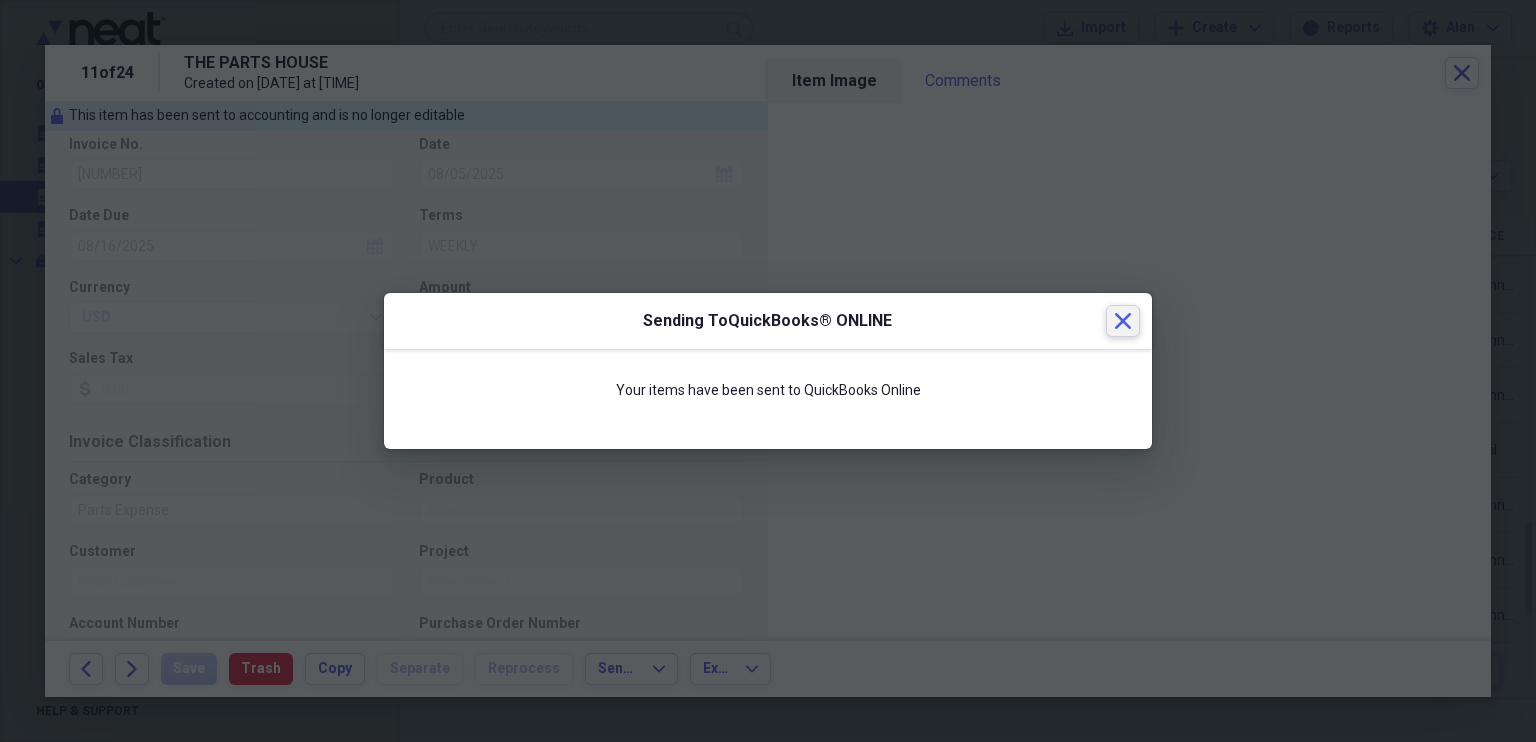 click on "Close" at bounding box center (1123, 321) 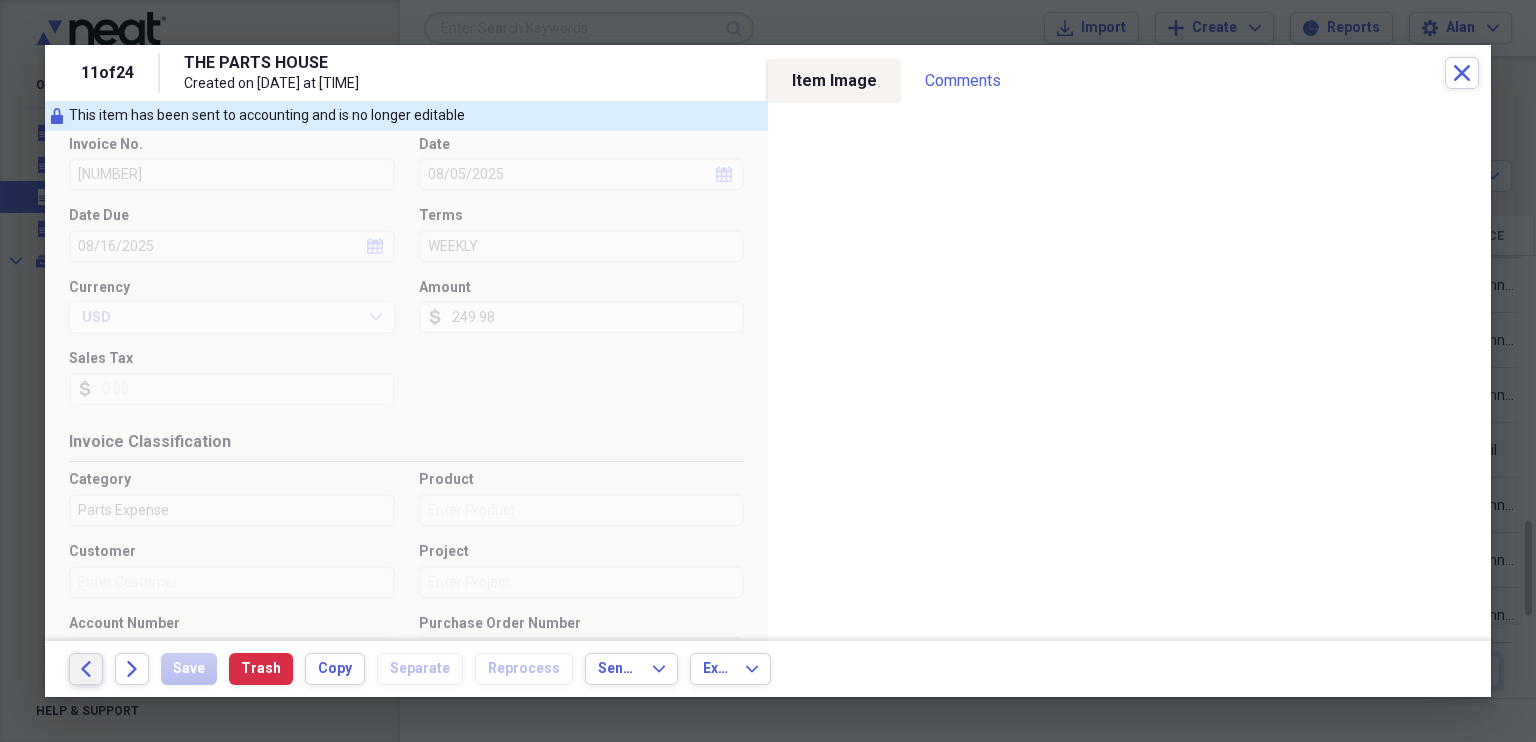 click on "Back" 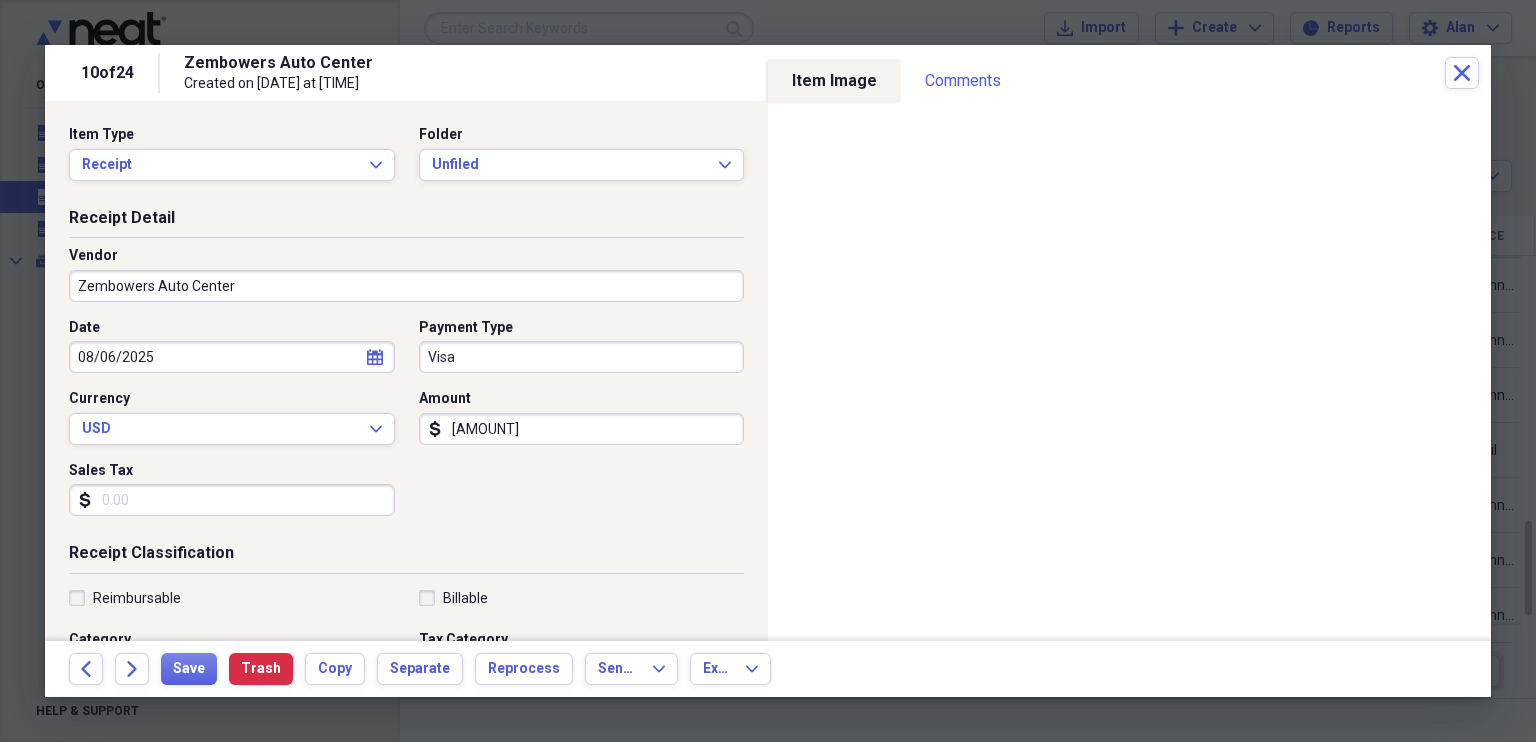 click on "Zembowers Auto Center" at bounding box center [406, 286] 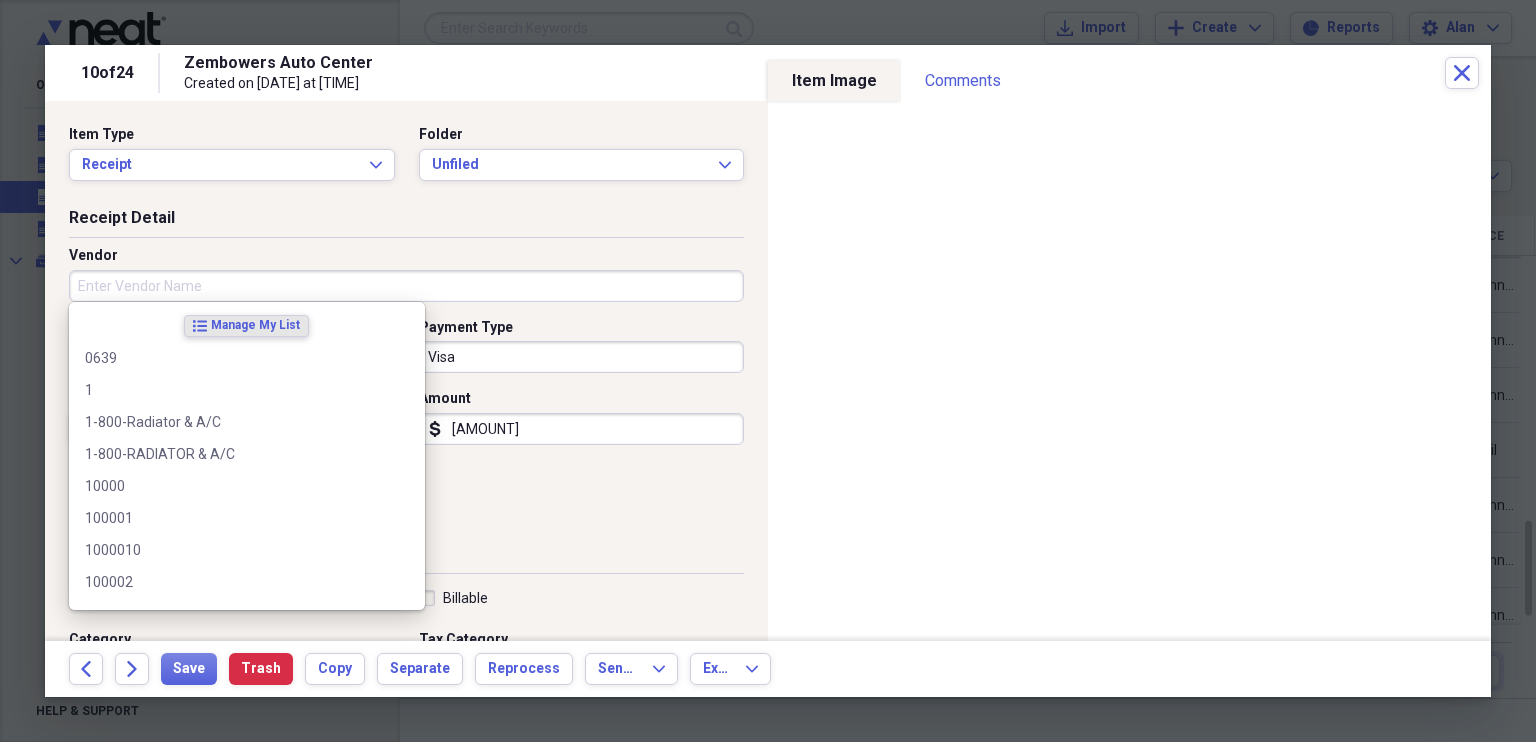 type 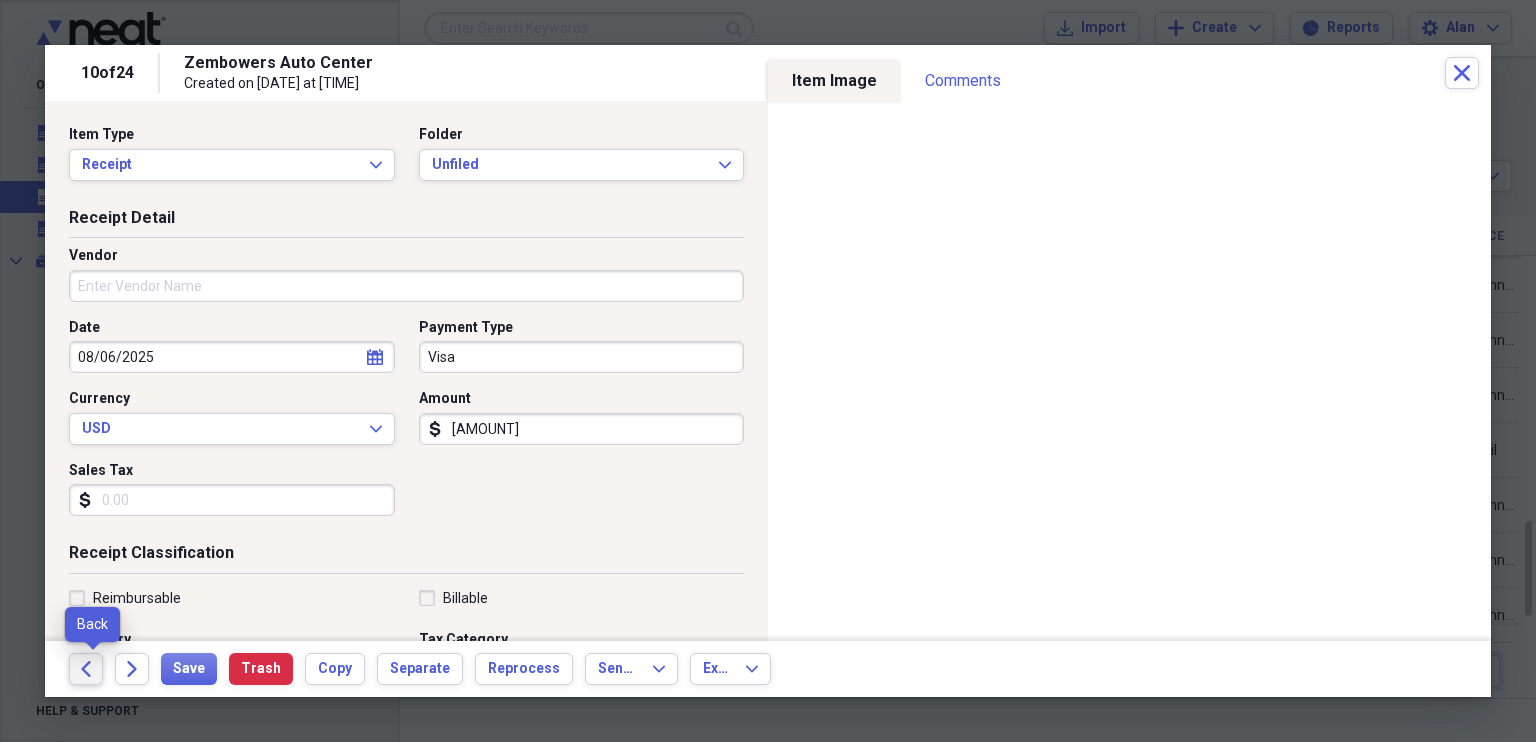 click on "Back" 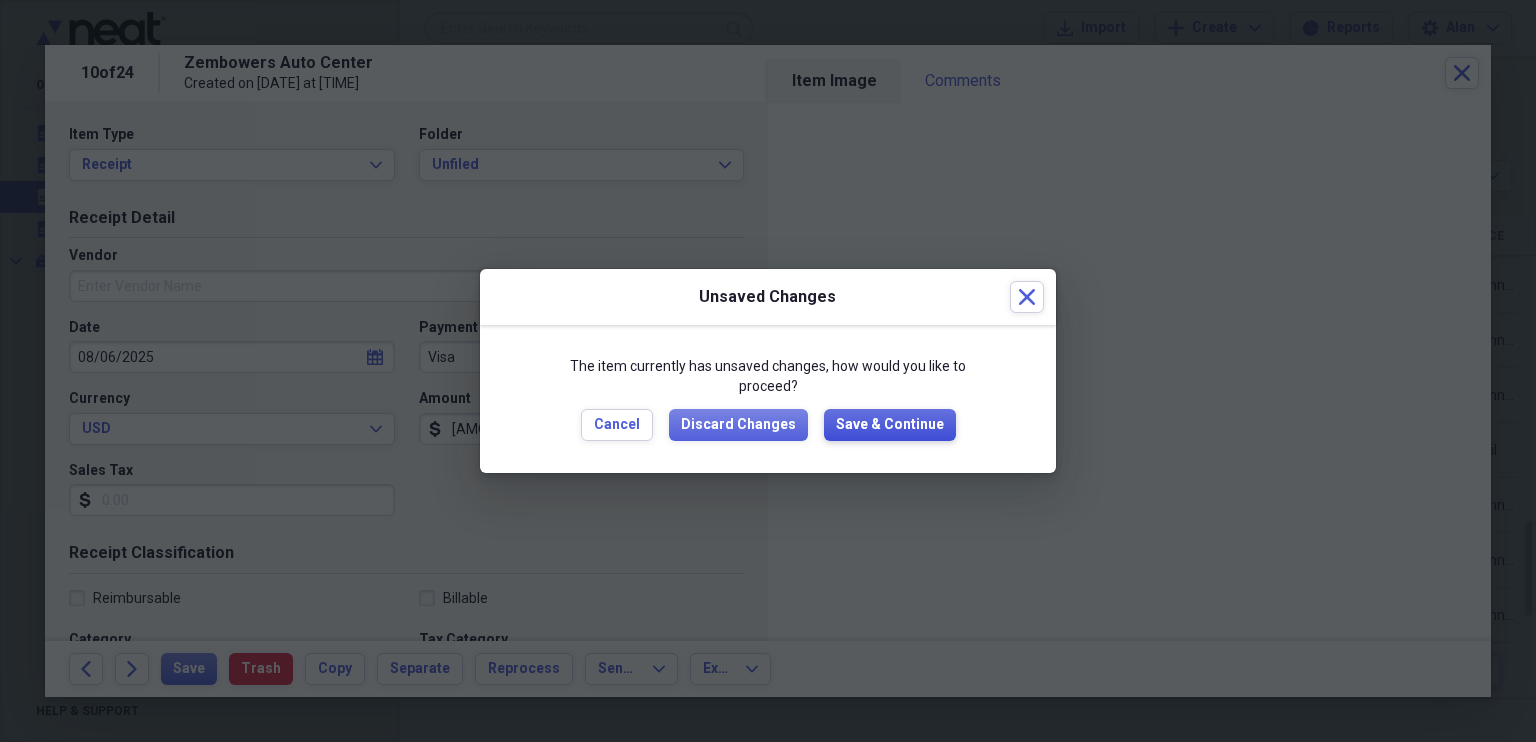 click on "Save & Continue" at bounding box center (890, 425) 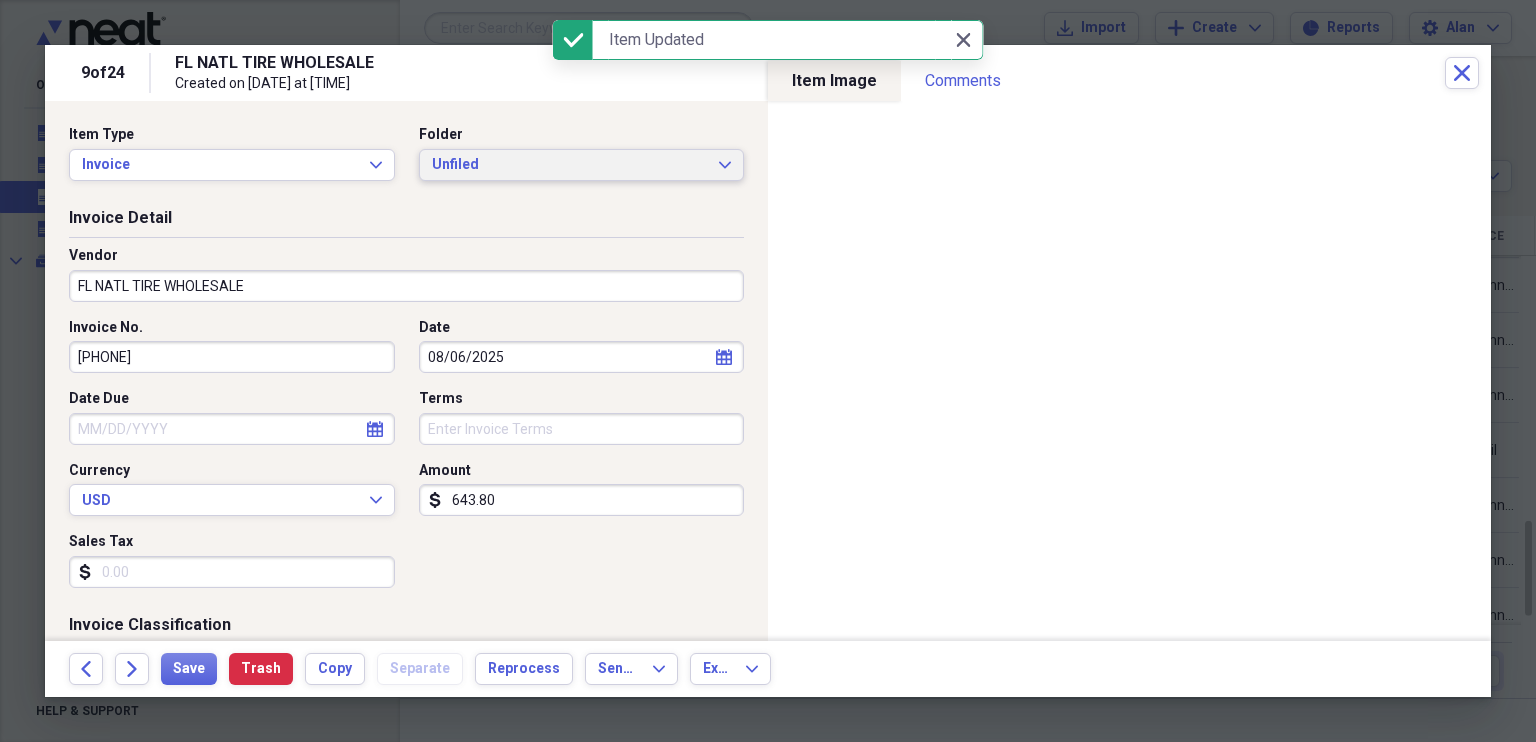 click on "Unfiled Expand" at bounding box center (582, 165) 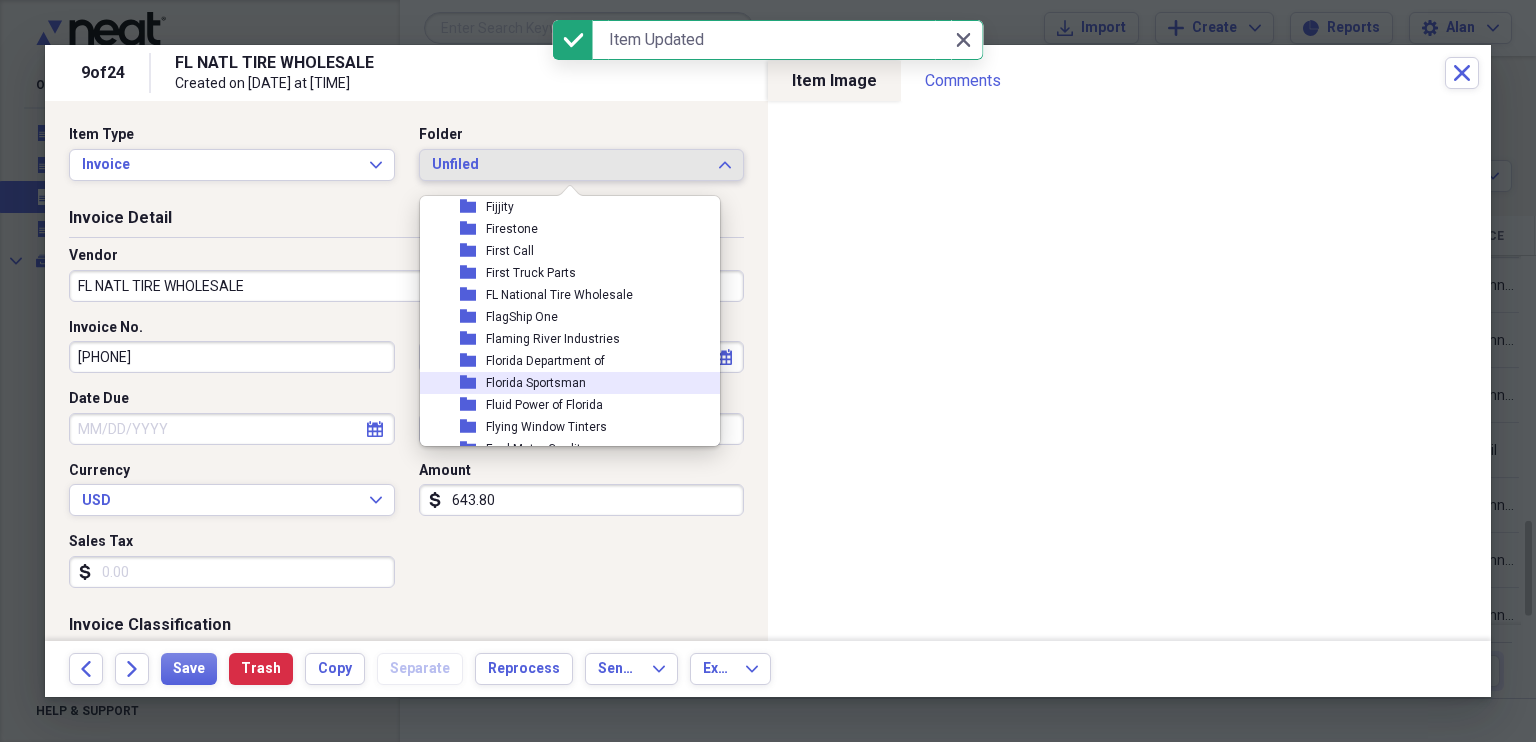 scroll, scrollTop: 3666, scrollLeft: 0, axis: vertical 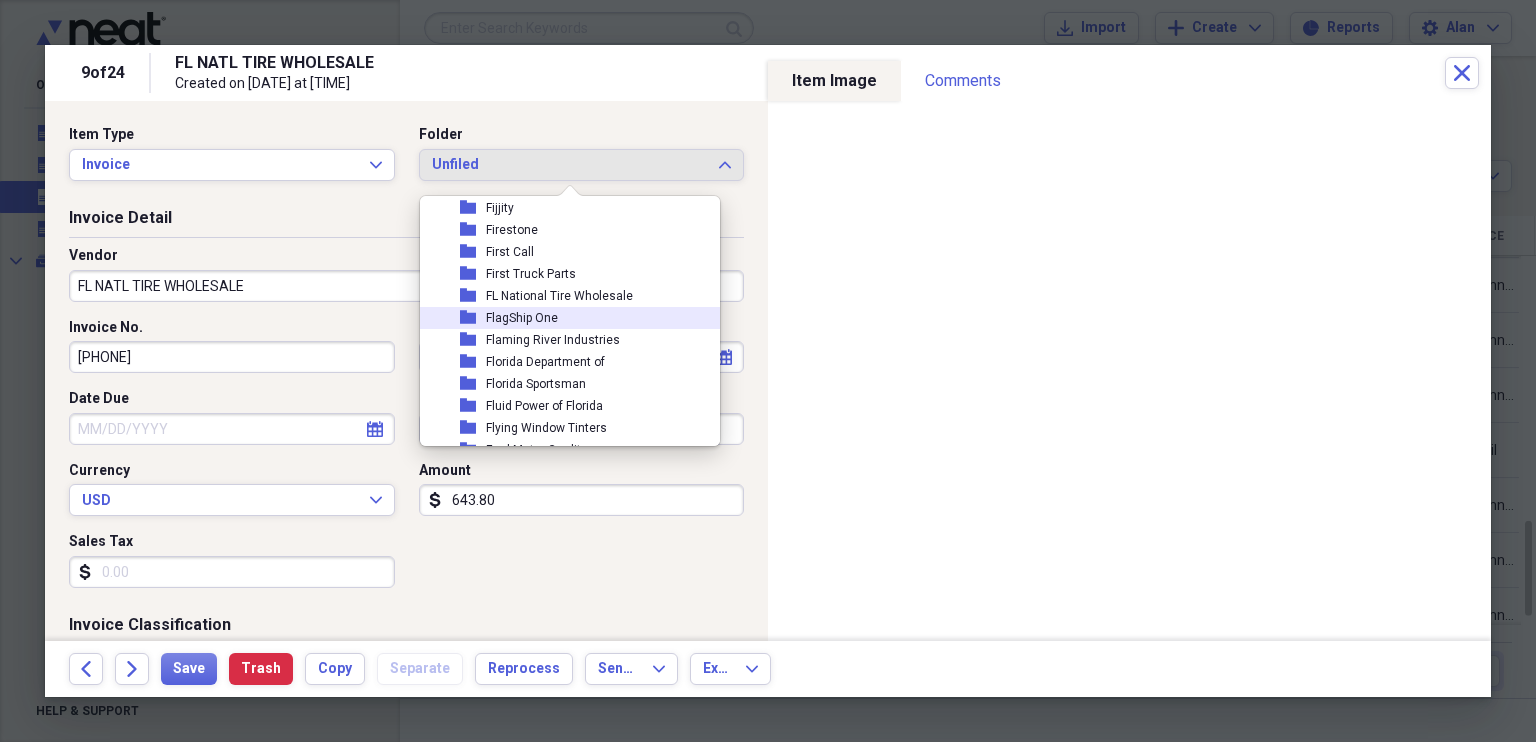 click on "FL National Tire Wholesale" at bounding box center [559, 296] 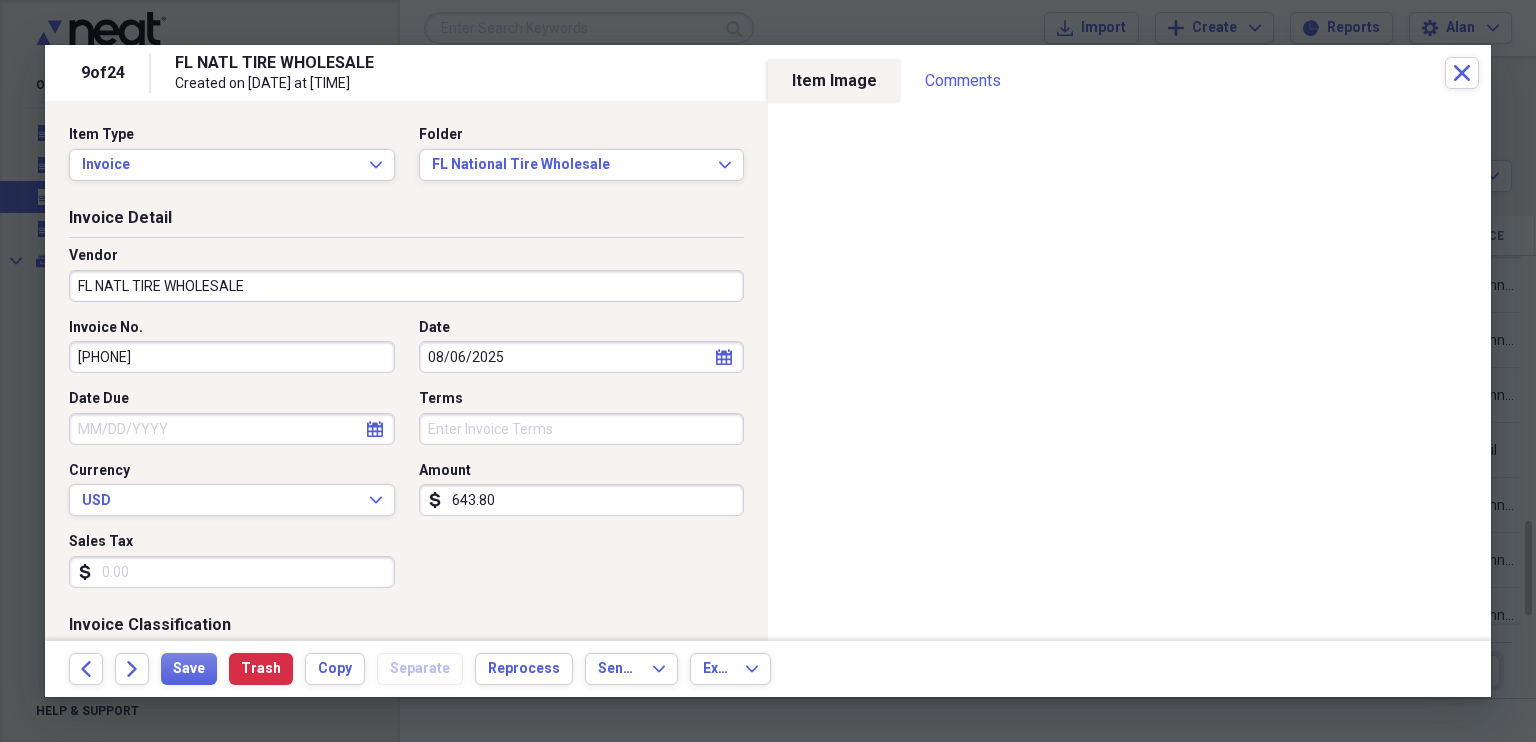 click on "FL NATL TIRE WHOLESALE" at bounding box center (406, 286) 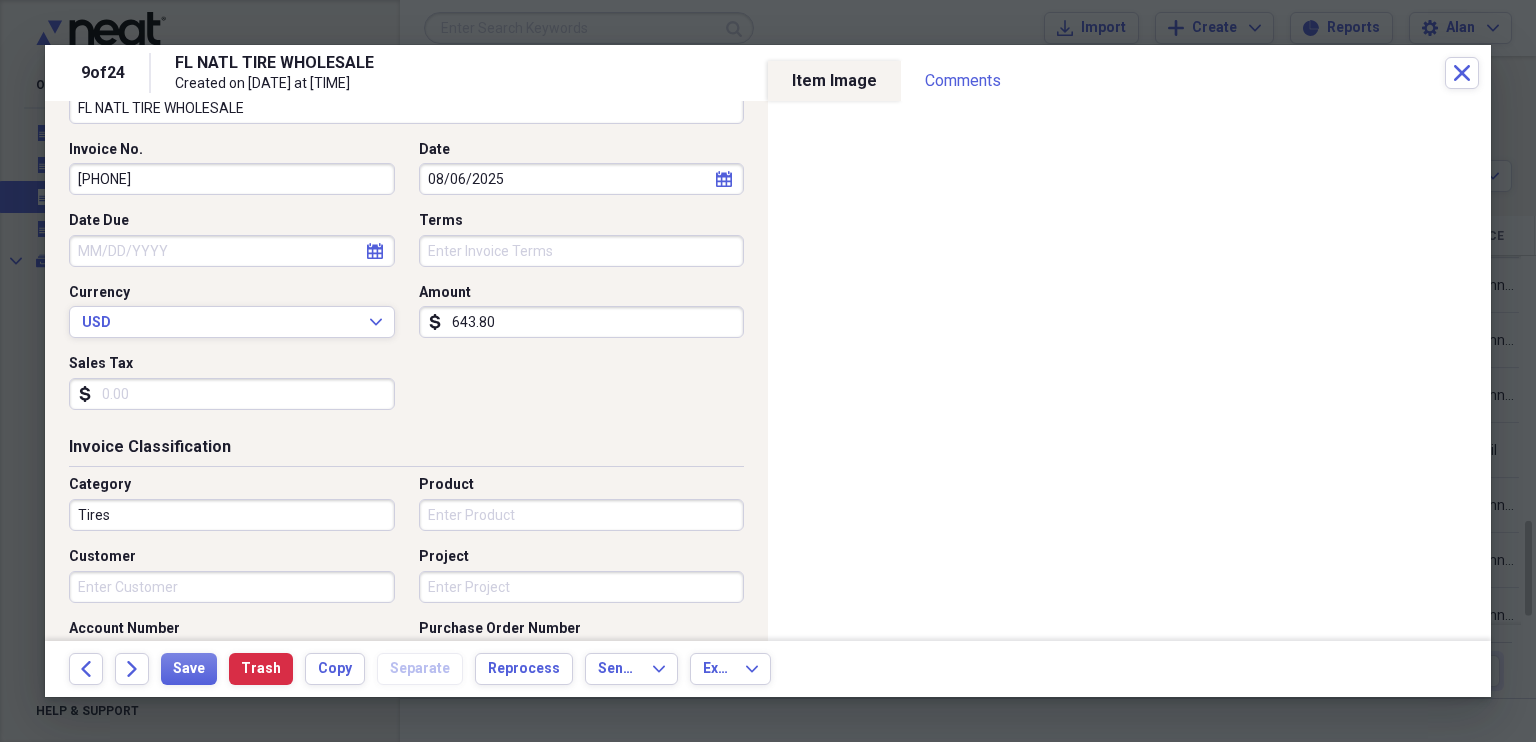 scroll, scrollTop: 183, scrollLeft: 0, axis: vertical 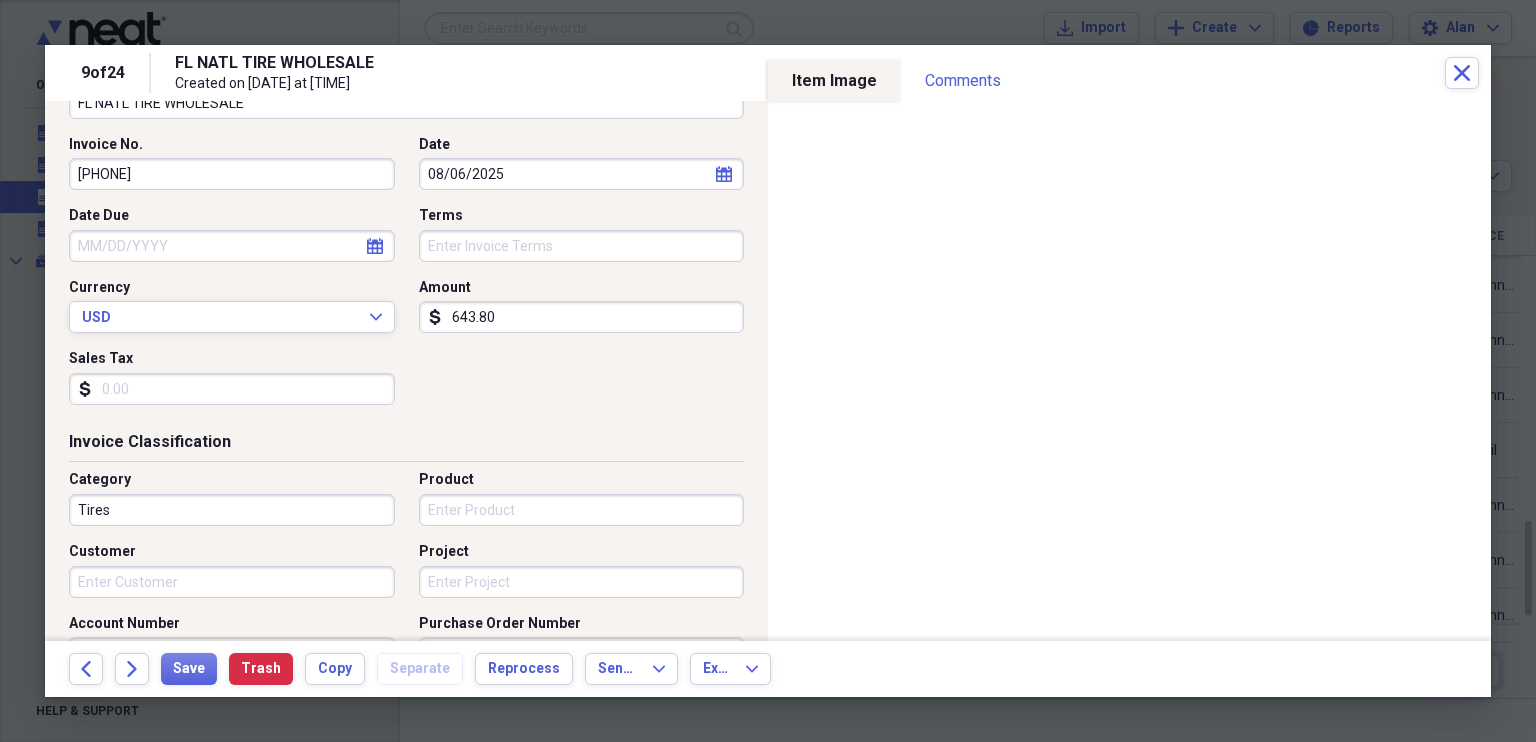 click on "Tires" at bounding box center (232, 510) 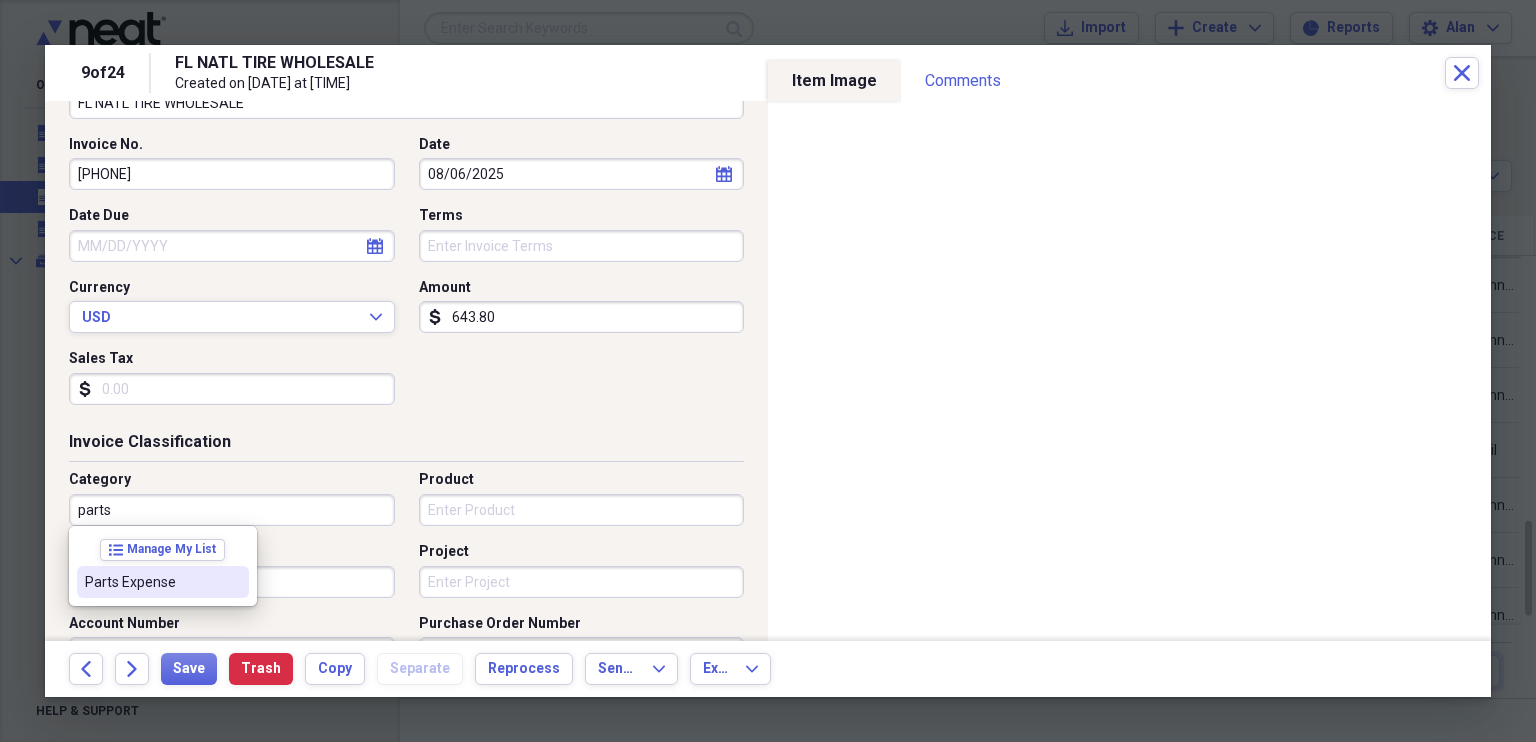 click on "Parts Expense" at bounding box center (151, 582) 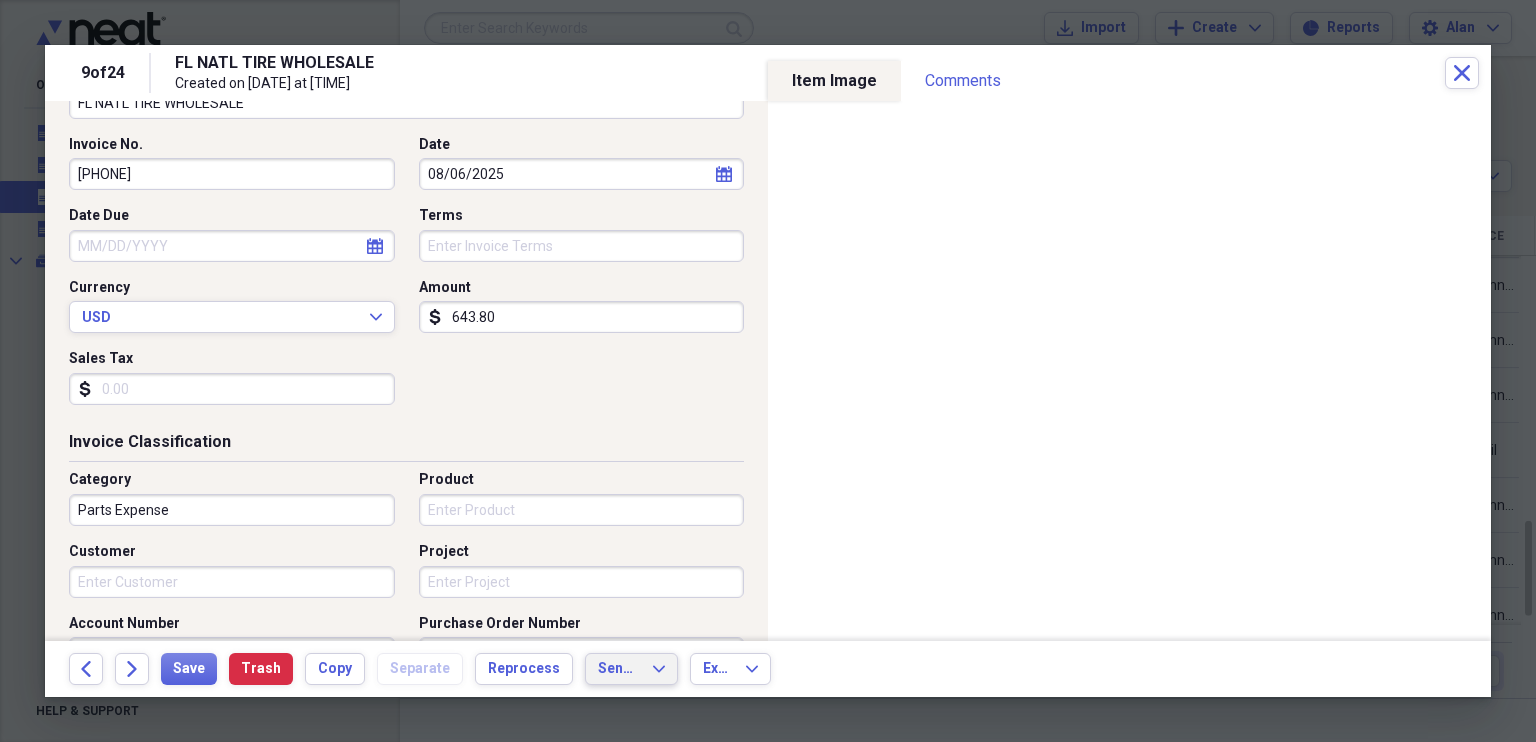 drag, startPoint x: 648, startPoint y: 669, endPoint x: 666, endPoint y: 648, distance: 27.658634 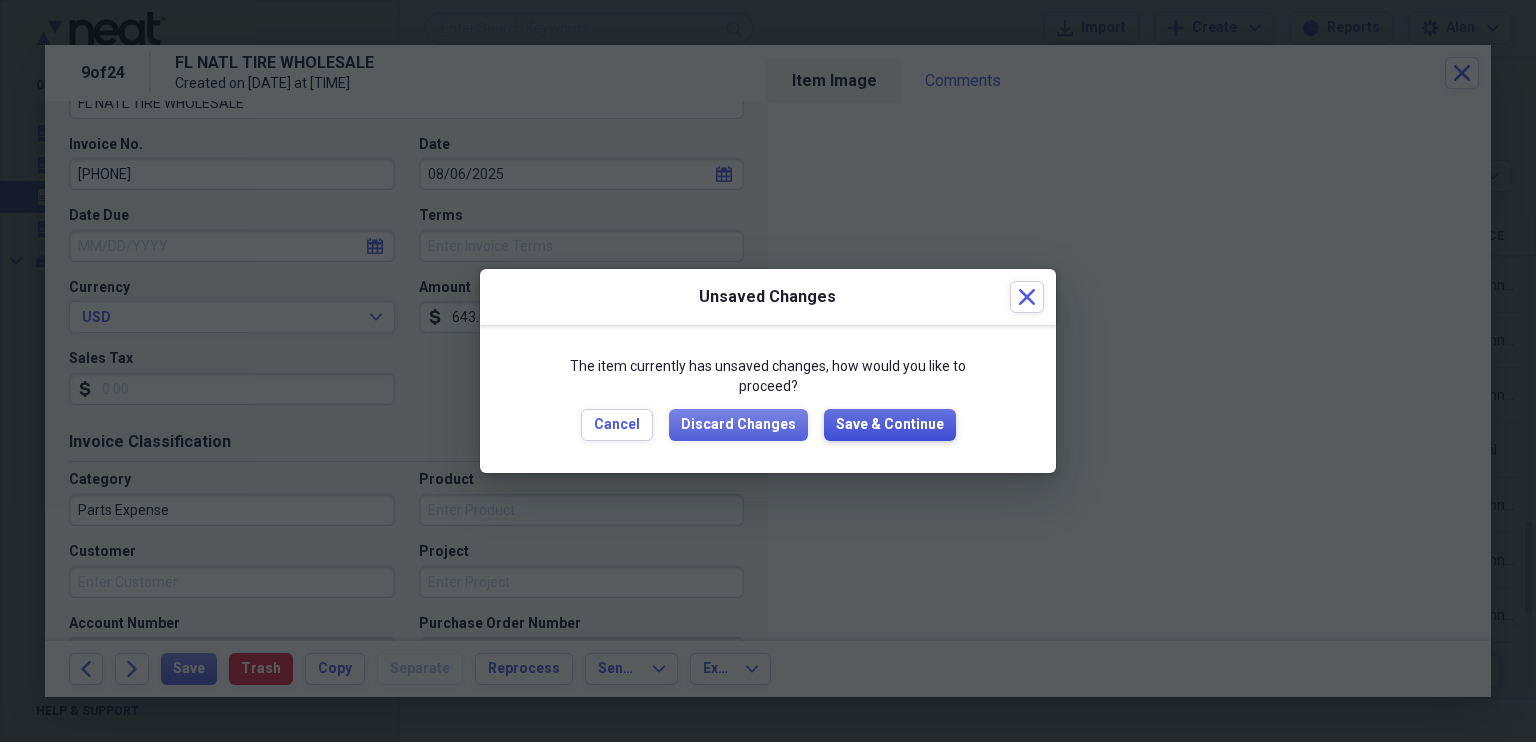 click on "Save & Continue" at bounding box center [890, 425] 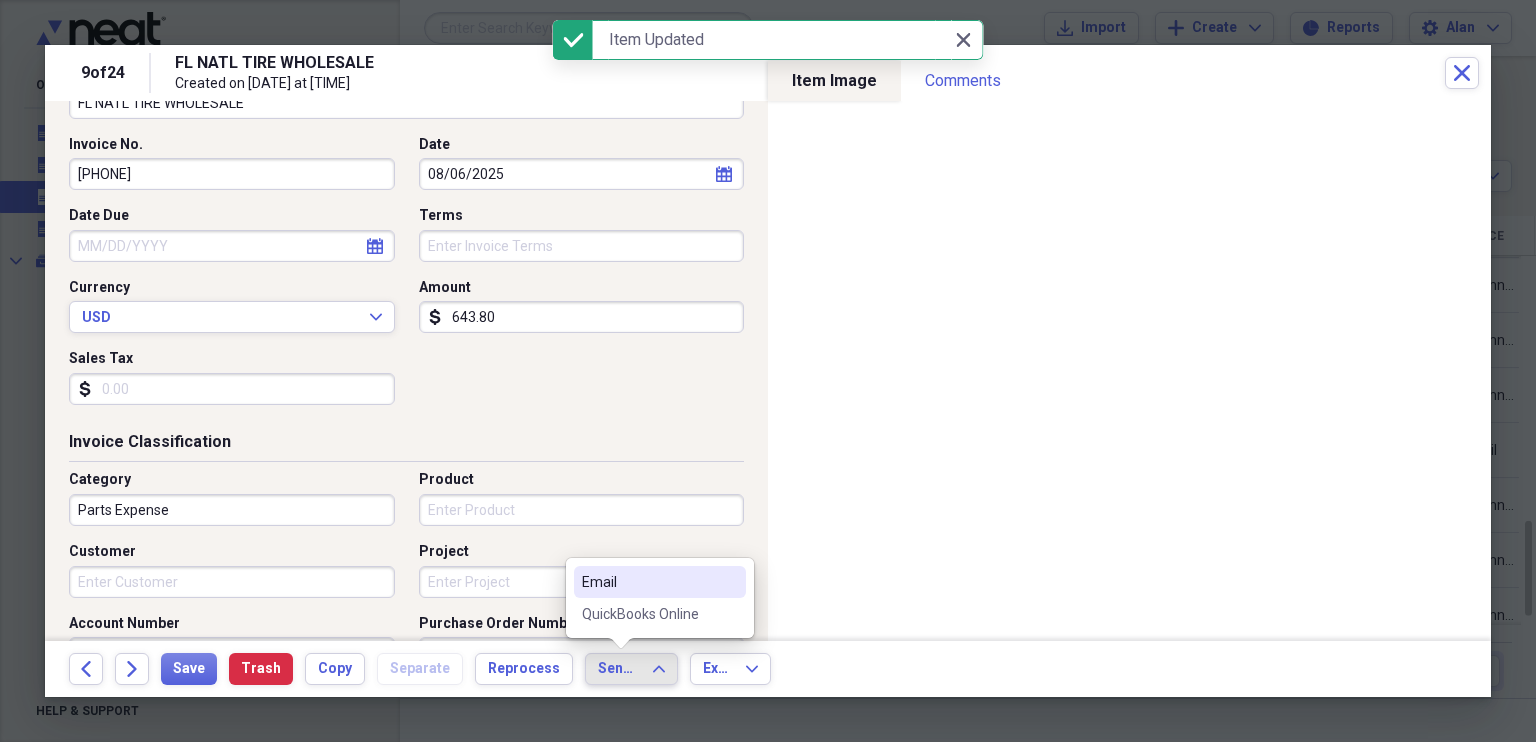 click on "QuickBooks Online" at bounding box center (648, 614) 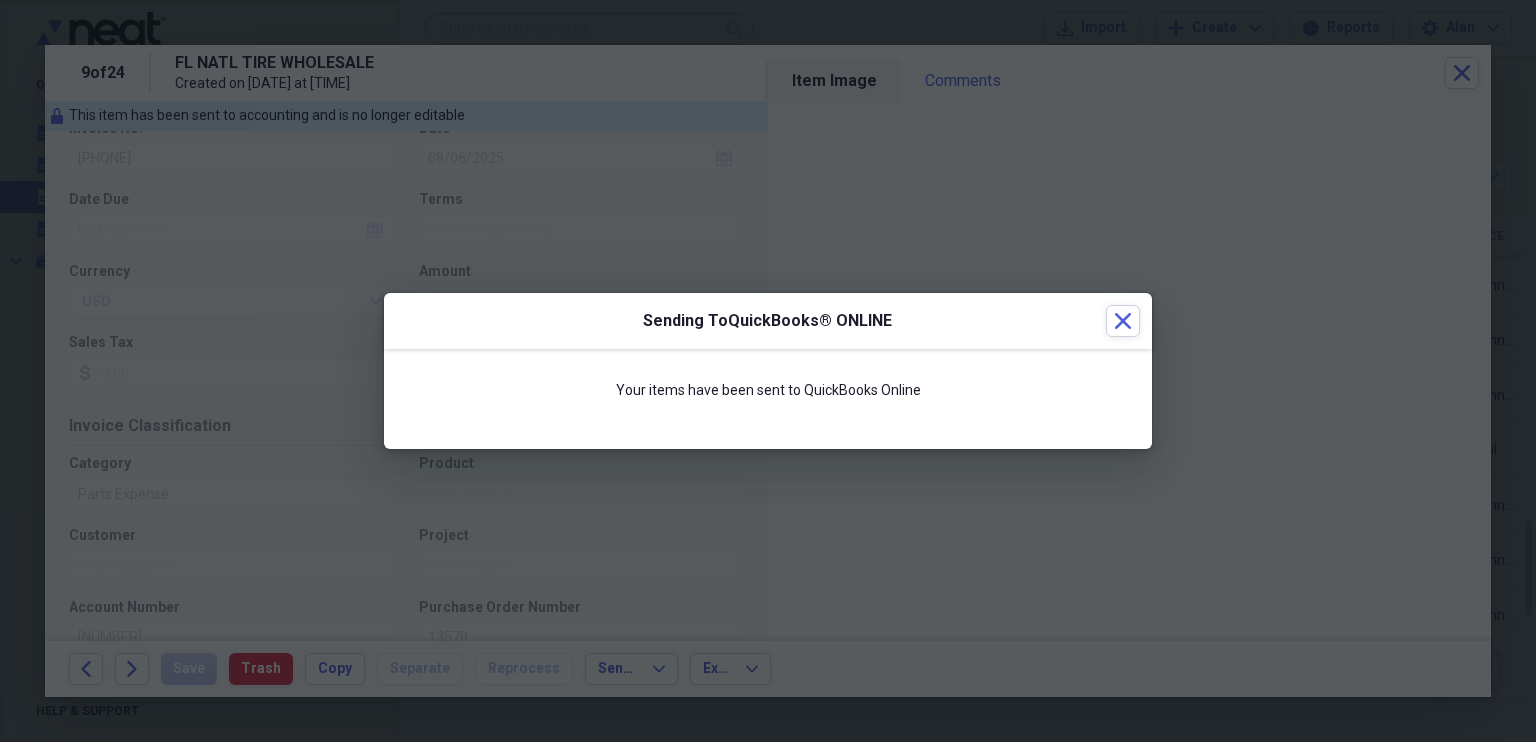 scroll, scrollTop: 167, scrollLeft: 0, axis: vertical 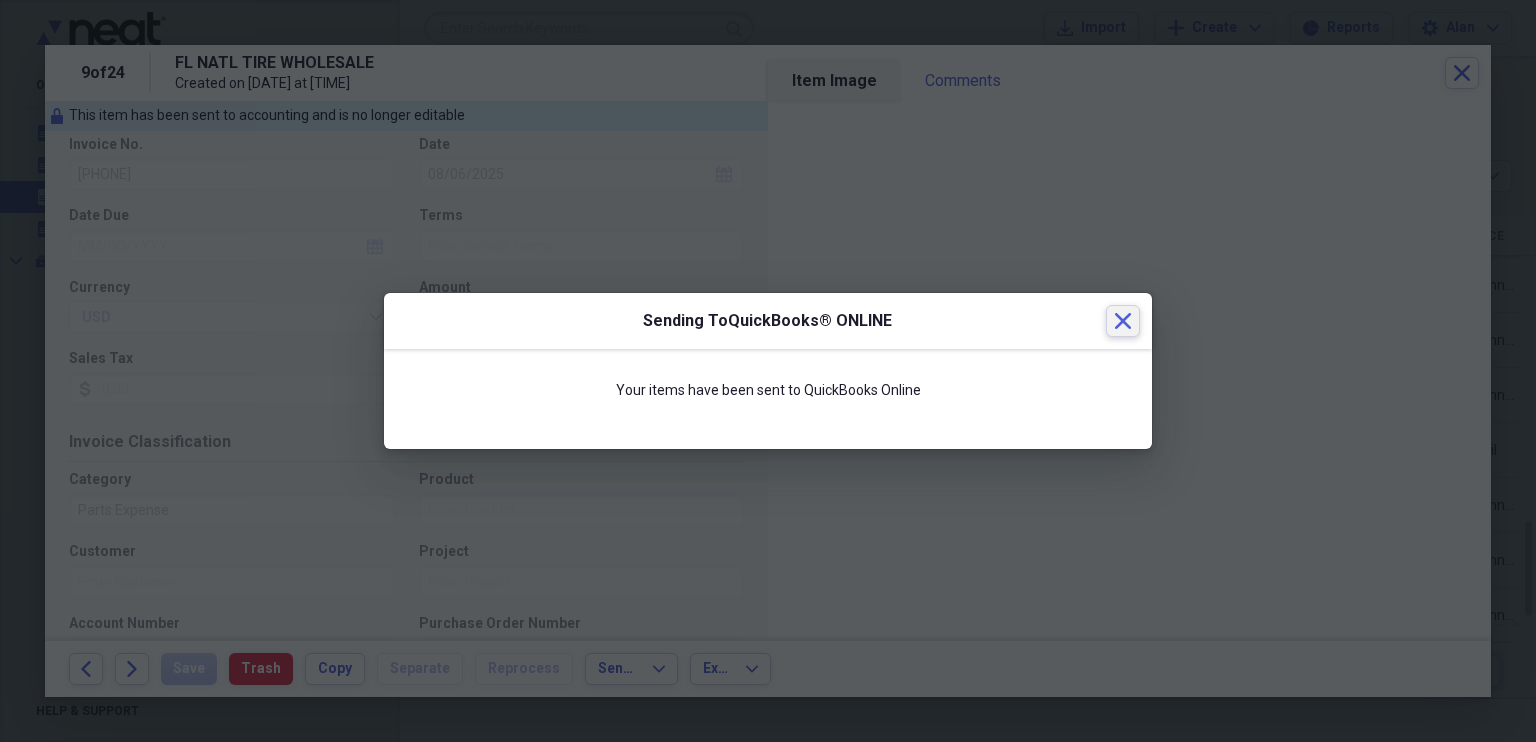 click on "Close" at bounding box center (1123, 321) 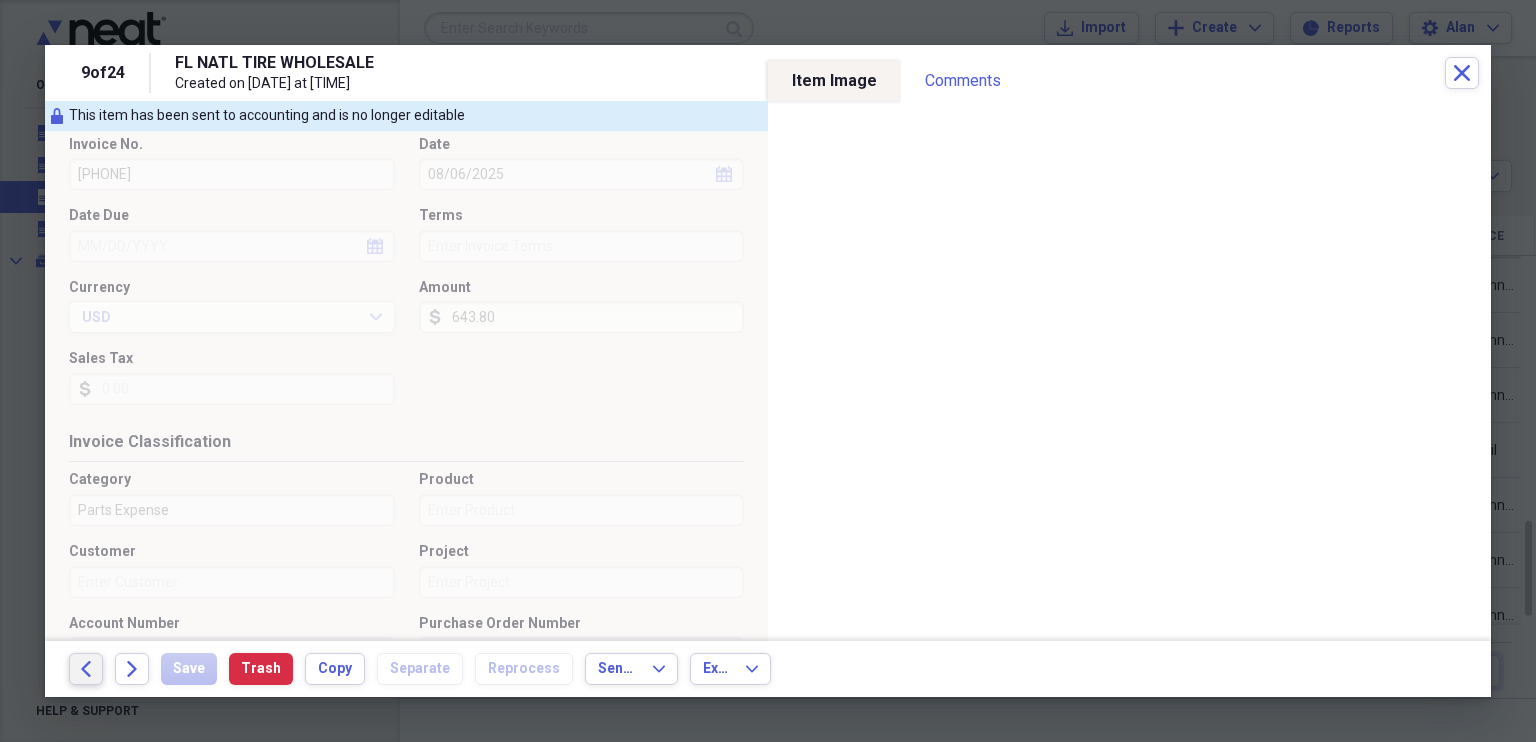 click on "Back" 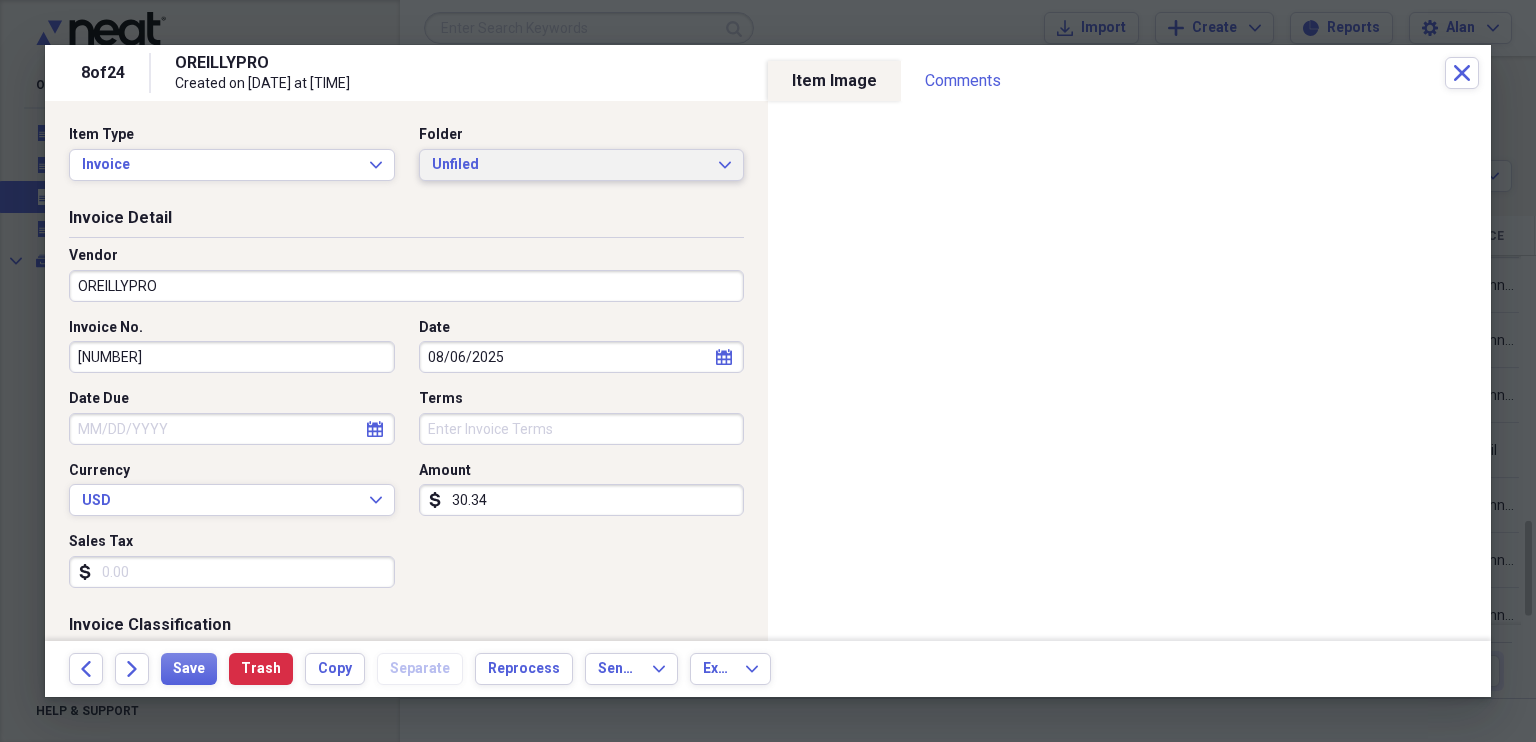 click on "Expand" 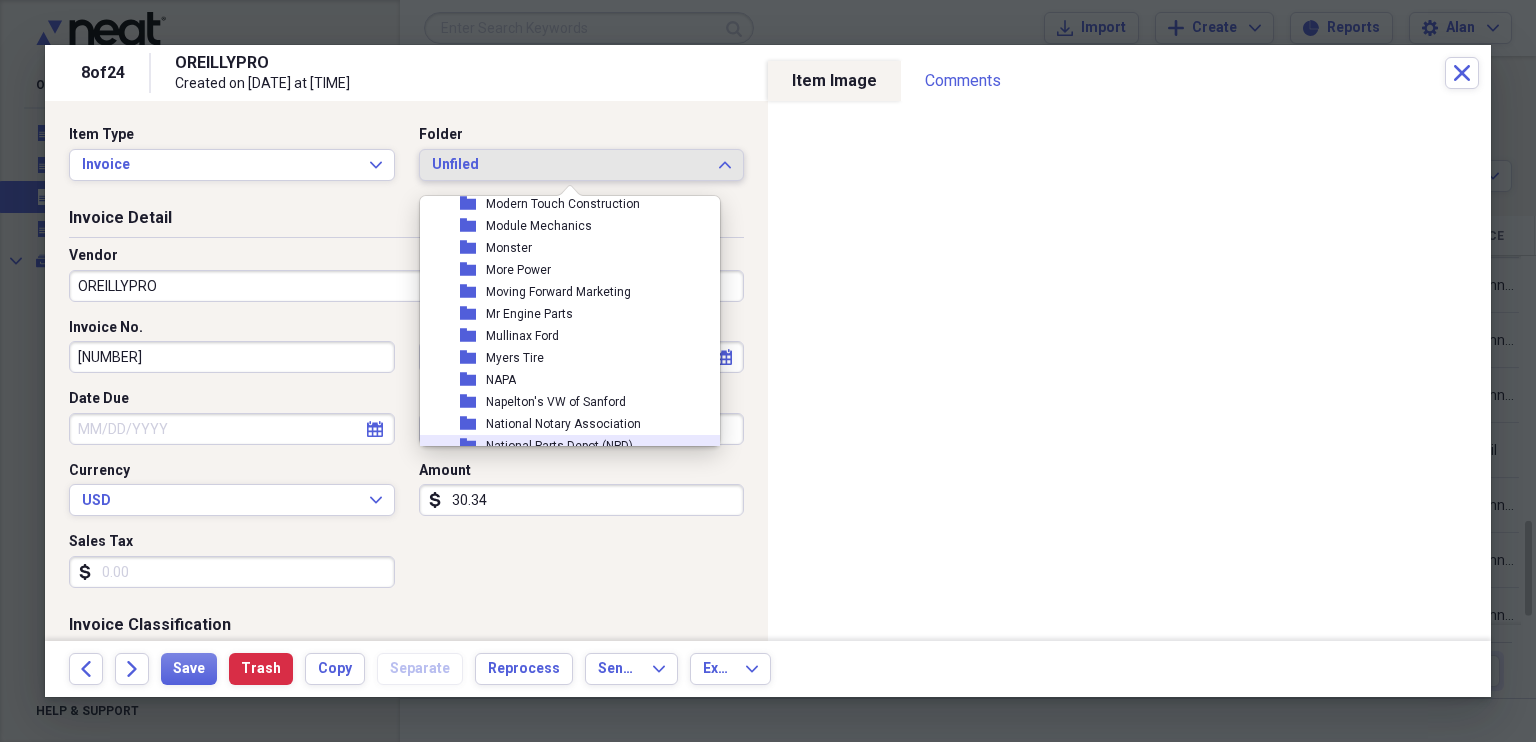 scroll, scrollTop: 6233, scrollLeft: 0, axis: vertical 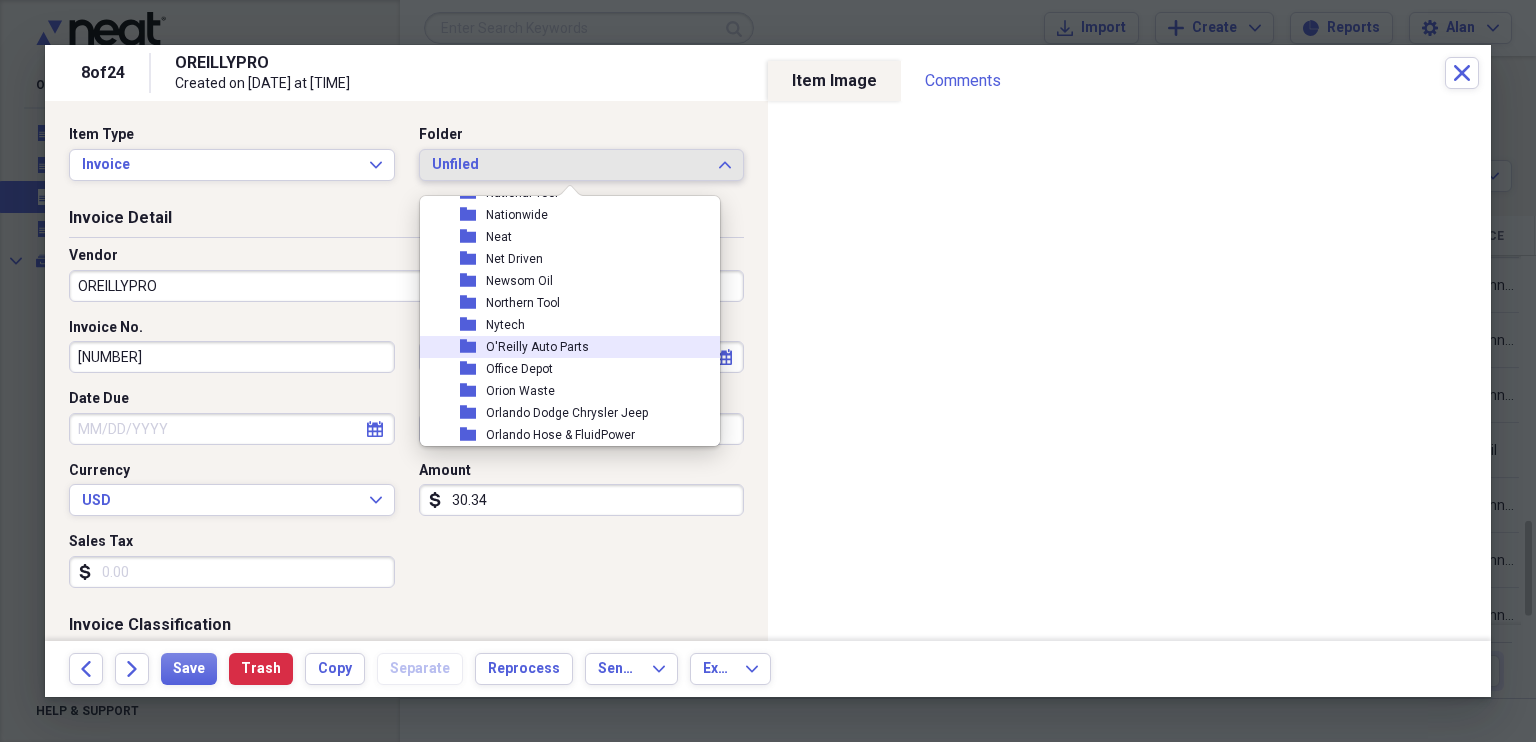 click on "O'Reilly Auto Parts" at bounding box center (537, 347) 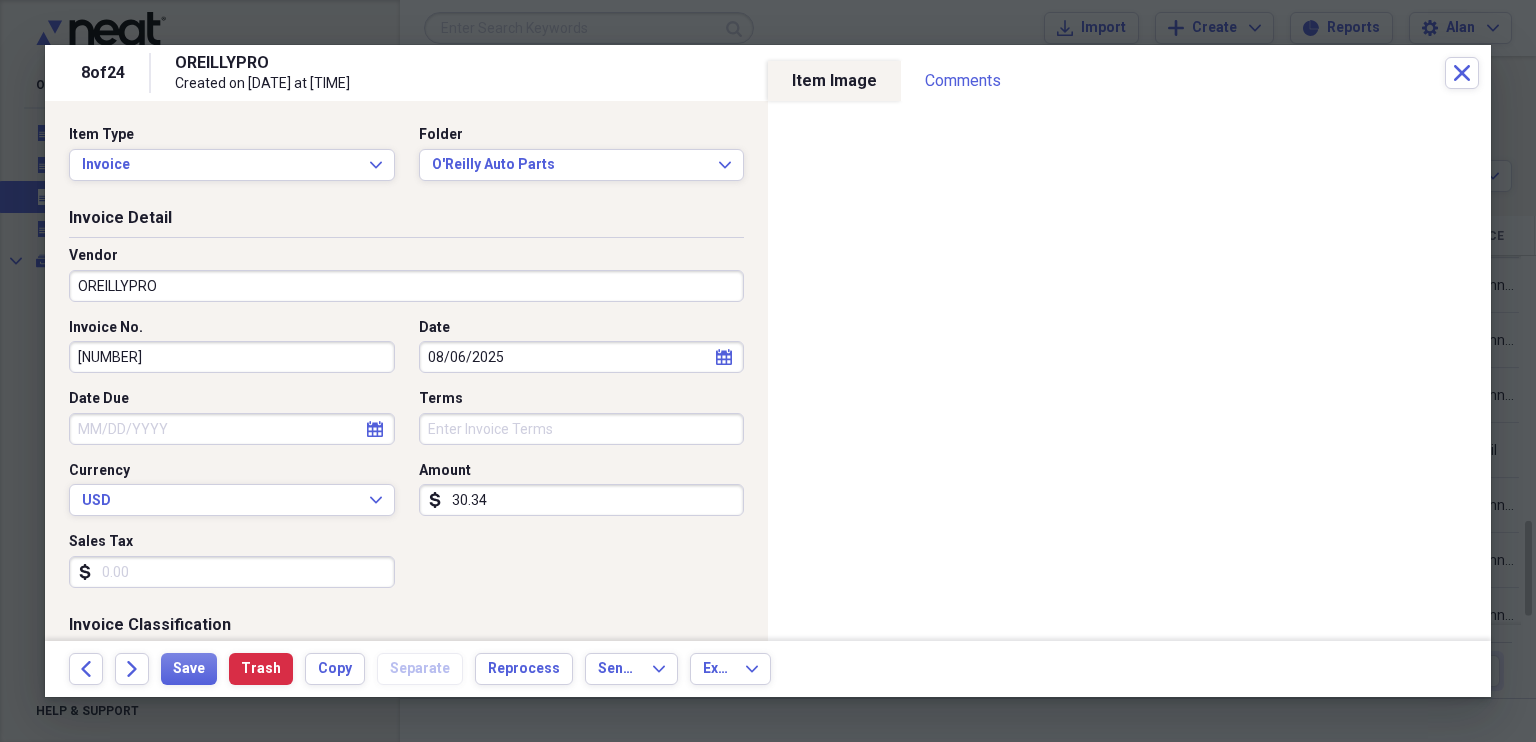 click on "OREILLYPRO" at bounding box center (406, 286) 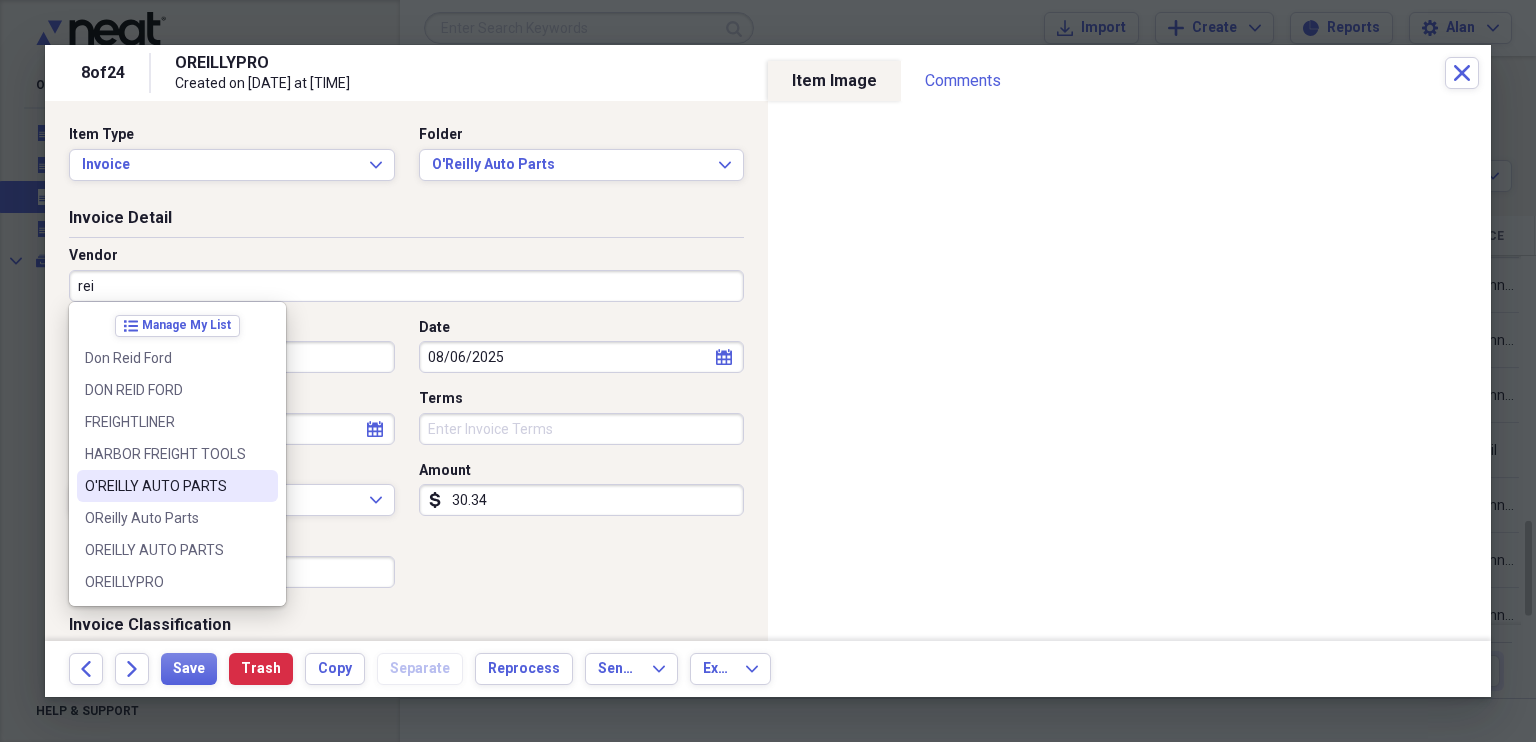 click on "O'REILLY AUTO PARTS" at bounding box center (165, 486) 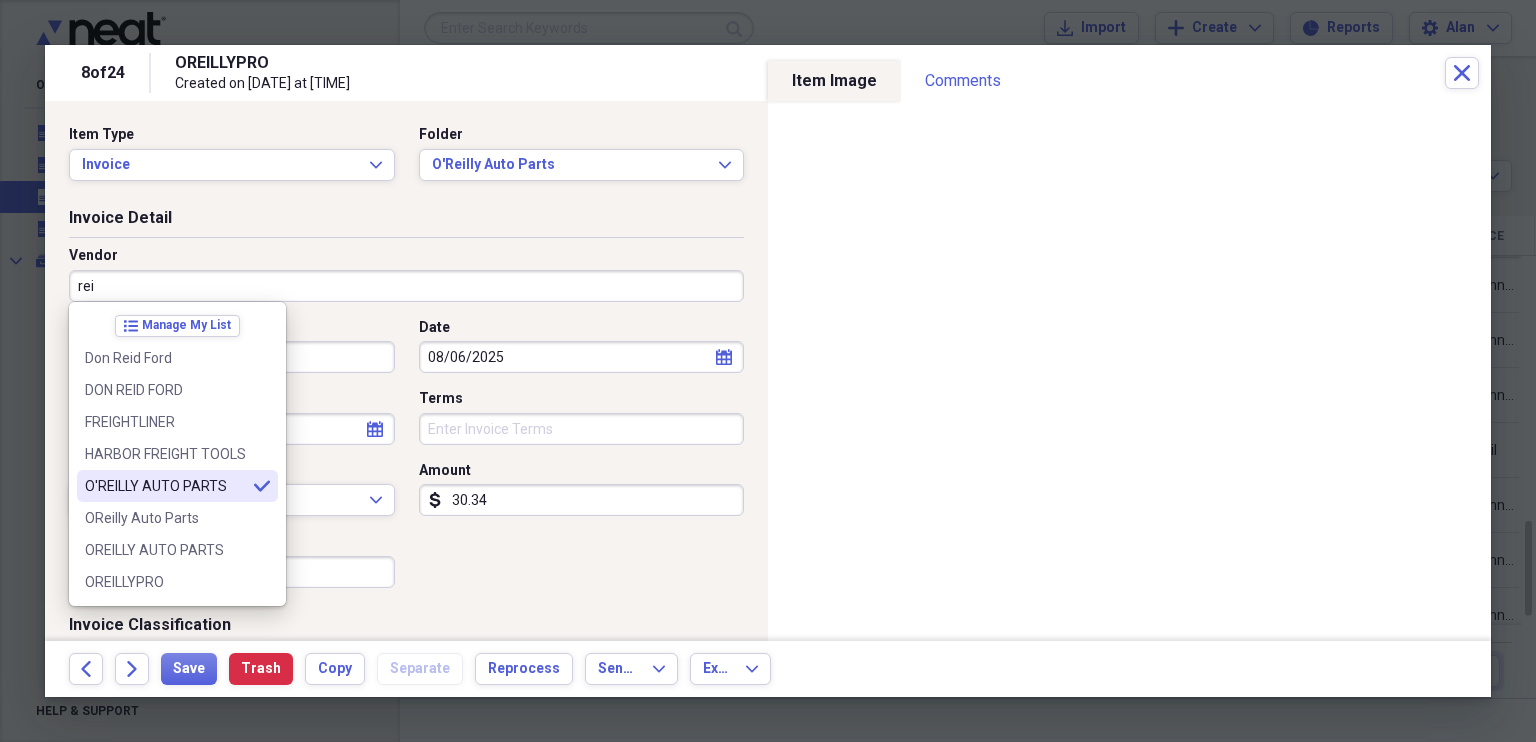 type on "O'REILLY AUTO PARTS" 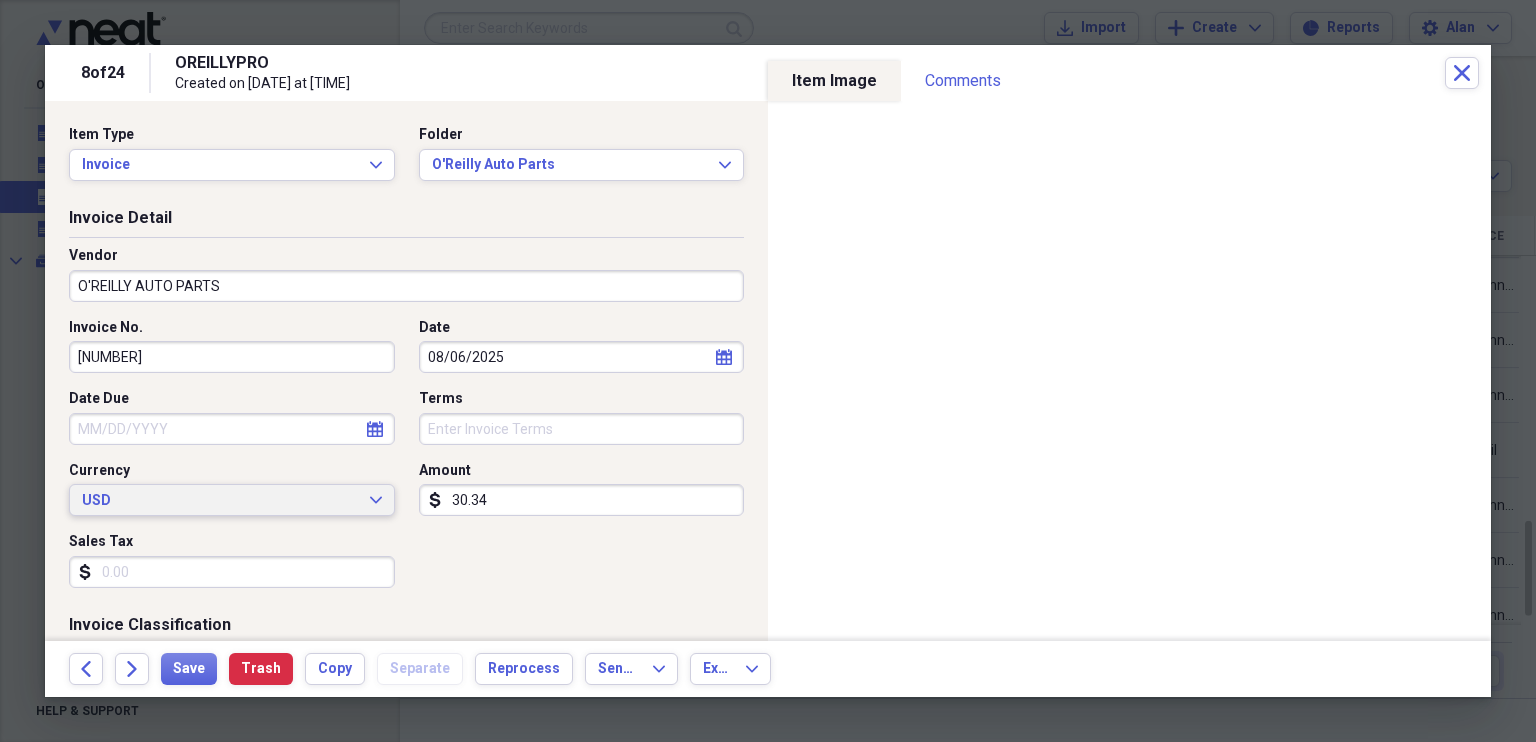 type on "Parts Expense" 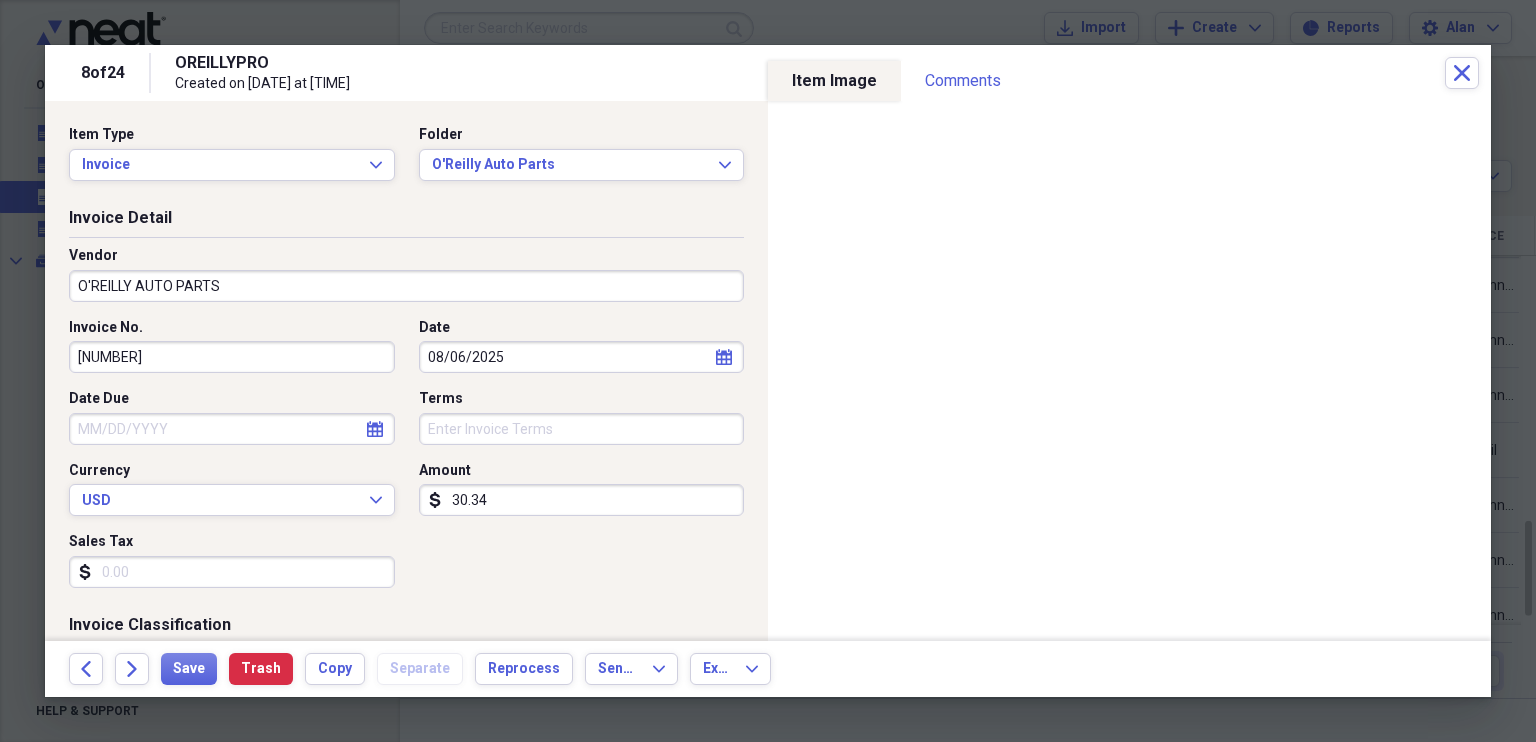 click 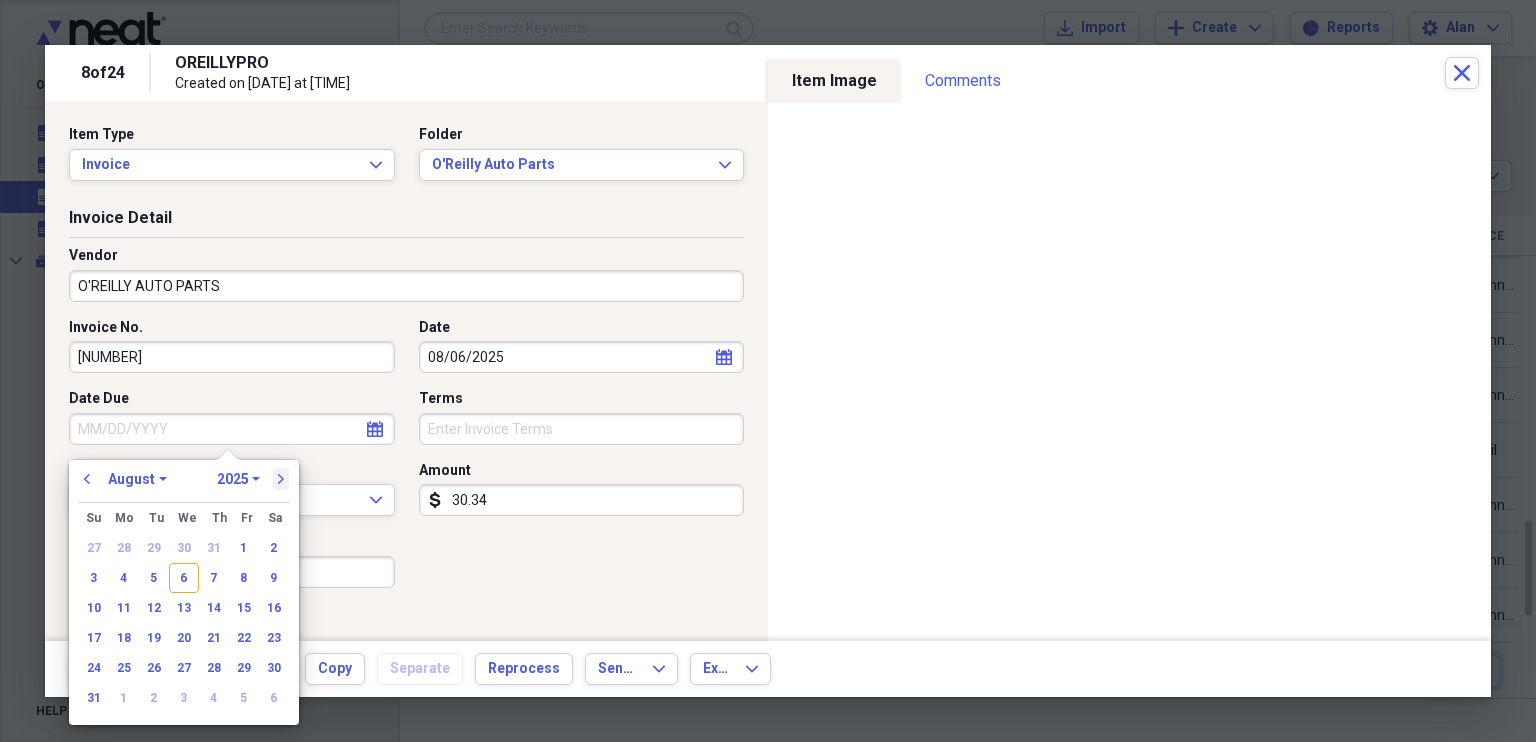 click on "next" at bounding box center (281, 479) 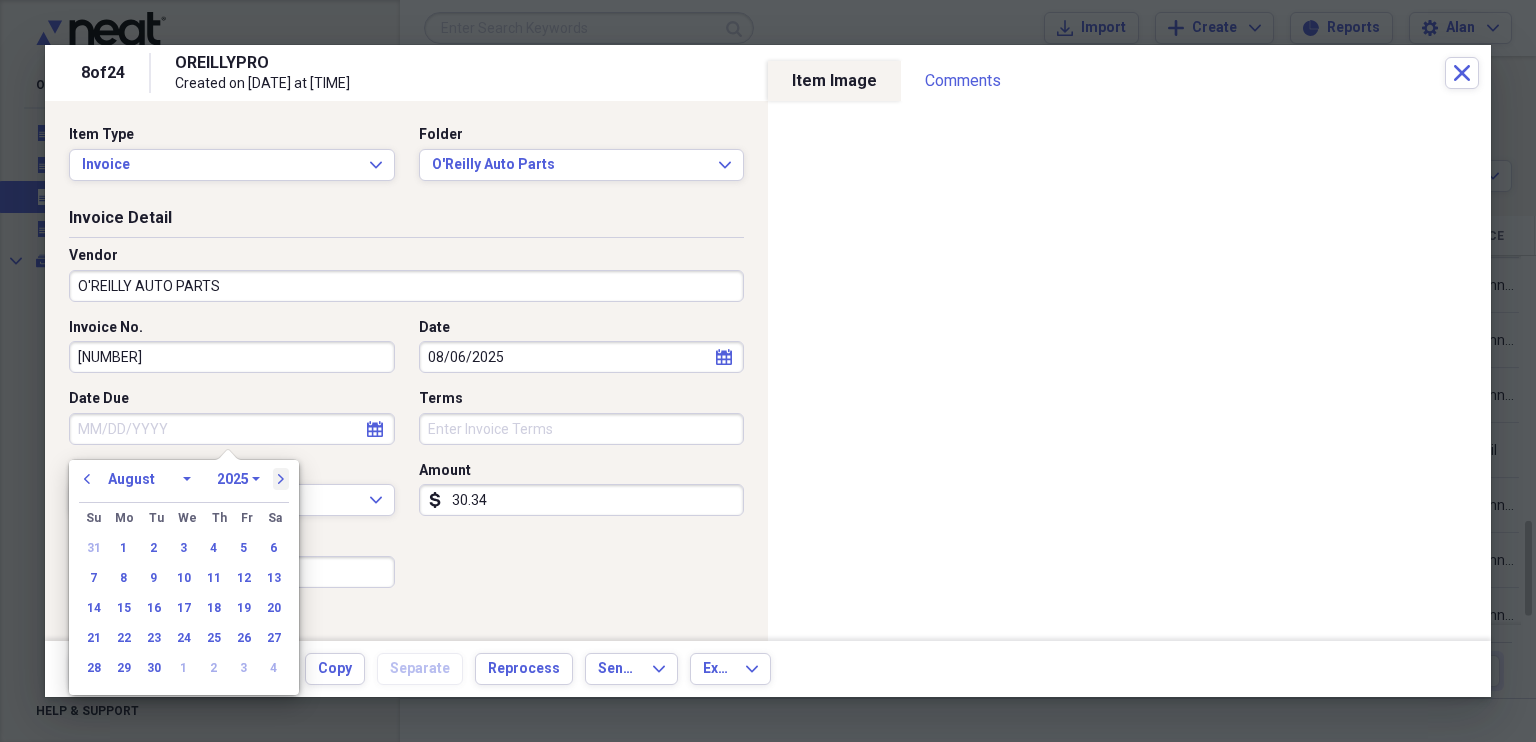 select on "8" 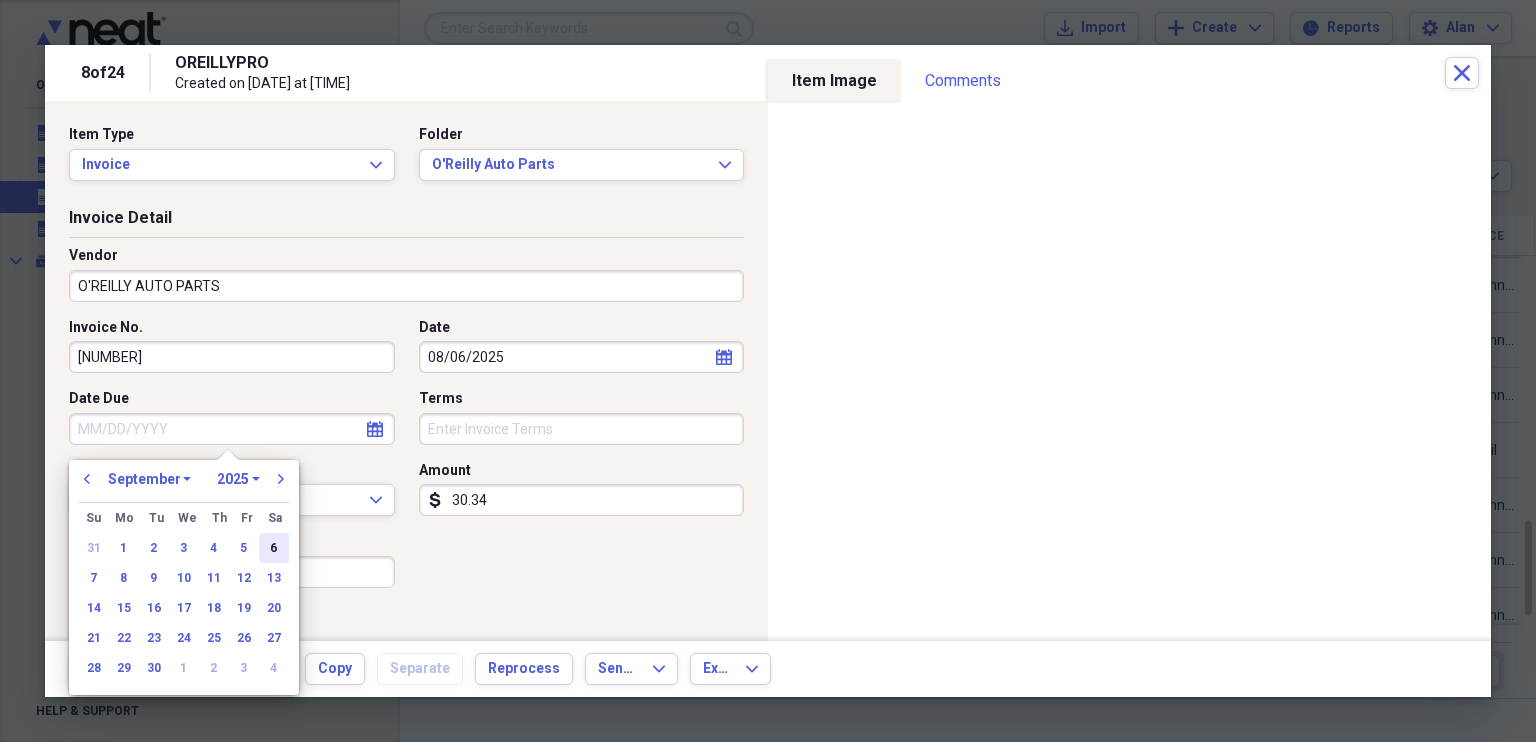 click on "6" at bounding box center [274, 548] 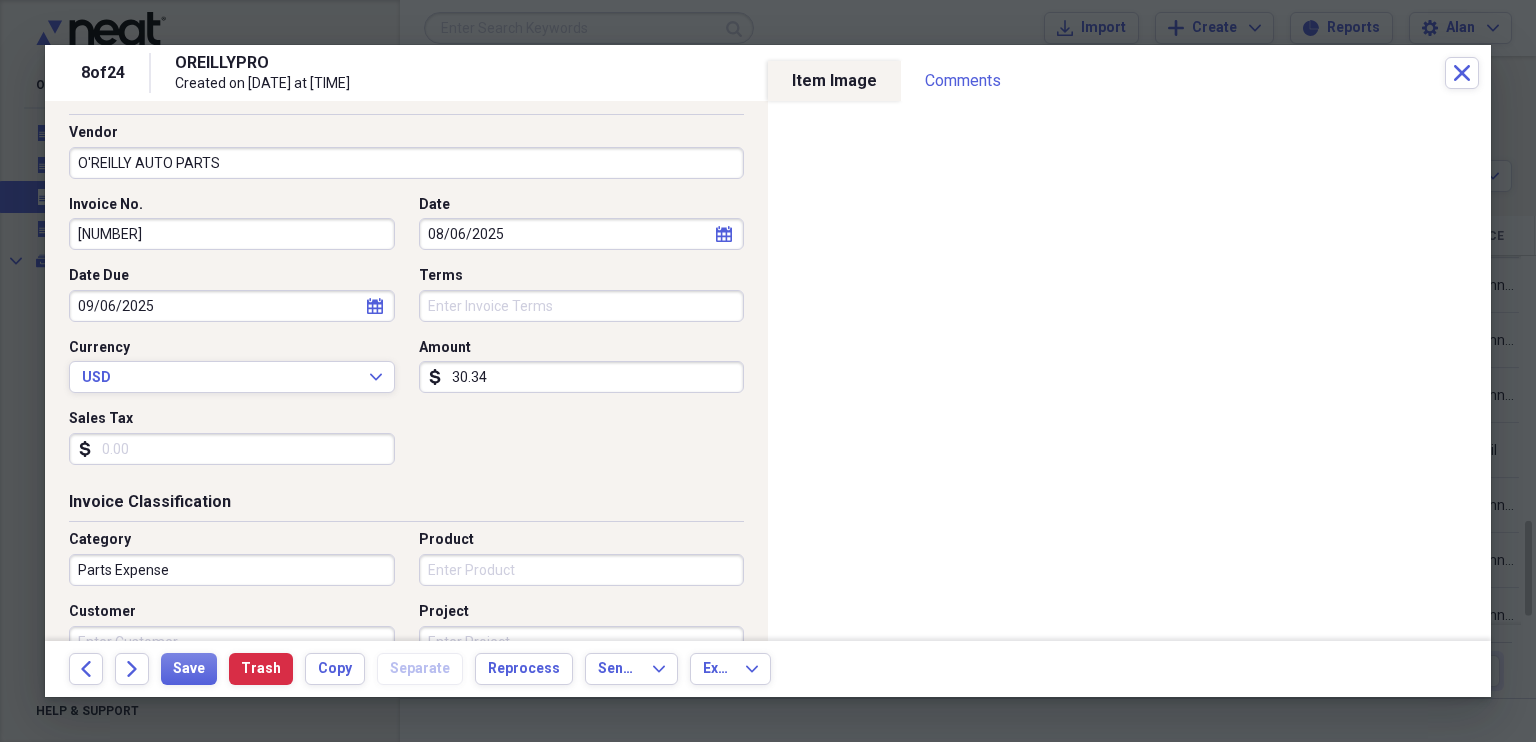scroll, scrollTop: 0, scrollLeft: 0, axis: both 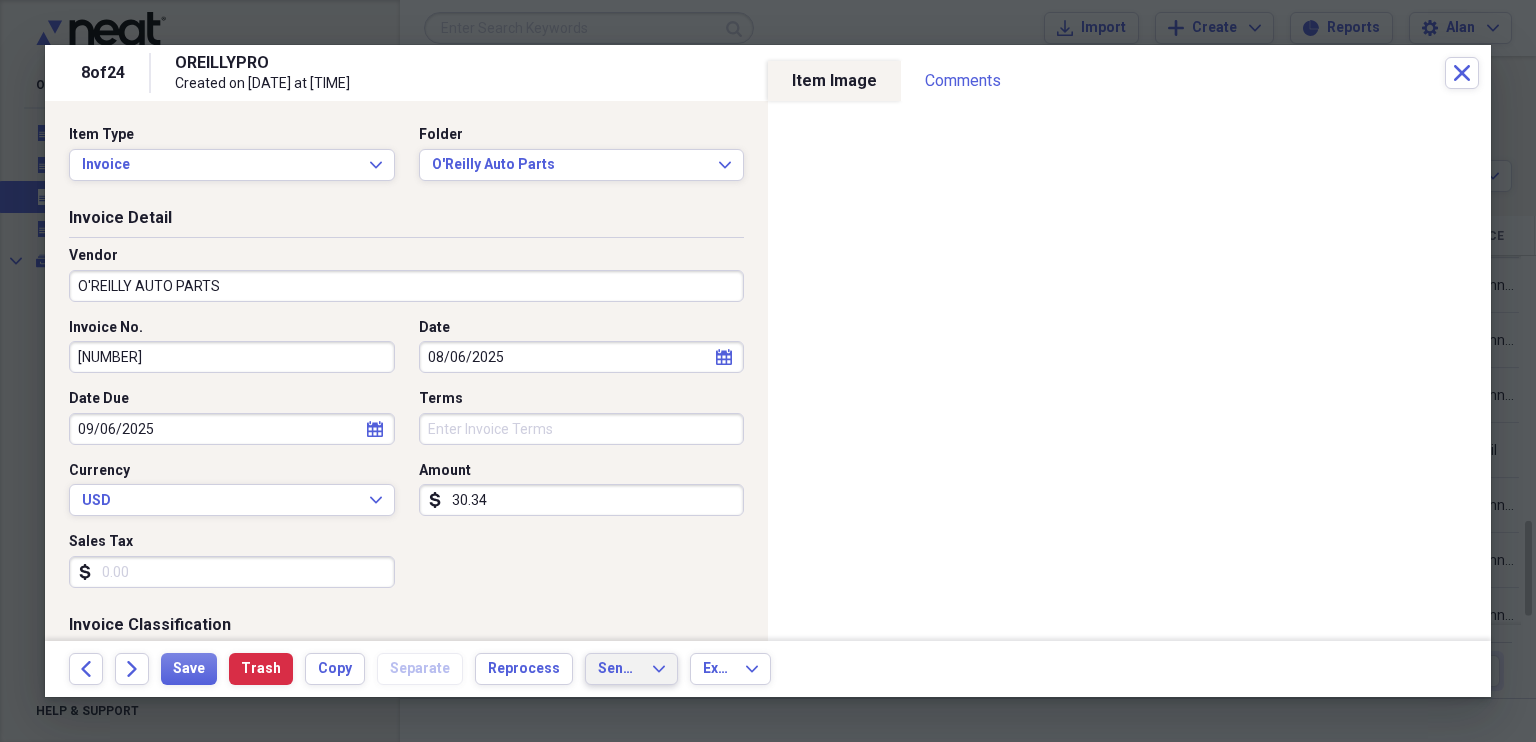 click on "Expand" 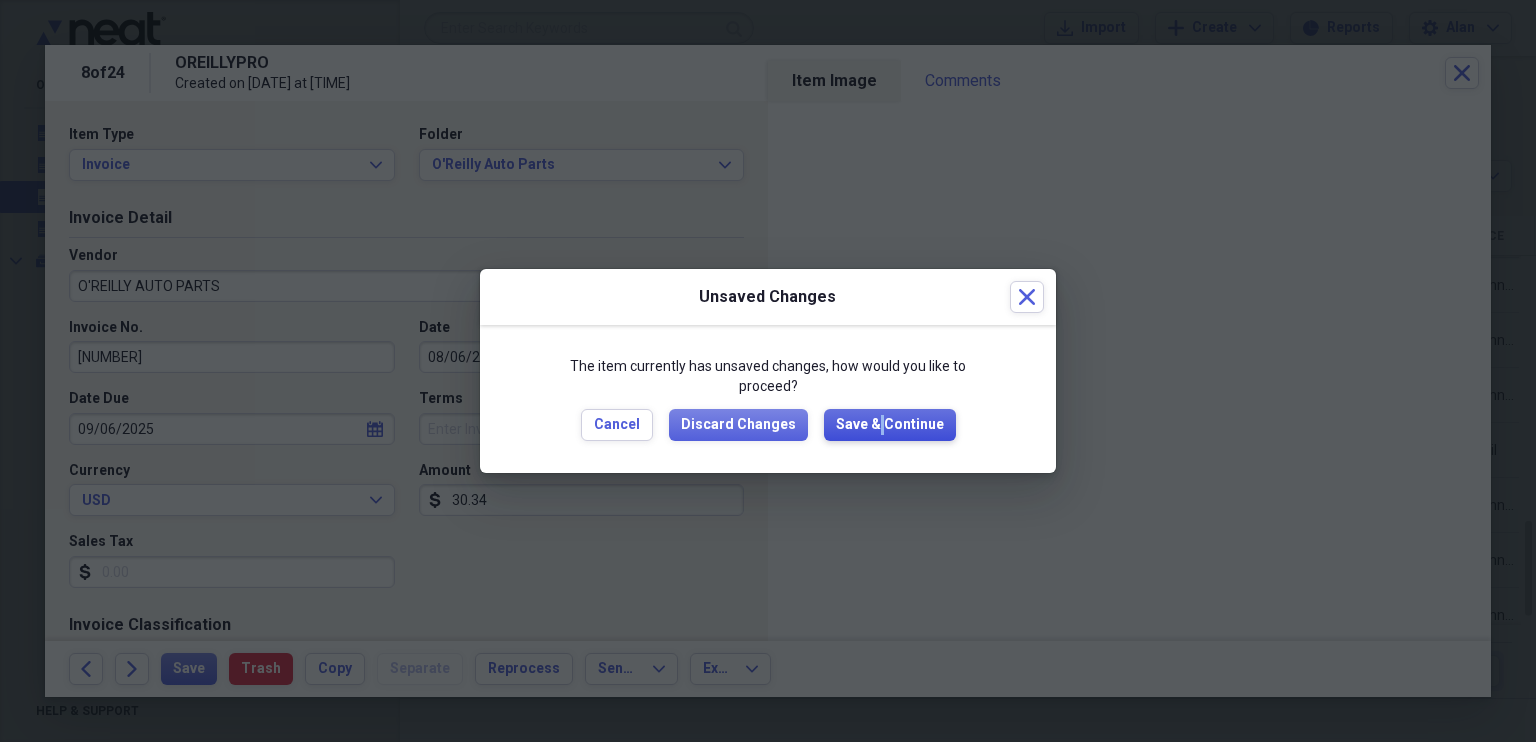 click on "Save & Continue" at bounding box center [890, 425] 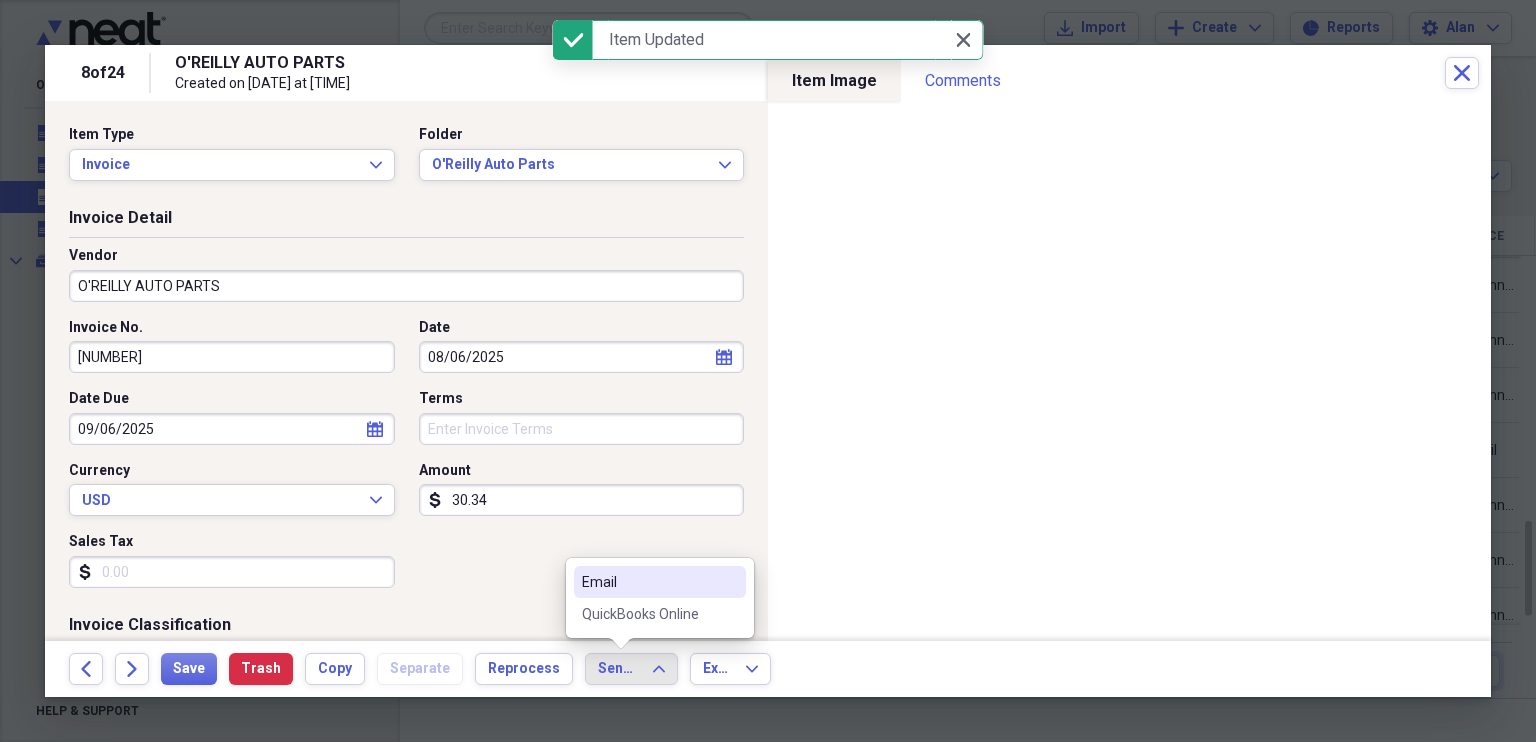 click on "QuickBooks Online" at bounding box center [648, 614] 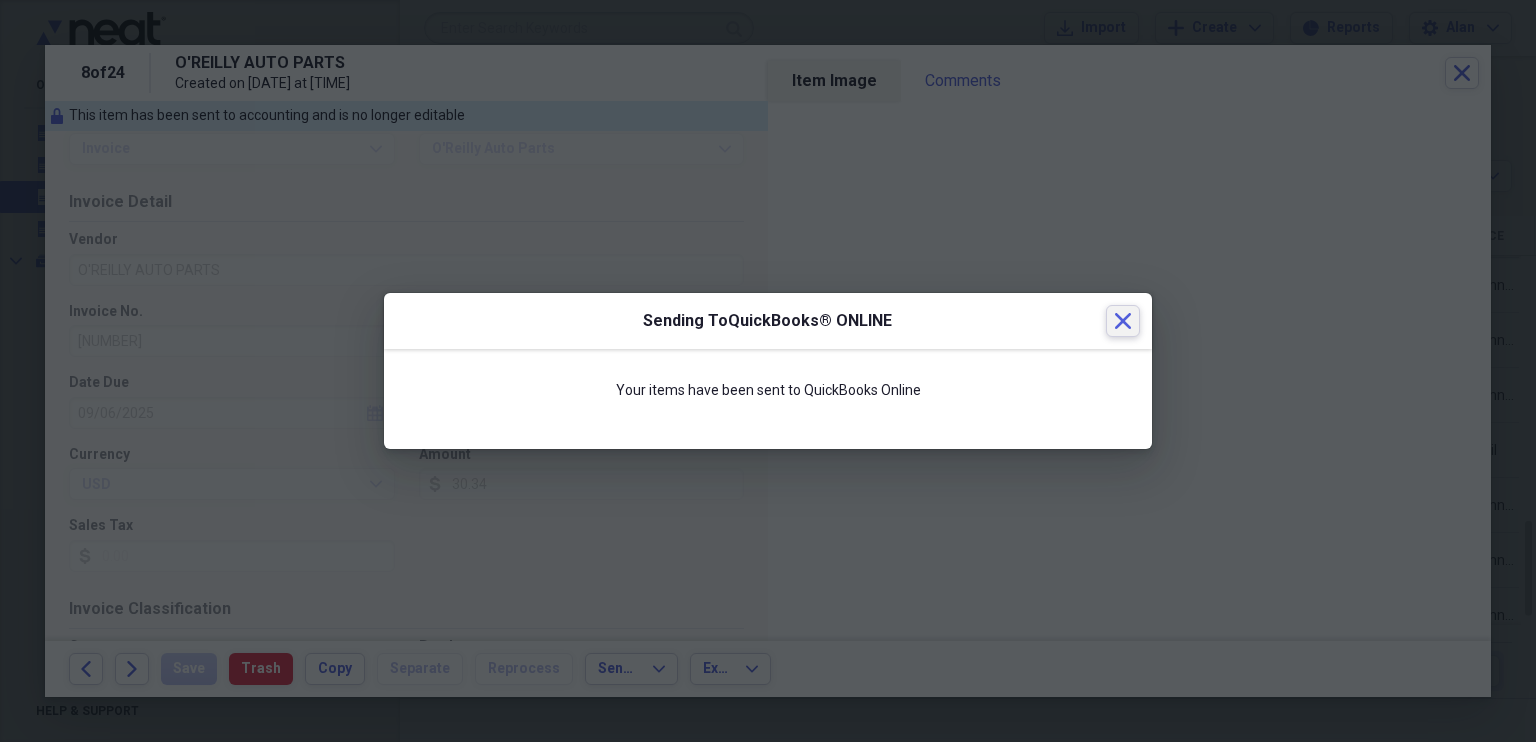 click 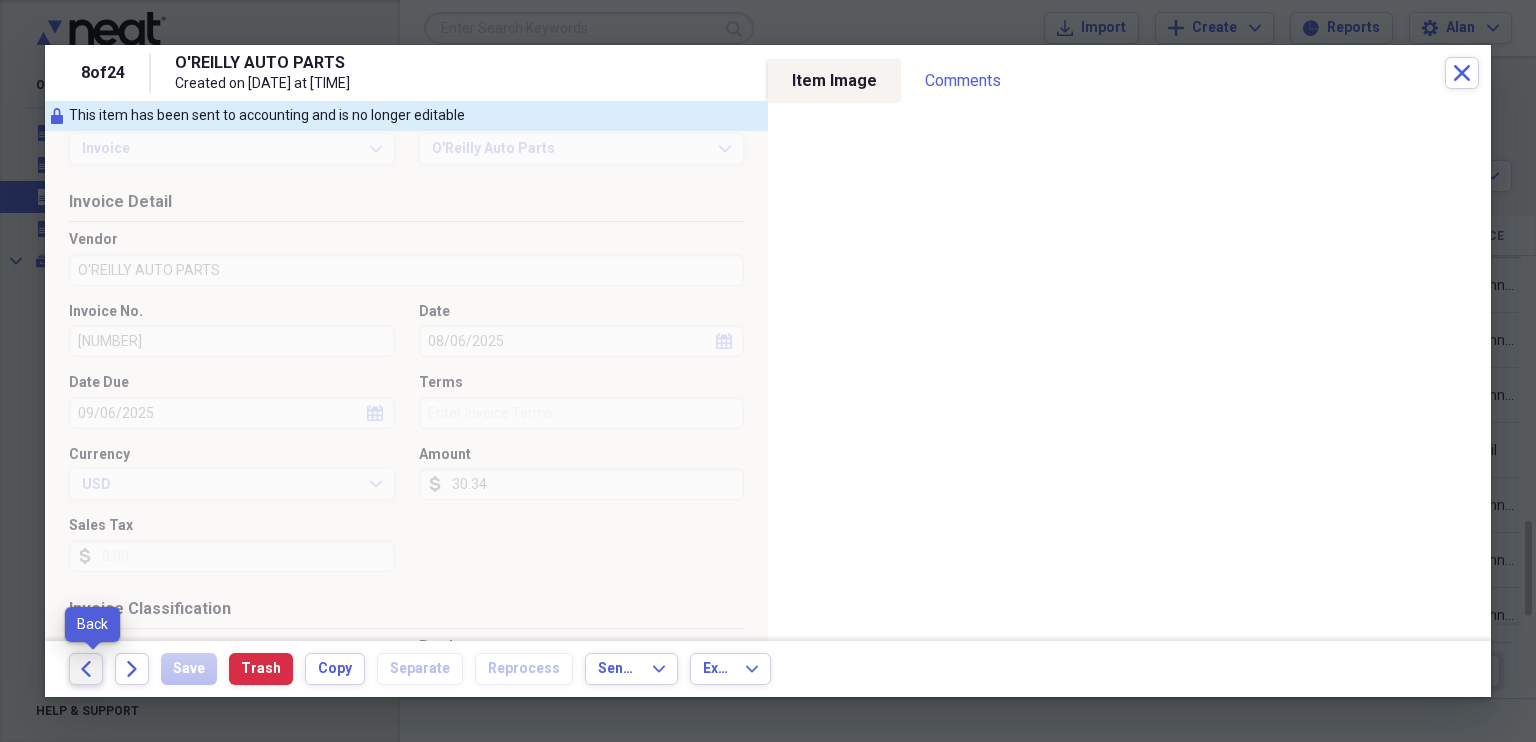 click 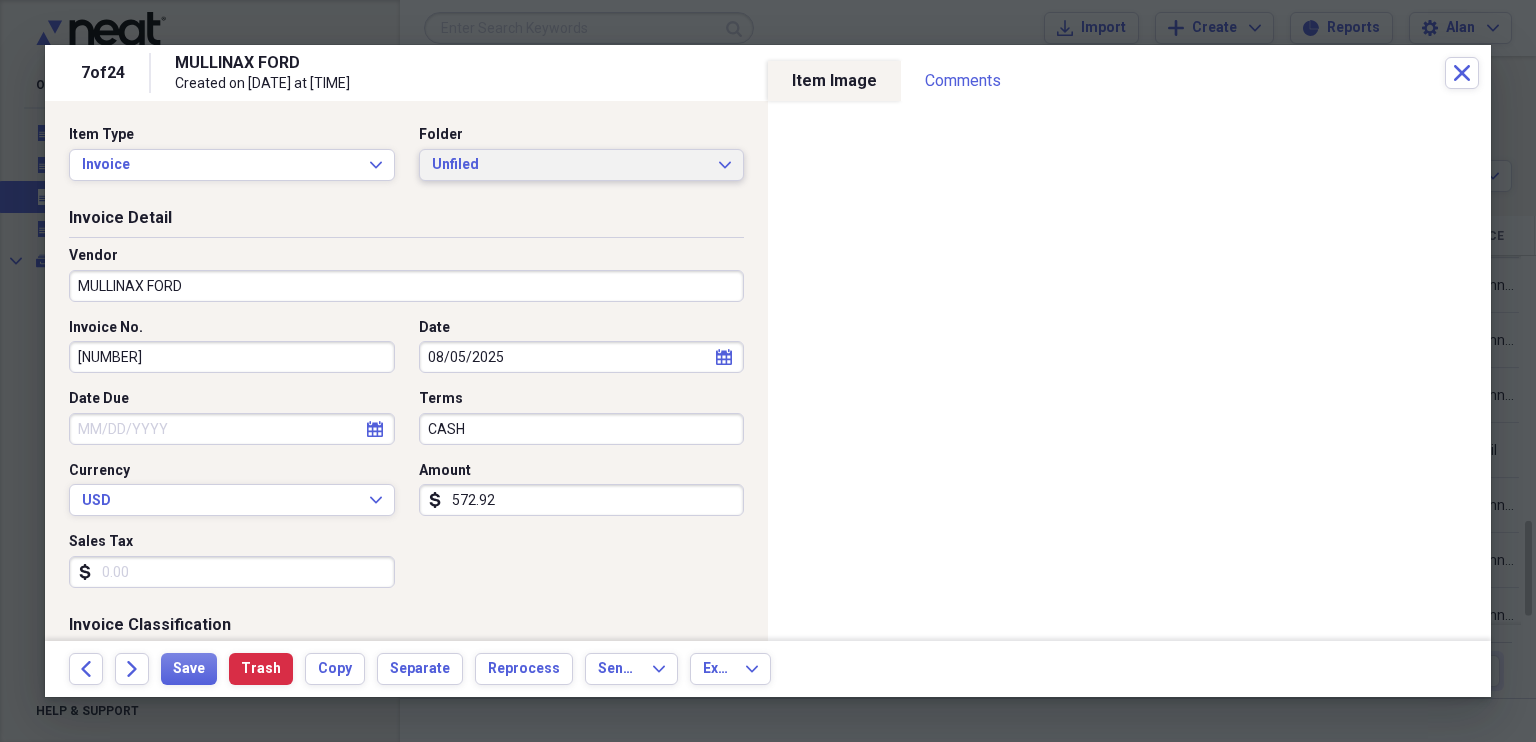 click on "Expand" 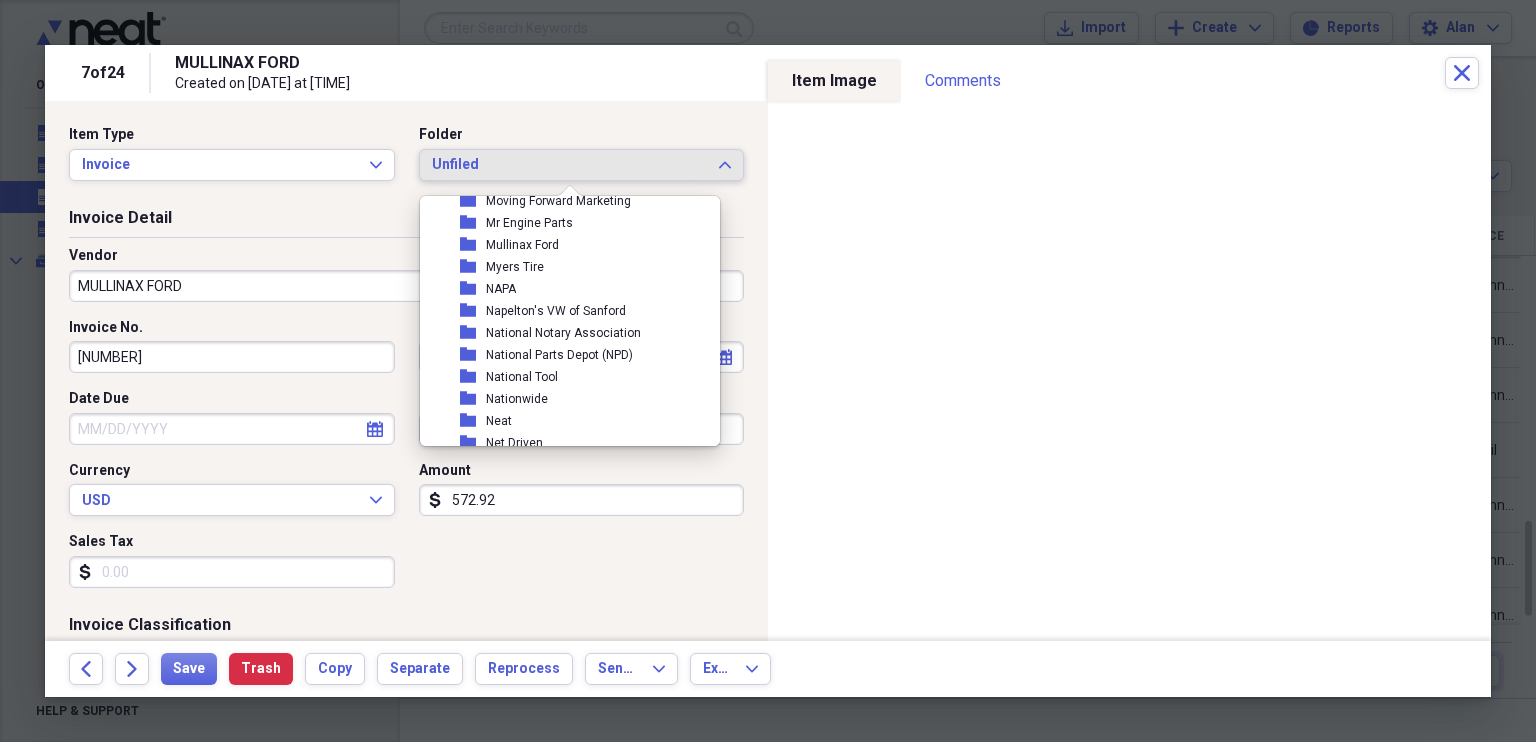 scroll, scrollTop: 6050, scrollLeft: 0, axis: vertical 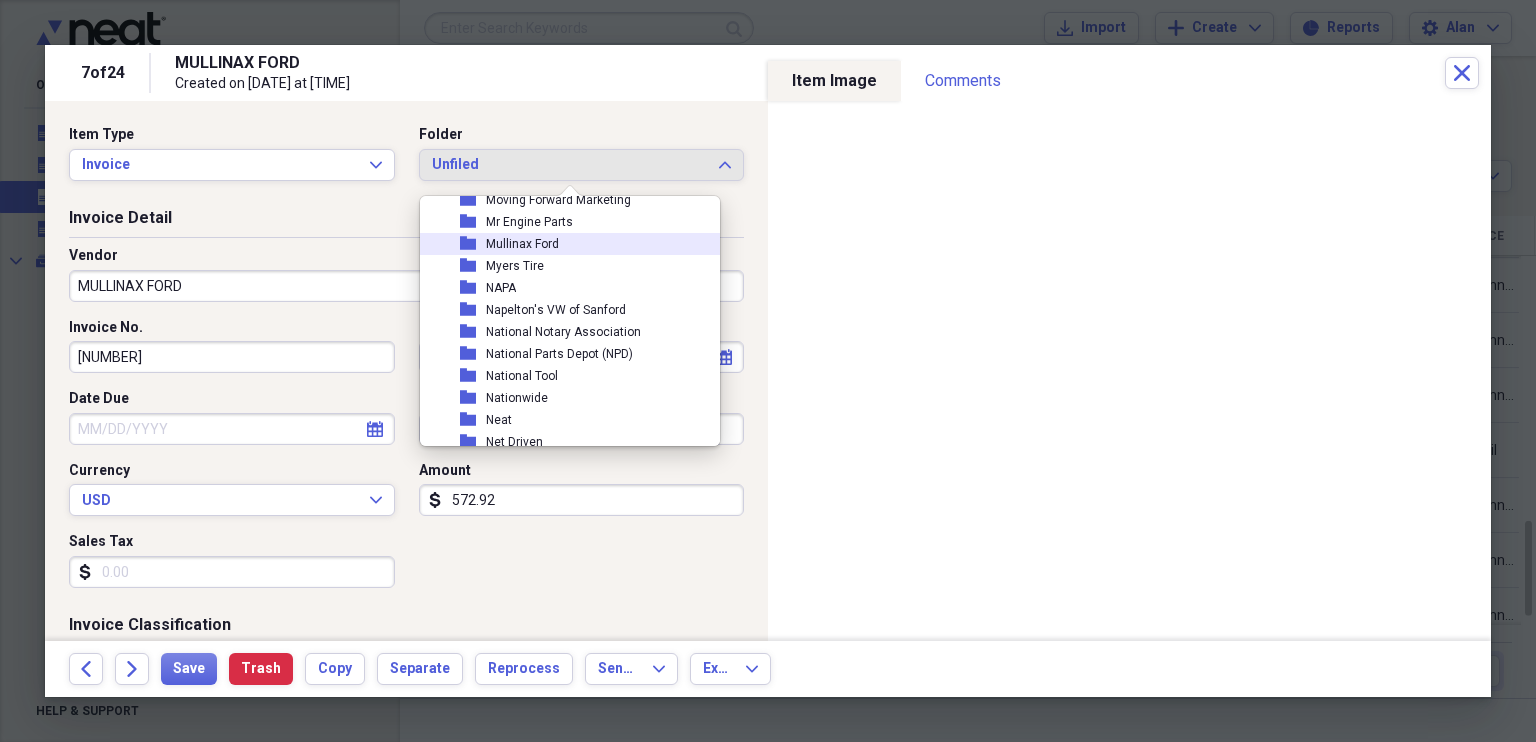 click on "Mullinax Ford" at bounding box center (522, 244) 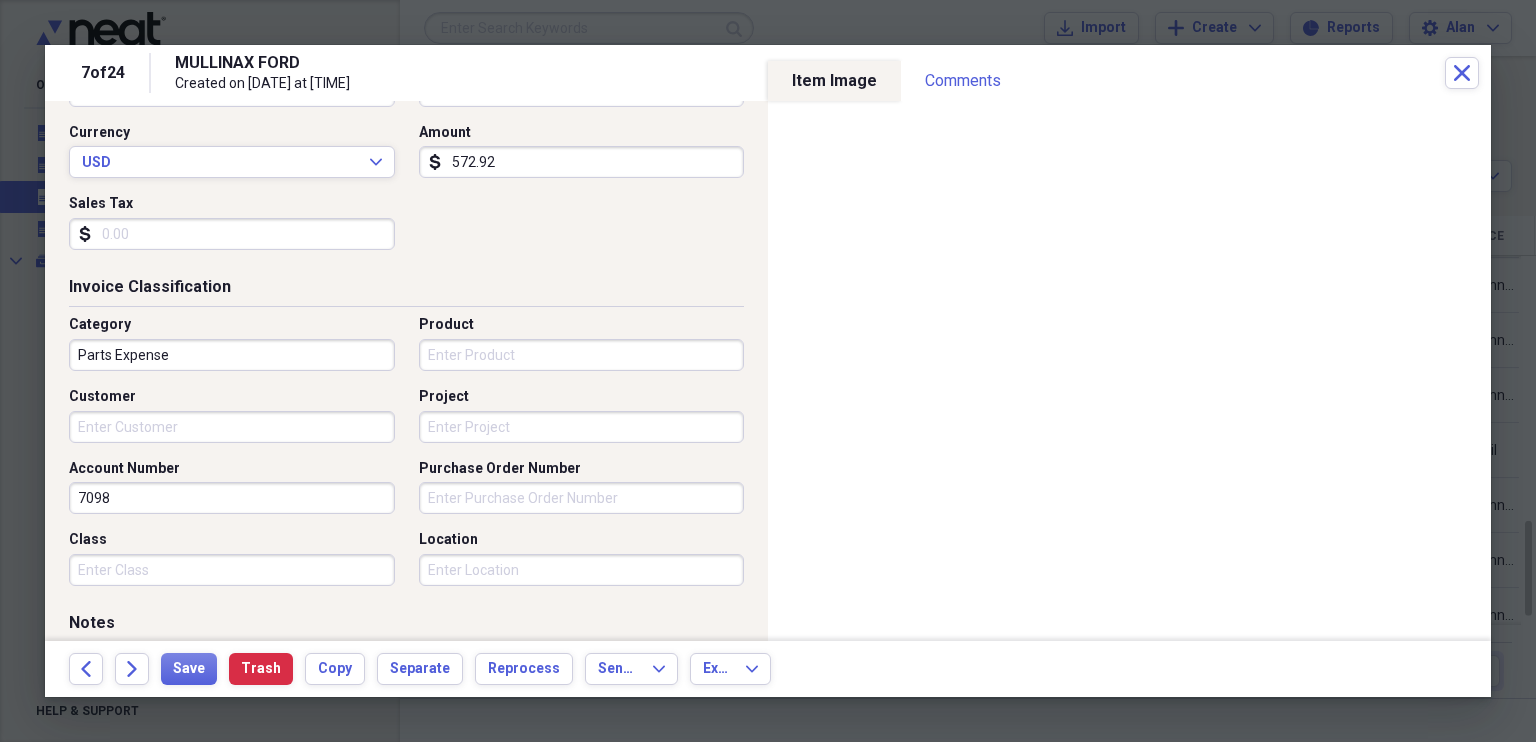 scroll, scrollTop: 0, scrollLeft: 0, axis: both 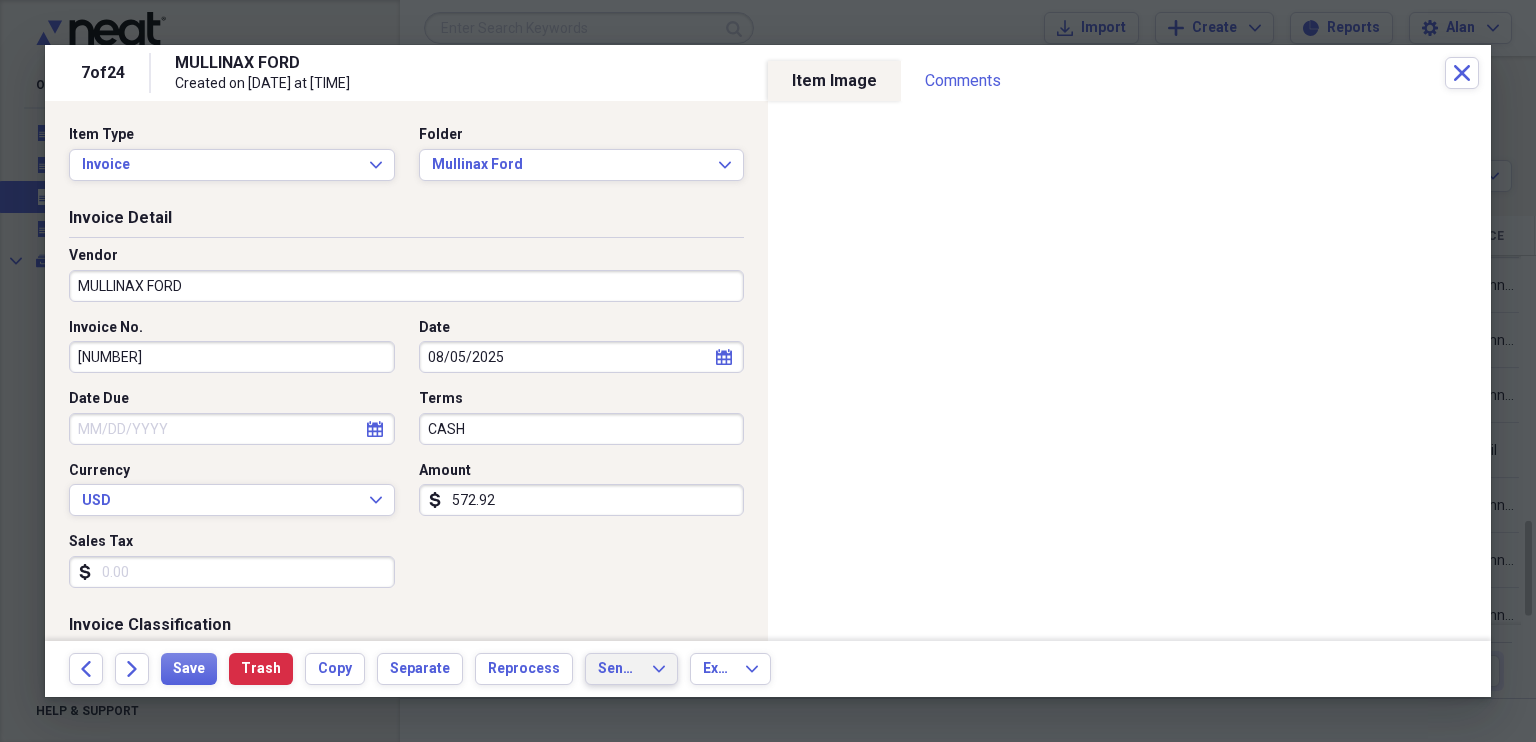 click on "Send To Expand" at bounding box center [631, 669] 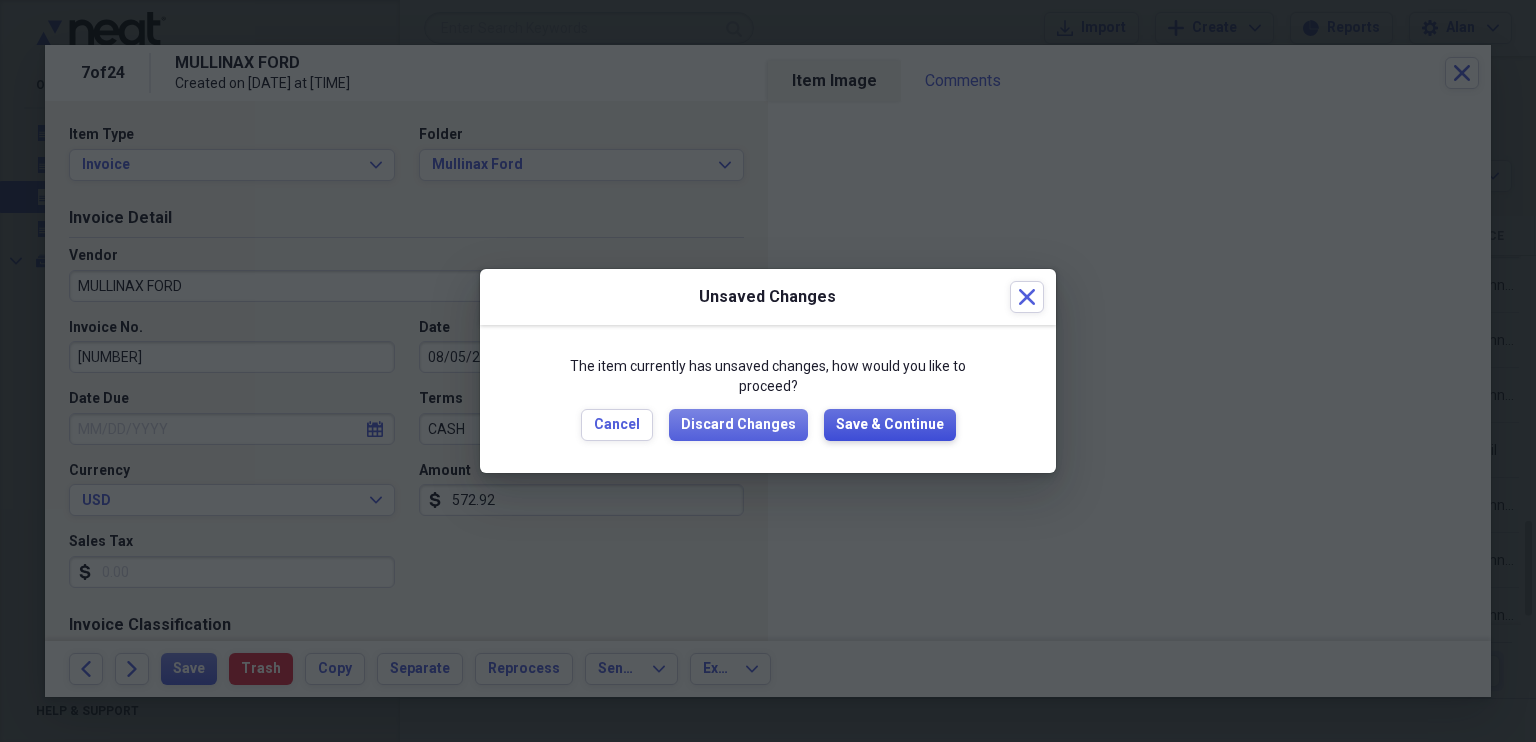 click on "Save & Continue" at bounding box center (890, 425) 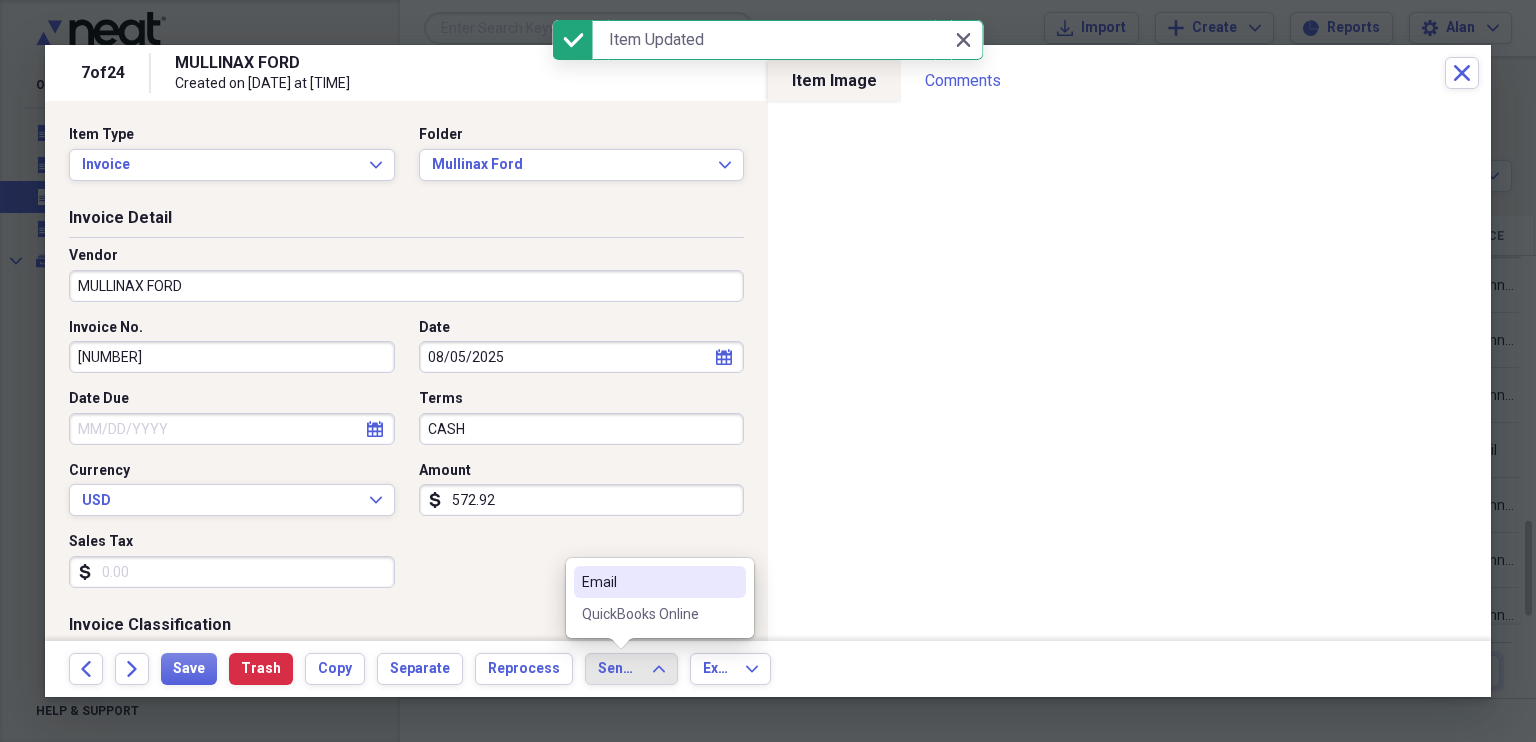click on "QuickBooks Online" at bounding box center (648, 614) 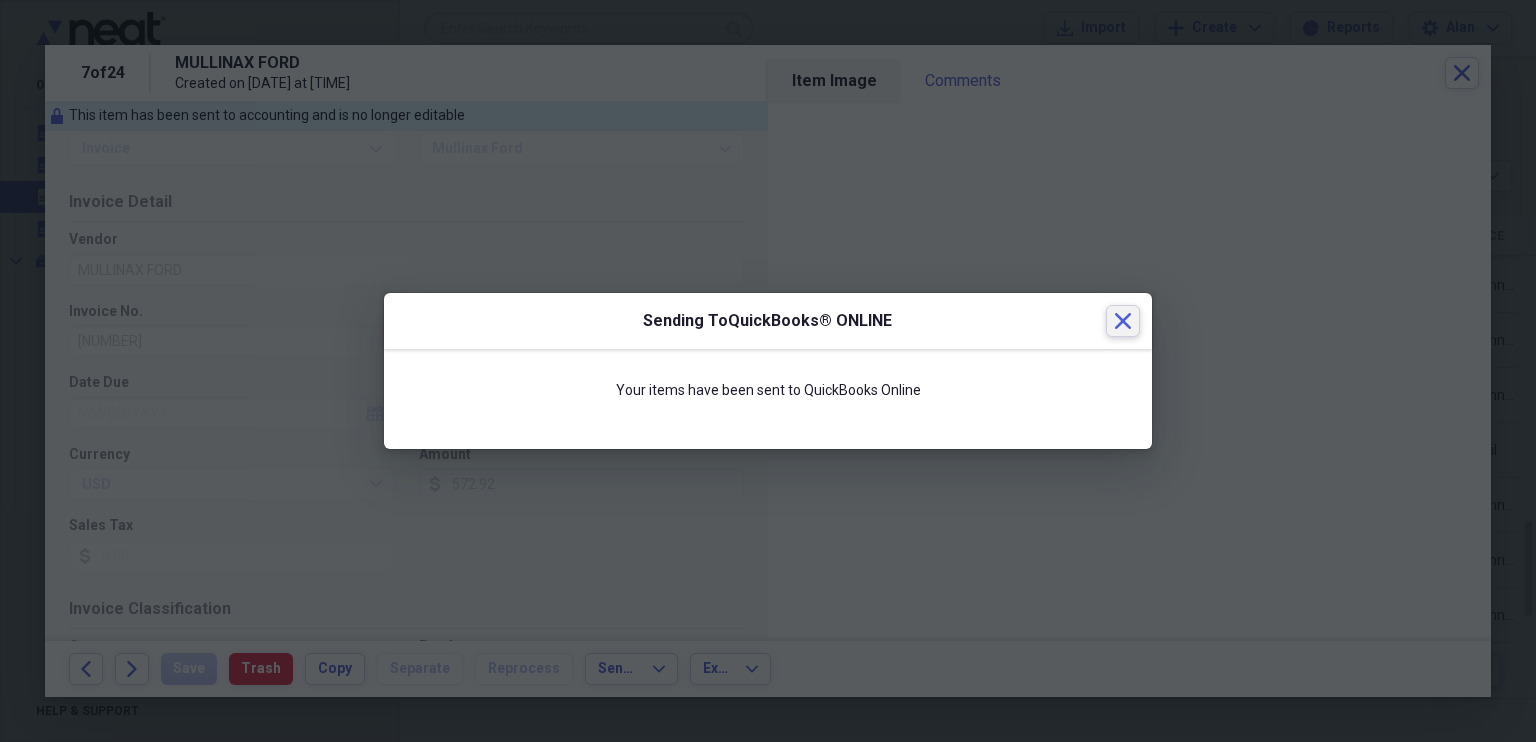 click on "Close" 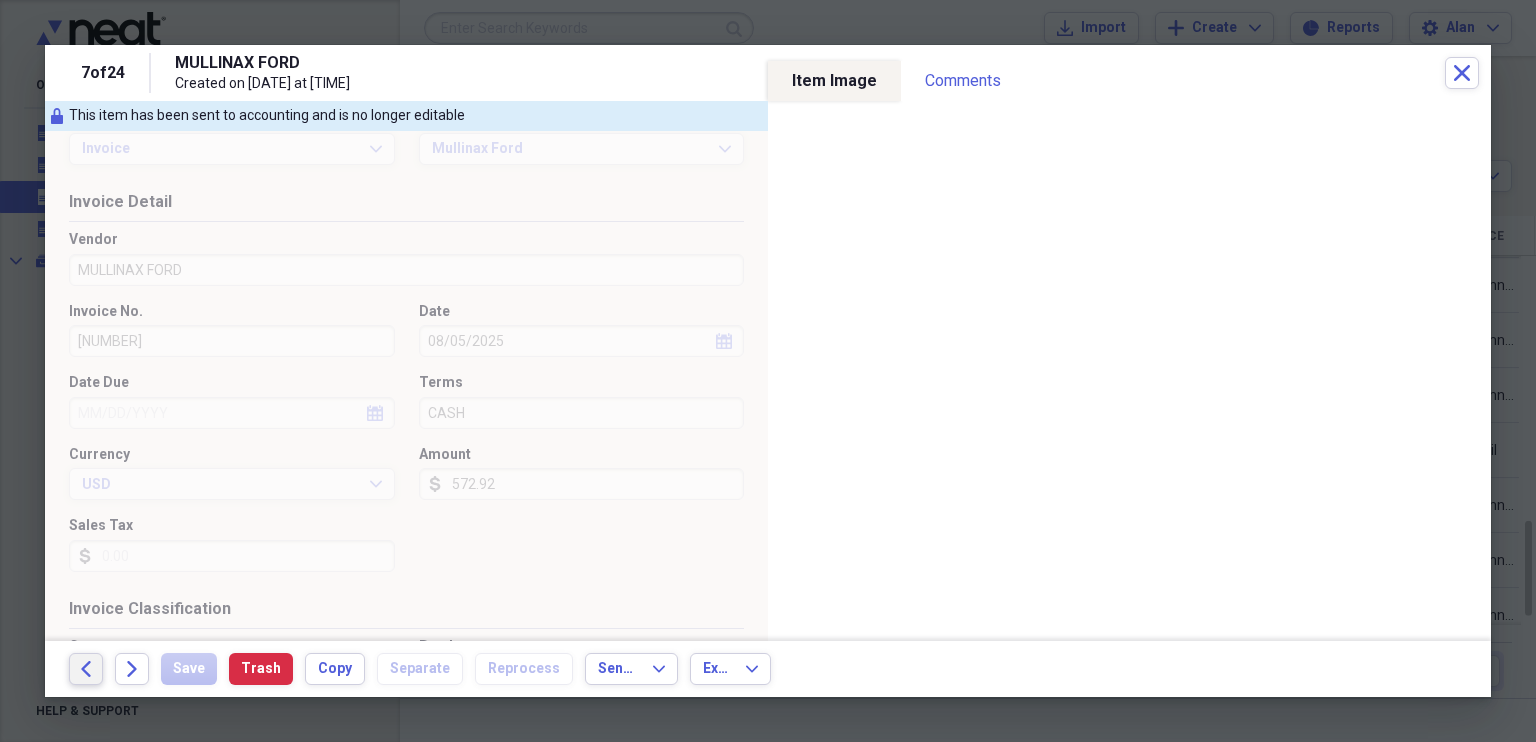 click on "Back" 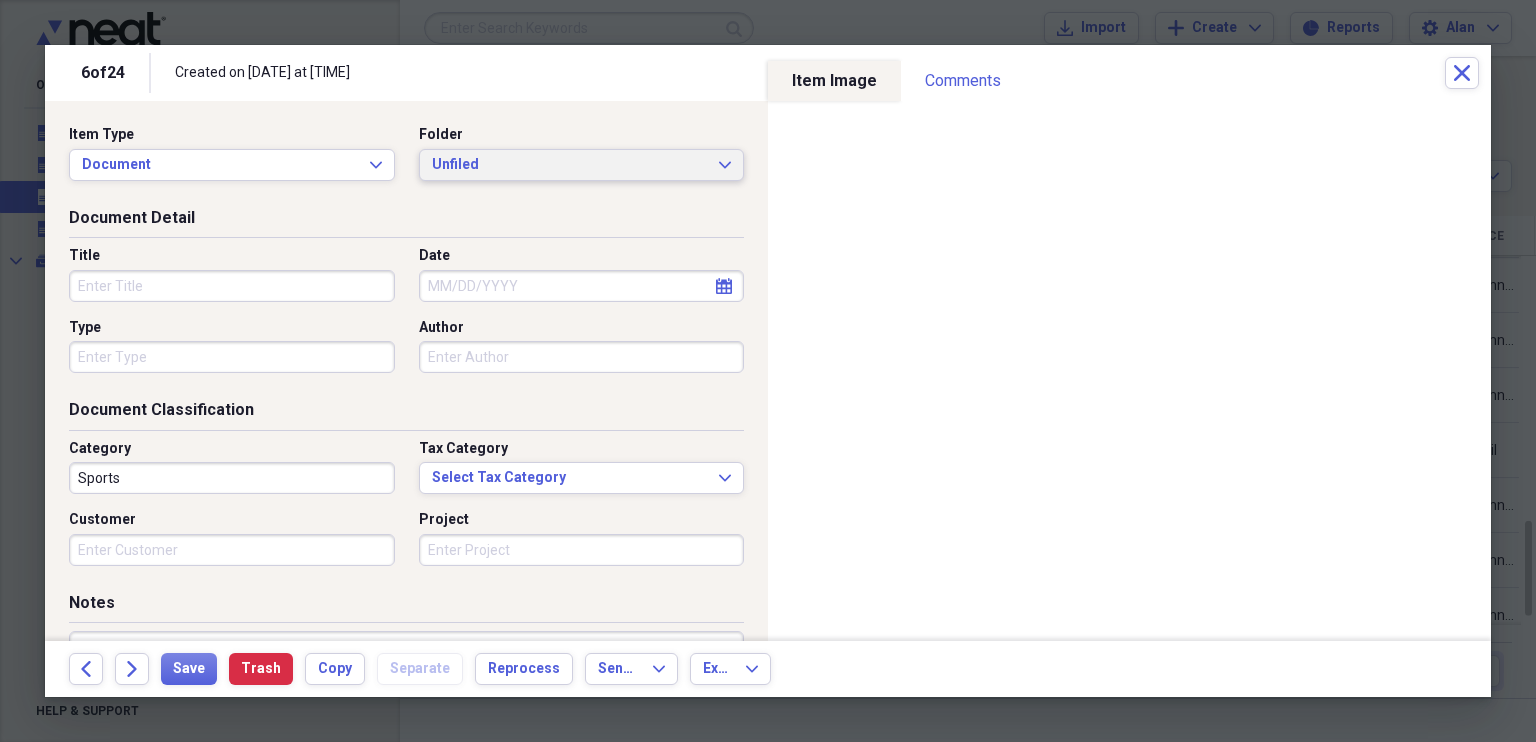 click on "Unfiled" at bounding box center [570, 165] 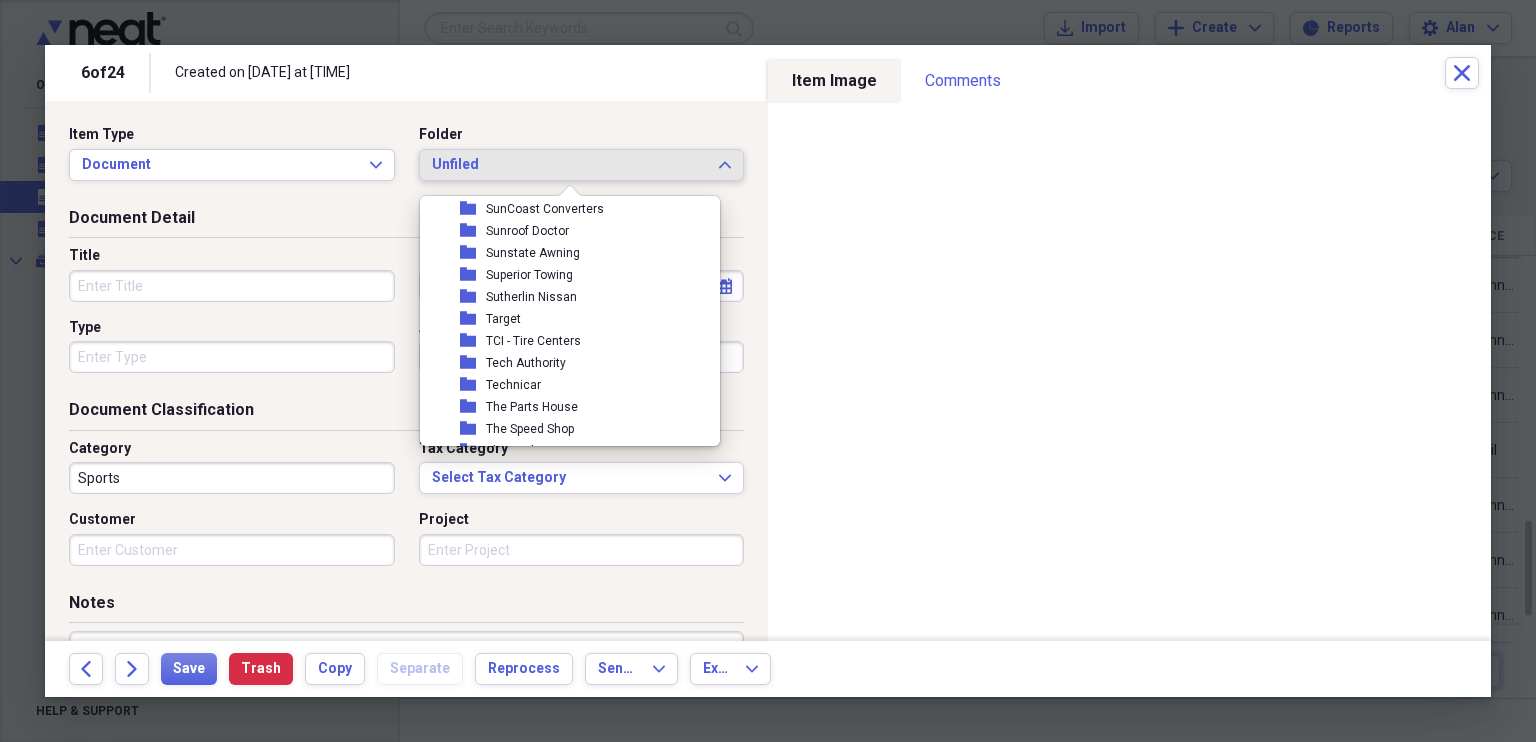 scroll, scrollTop: 9862, scrollLeft: 0, axis: vertical 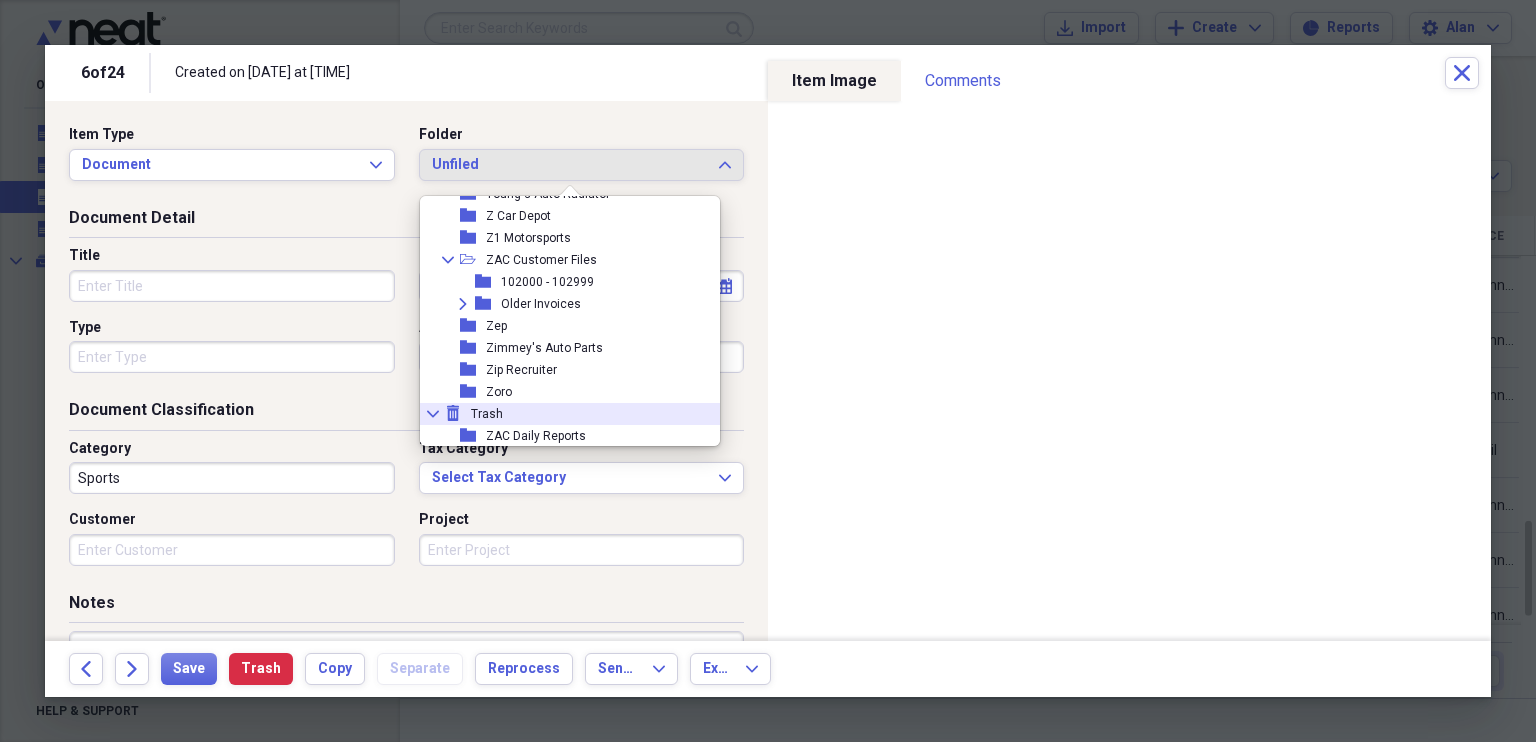 click on "Trash" at bounding box center [487, 414] 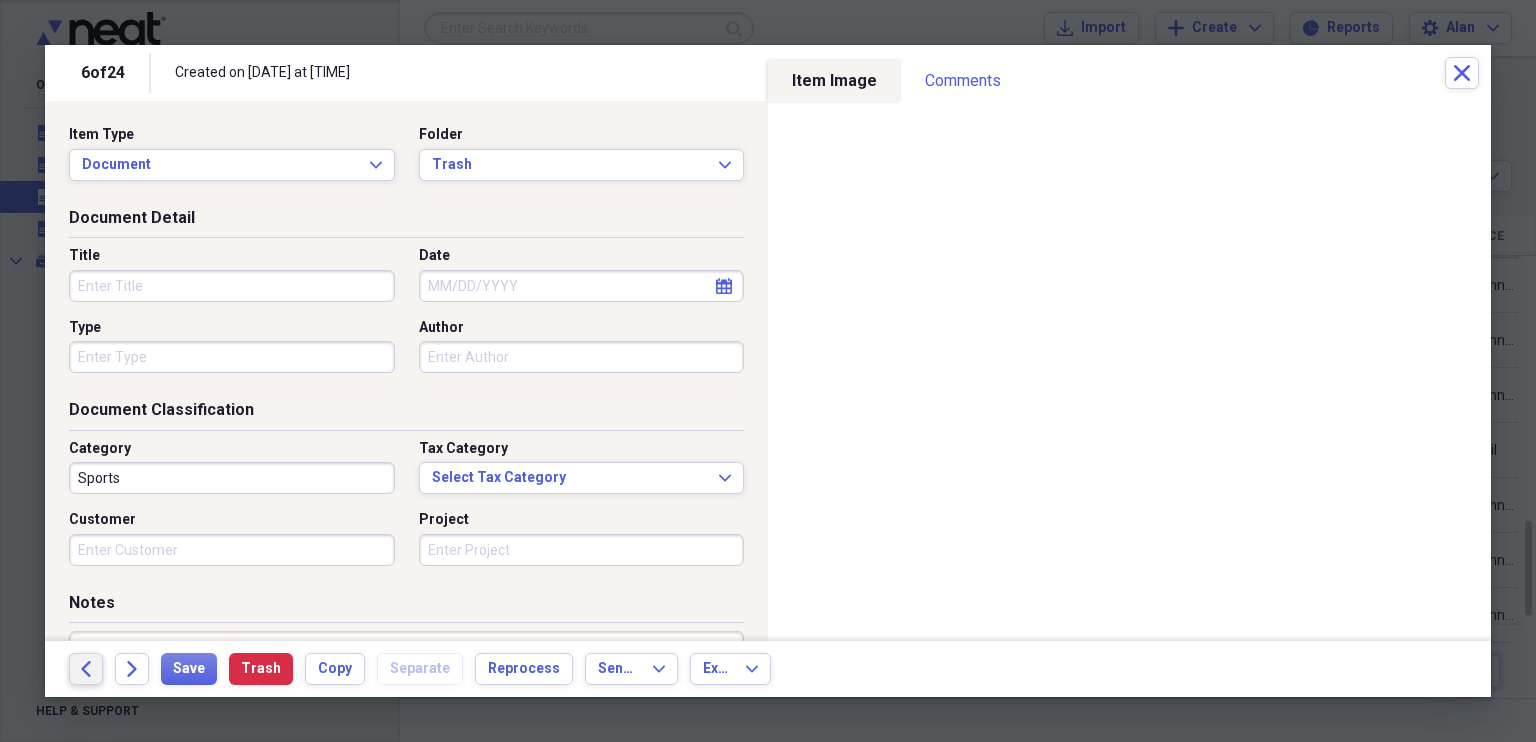 click on "Back" 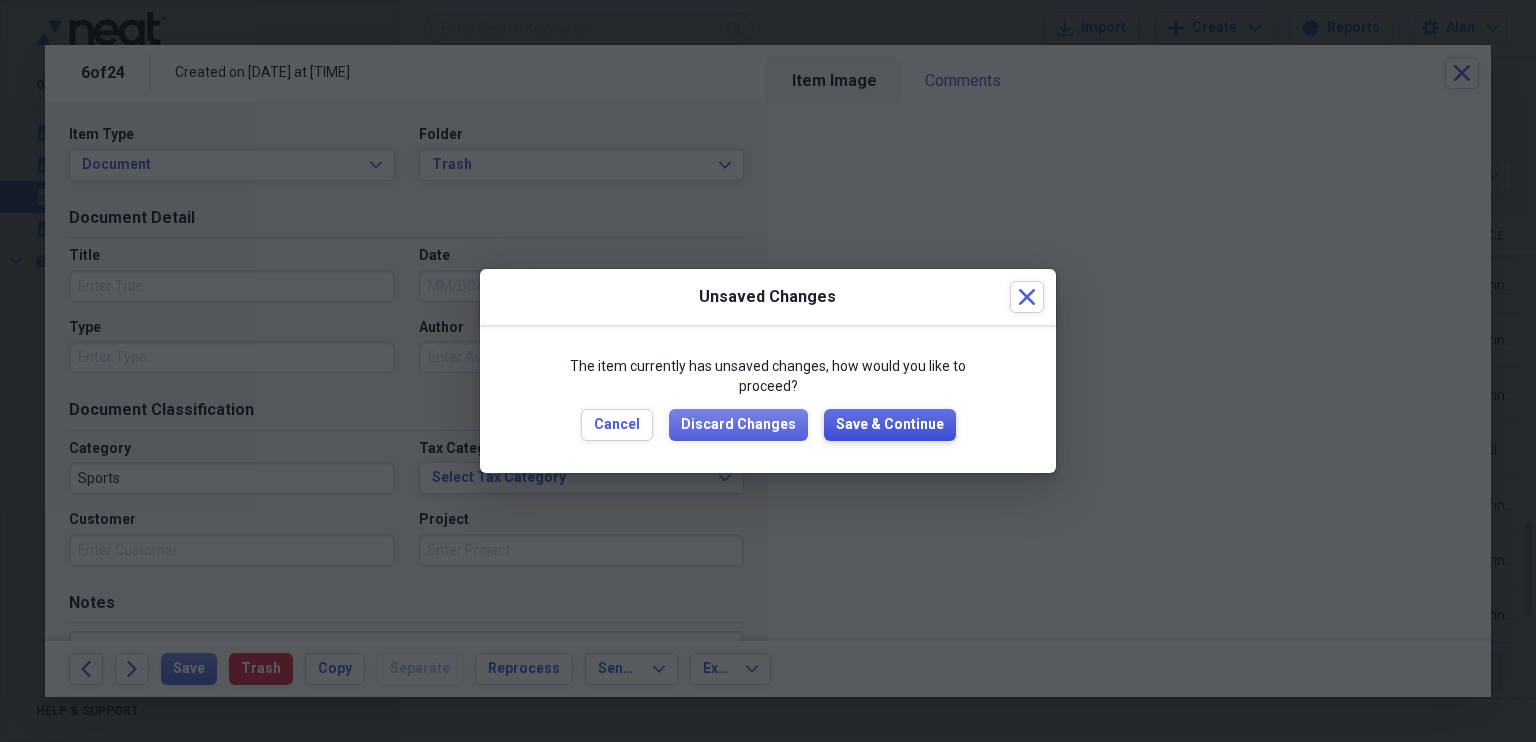 click on "Save & Continue" at bounding box center [890, 425] 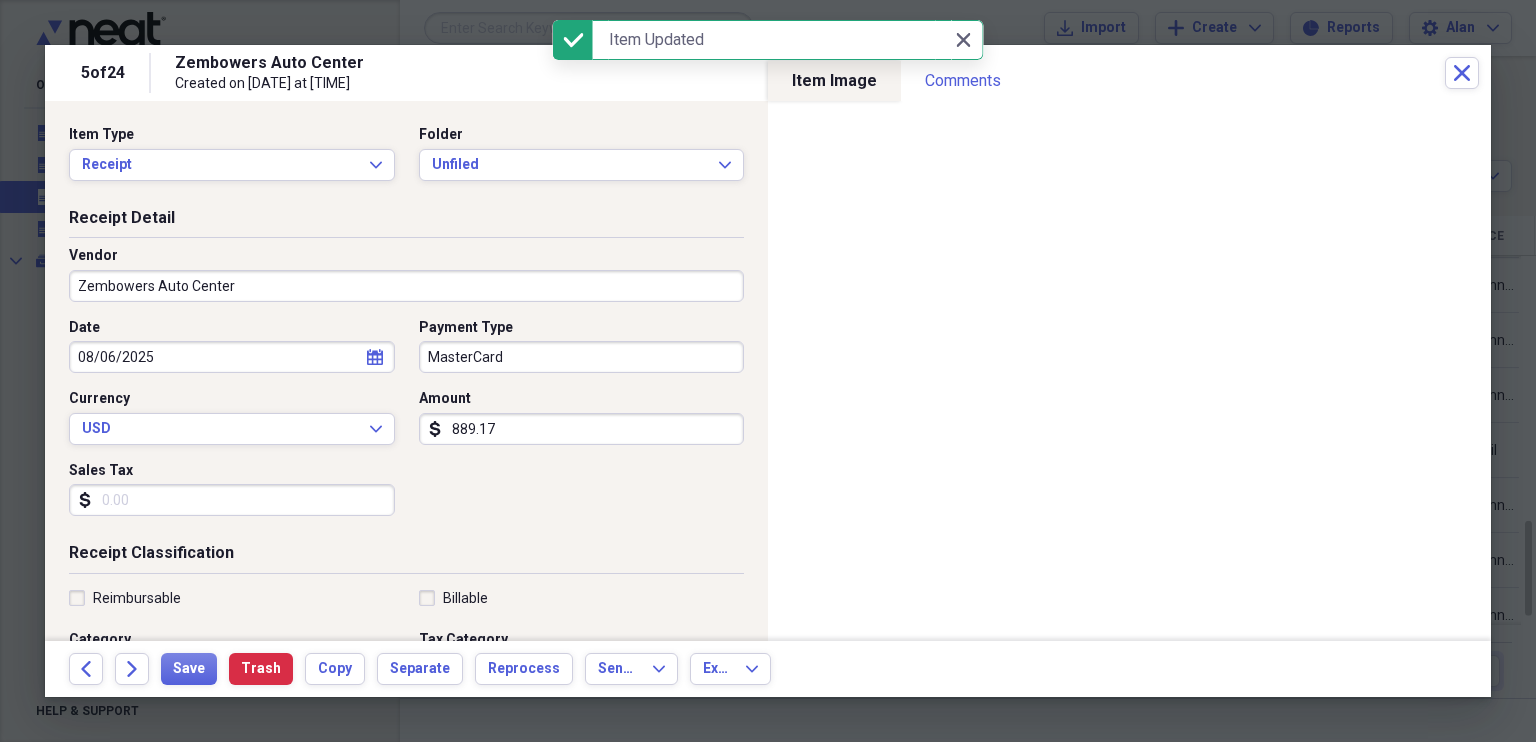click on "Zembowers Auto Center" at bounding box center [406, 286] 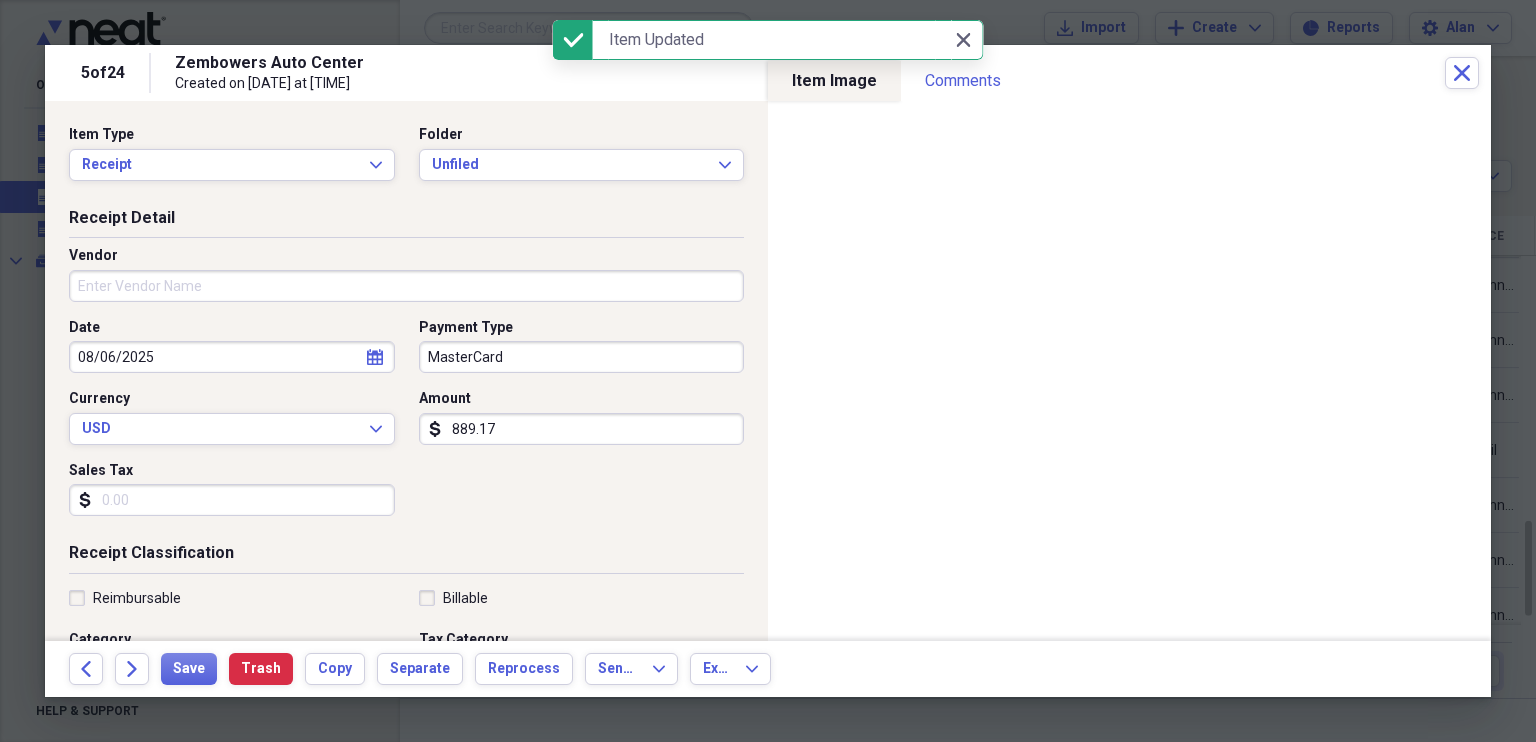 type 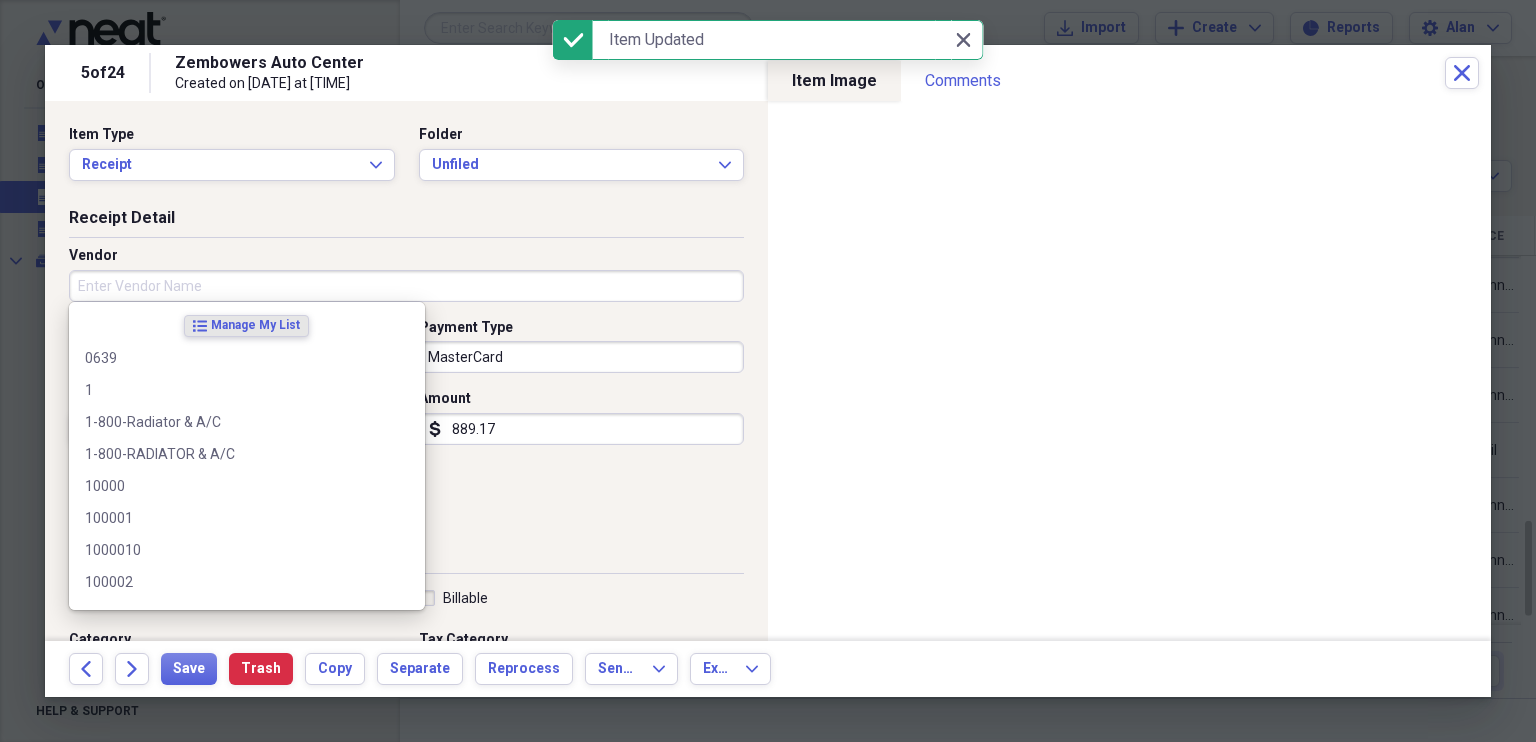 click on "Date 08/06/2025 calendar Calendar Payment Type MasterCard Currency USD Expand Amount dollar-sign 889.17 Sales Tax dollar-sign" at bounding box center [406, 425] 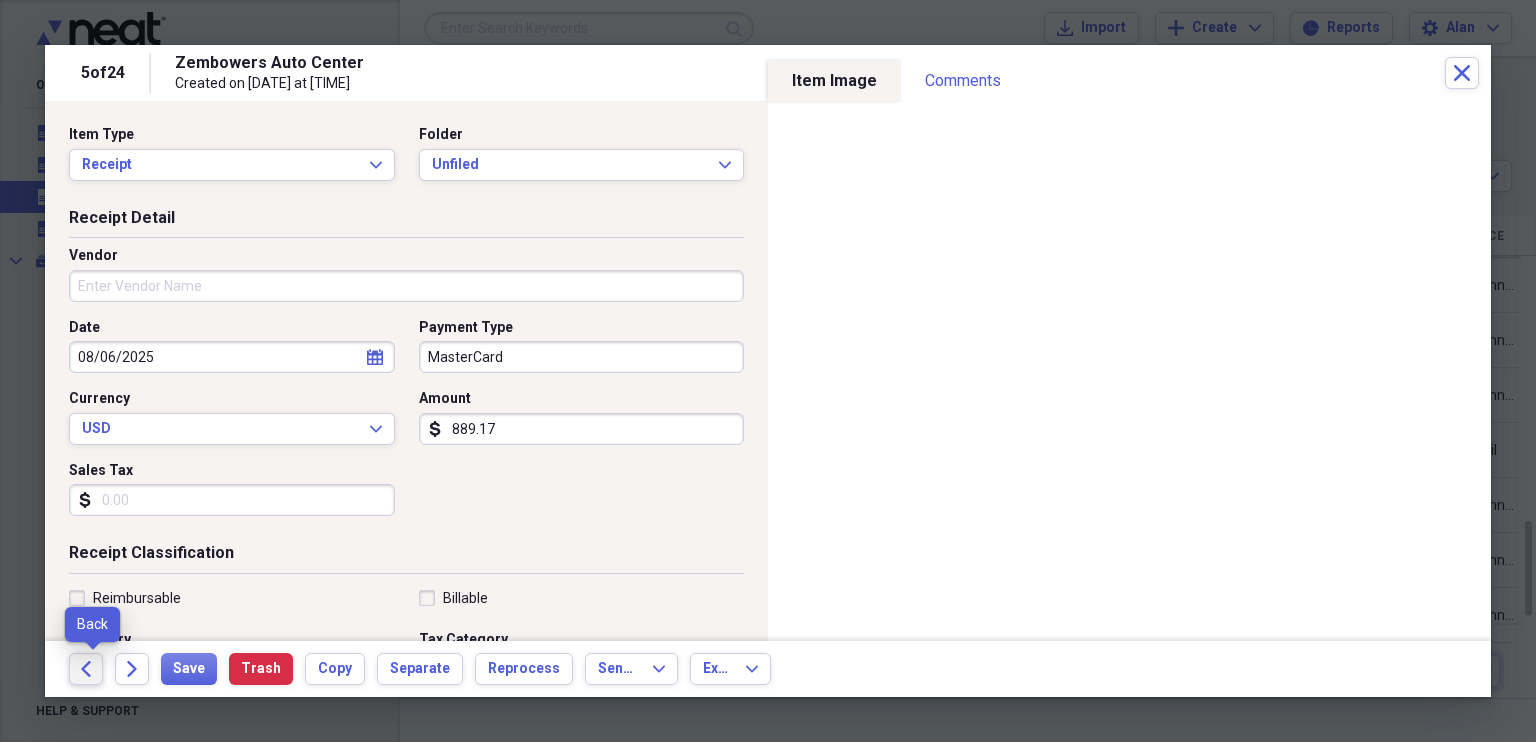 click on "Back" 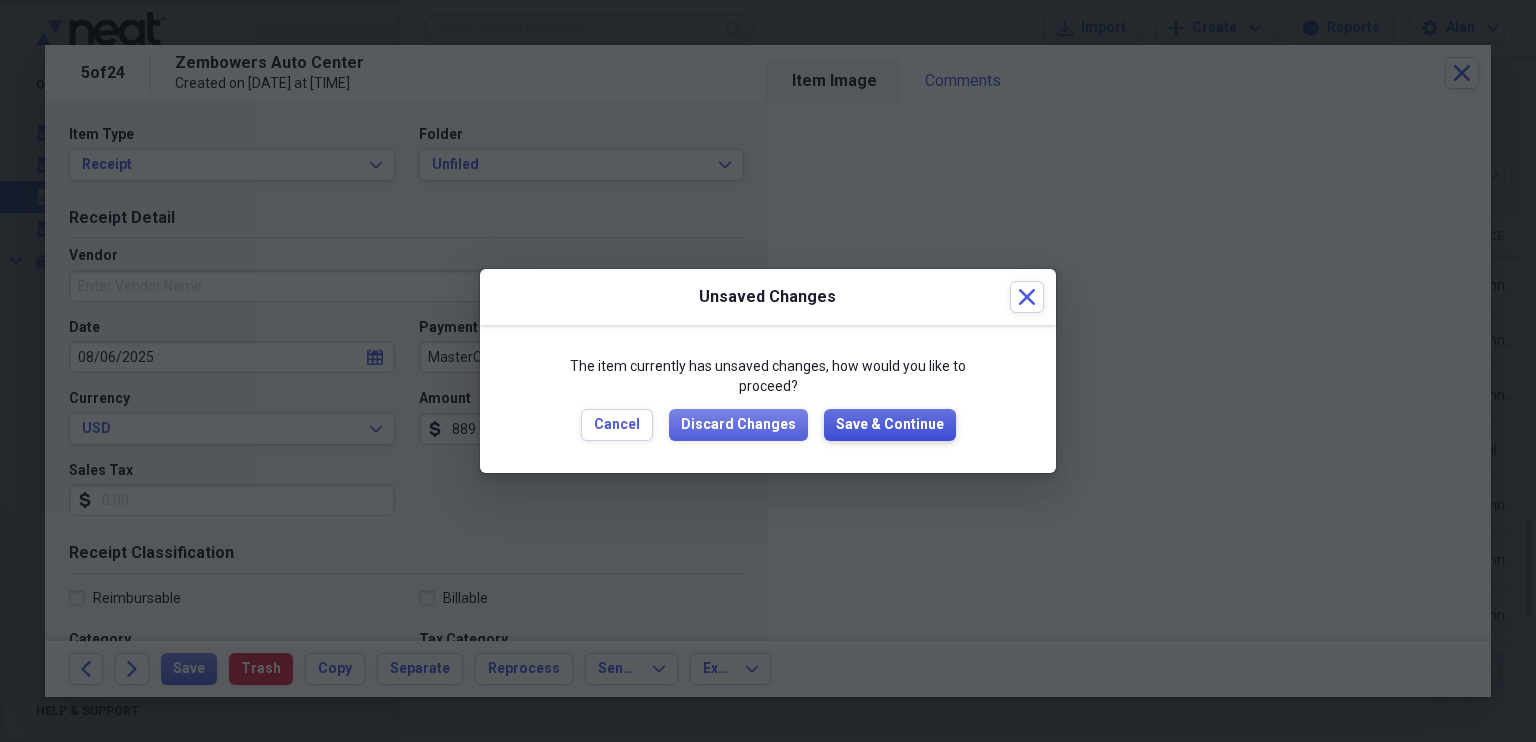 click on "Save & Continue" at bounding box center (890, 425) 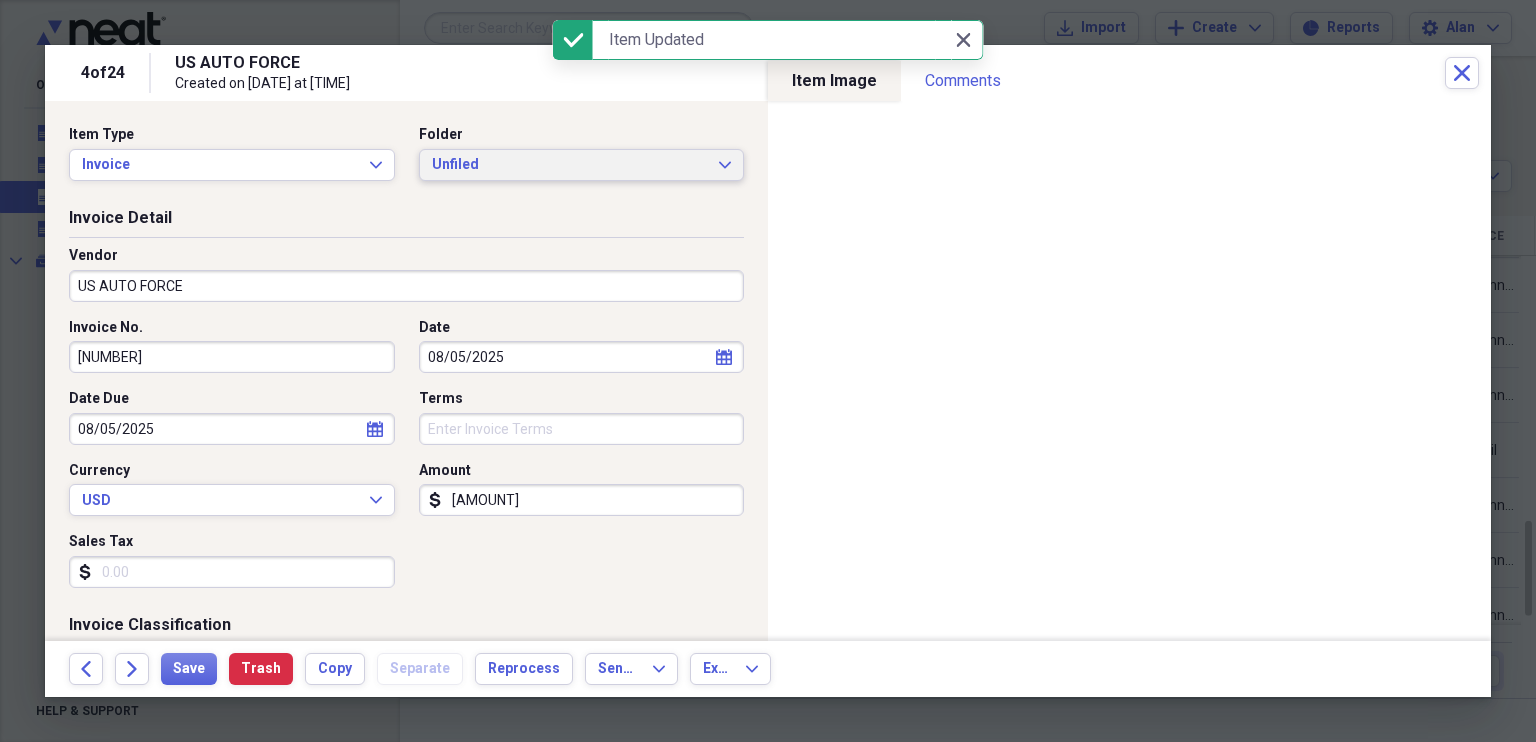 click on "Expand" 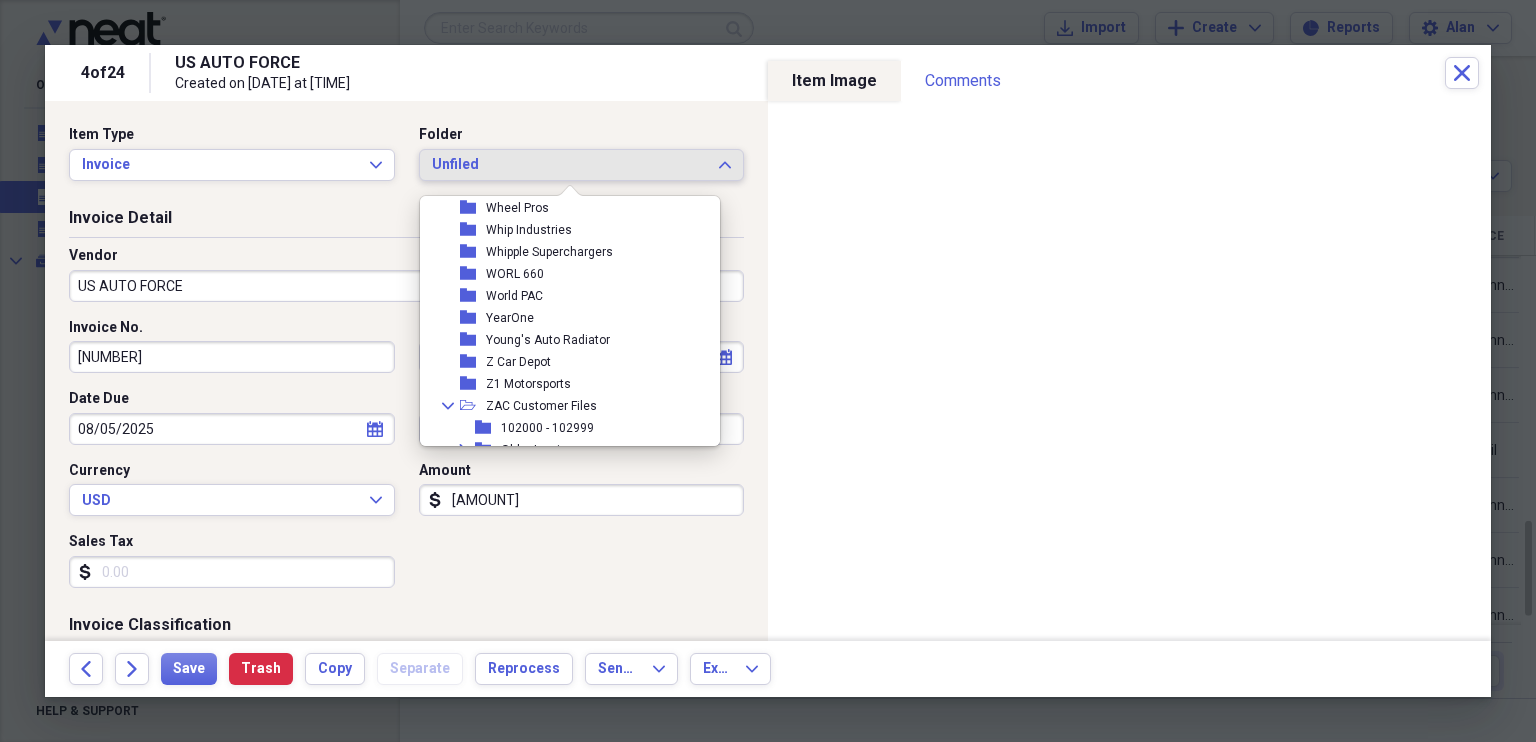 scroll, scrollTop: 9258, scrollLeft: 0, axis: vertical 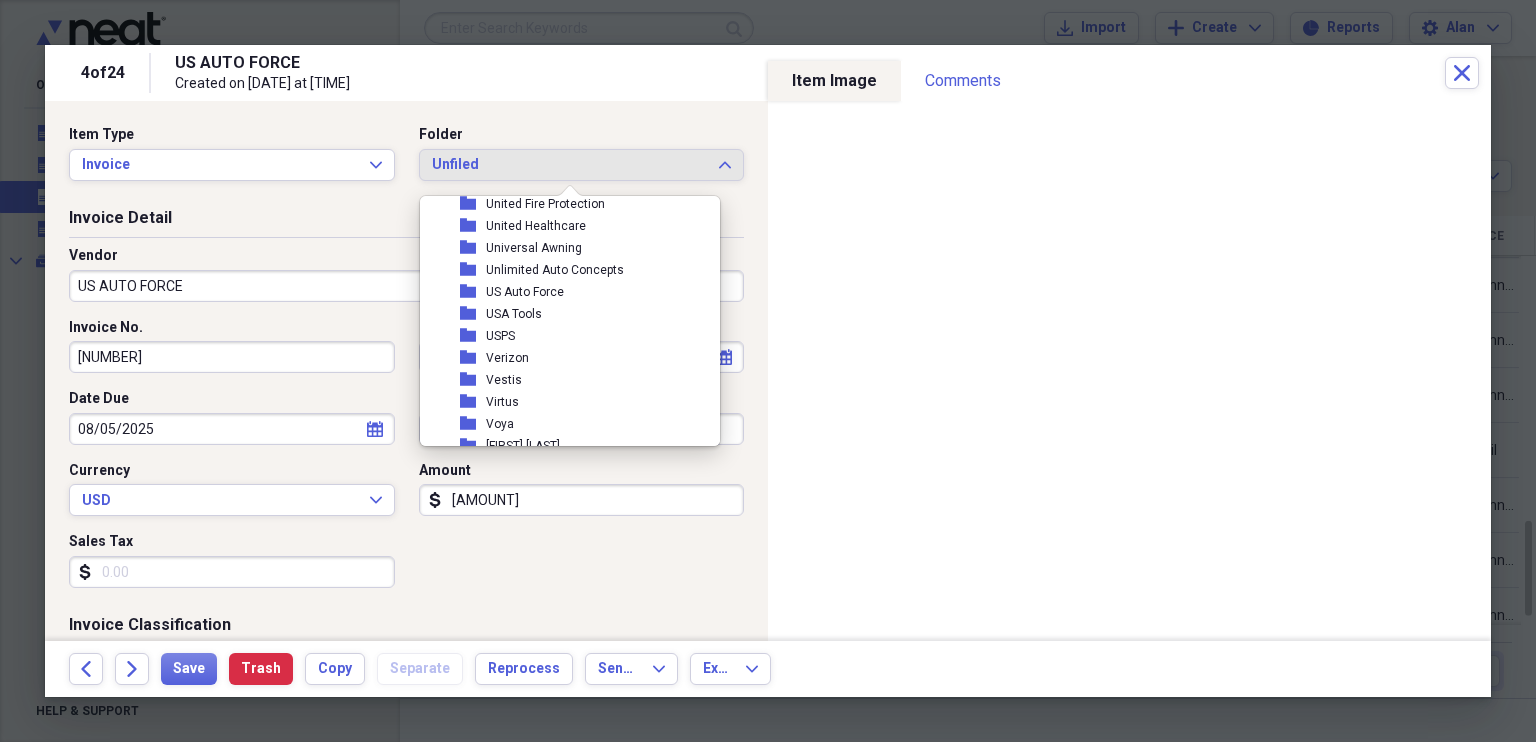 click on "US Auto Force" at bounding box center [525, 292] 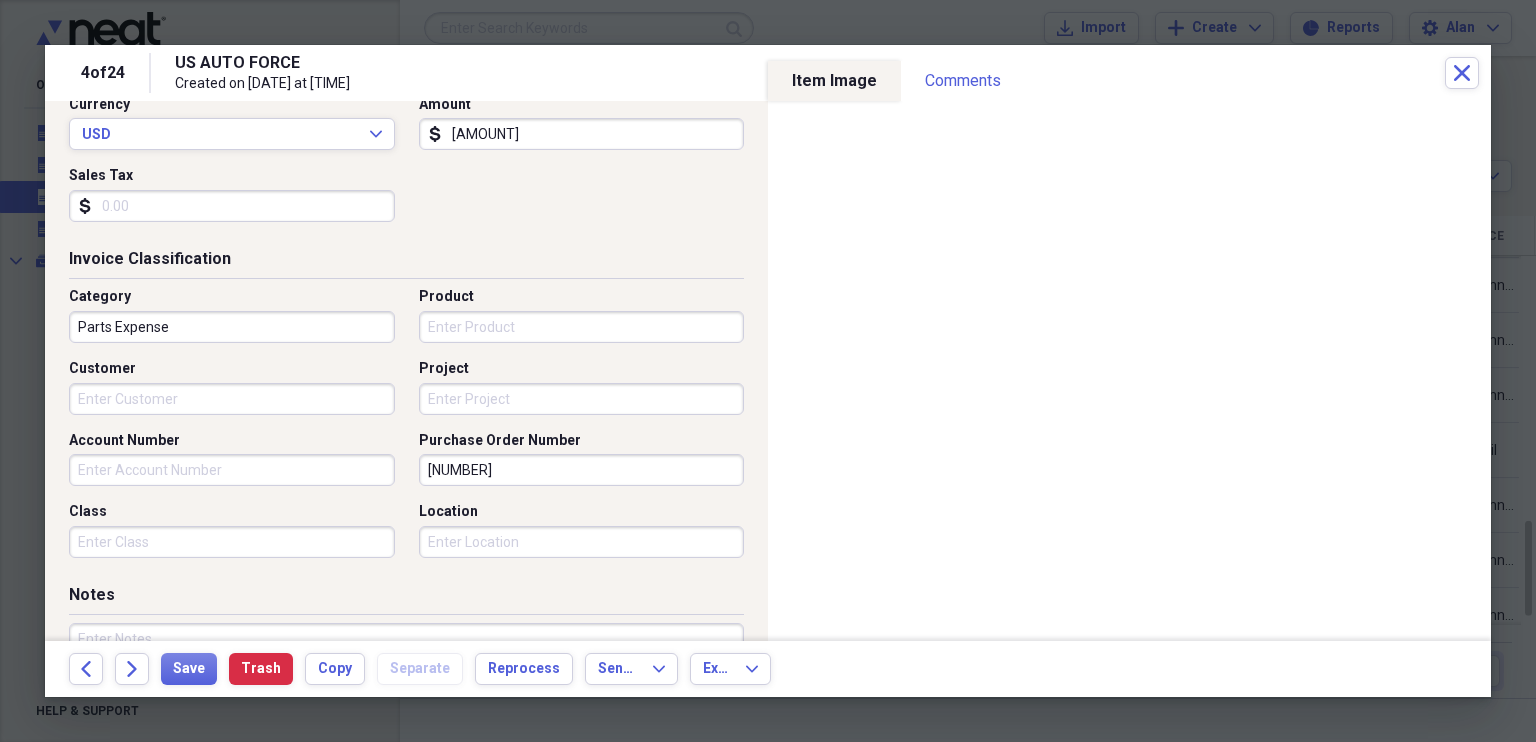 scroll, scrollTop: 0, scrollLeft: 0, axis: both 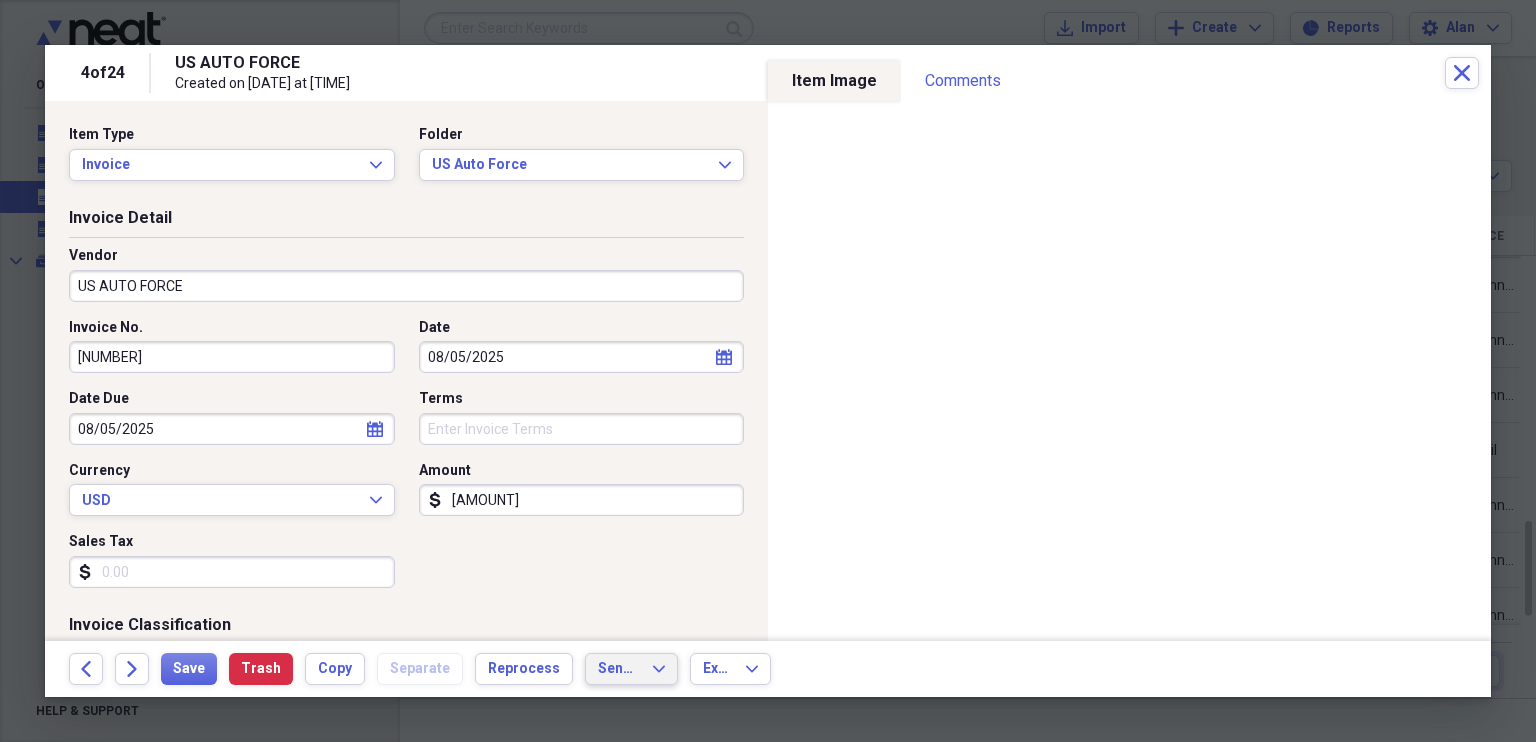 click on "Expand" 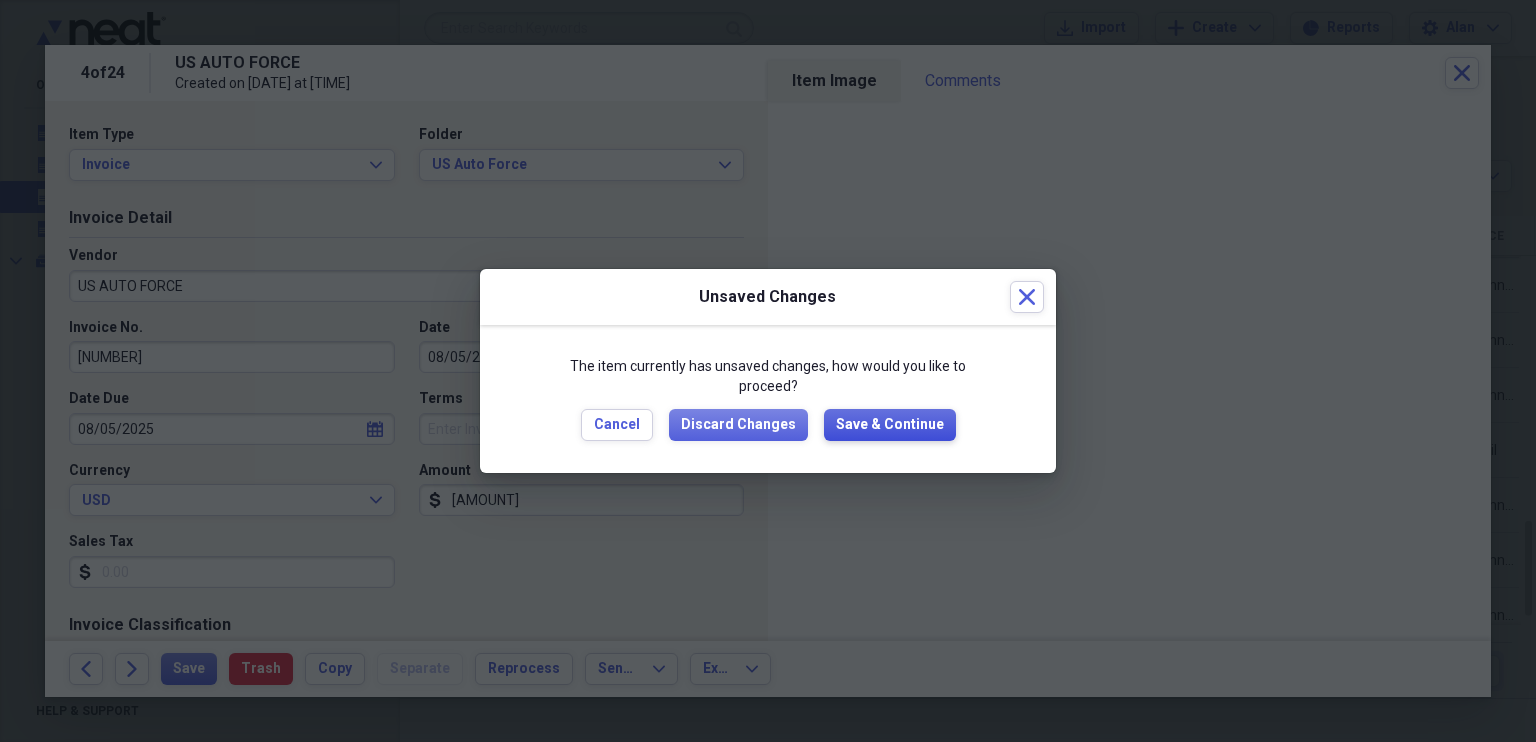 click on "Save & Continue" at bounding box center [890, 425] 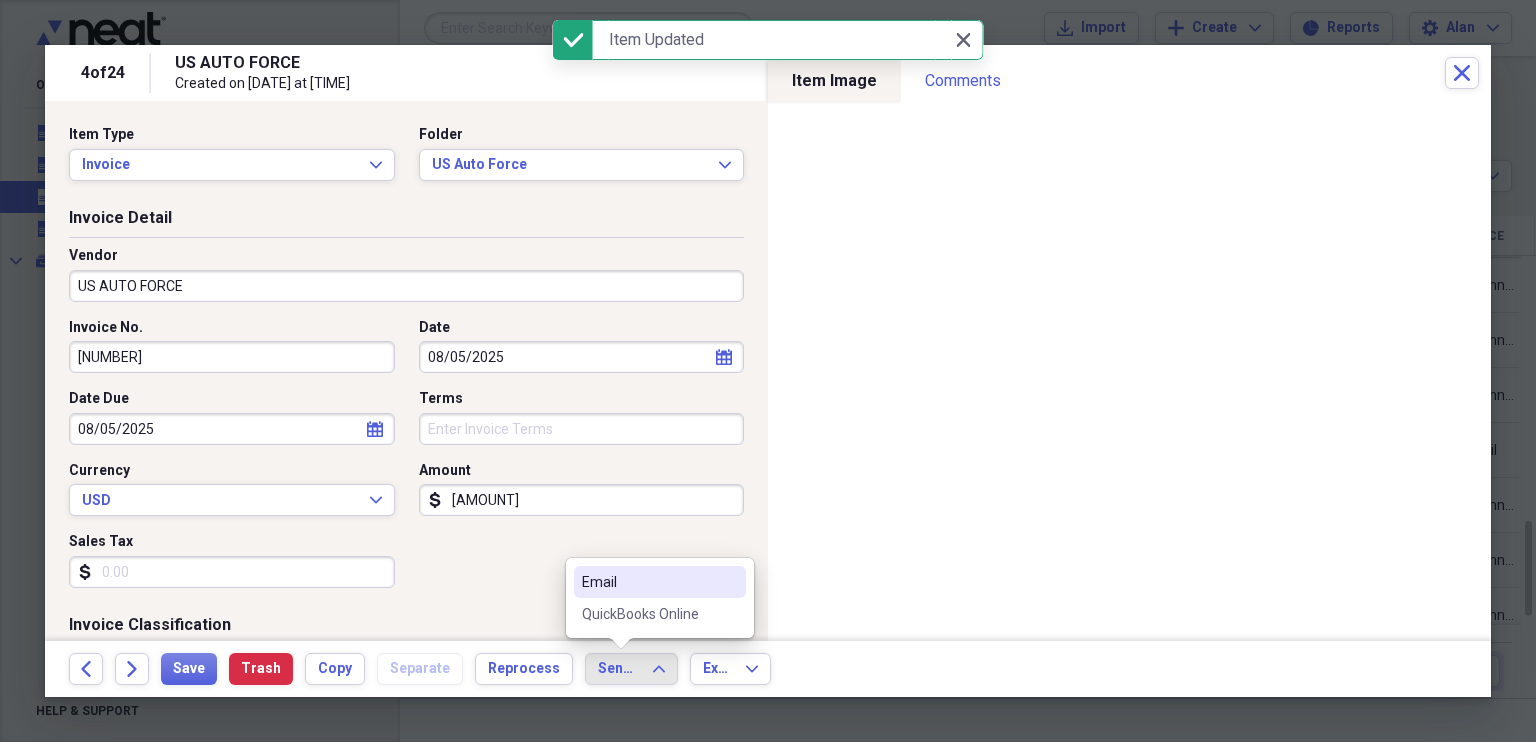 click on "QuickBooks Online" at bounding box center [648, 614] 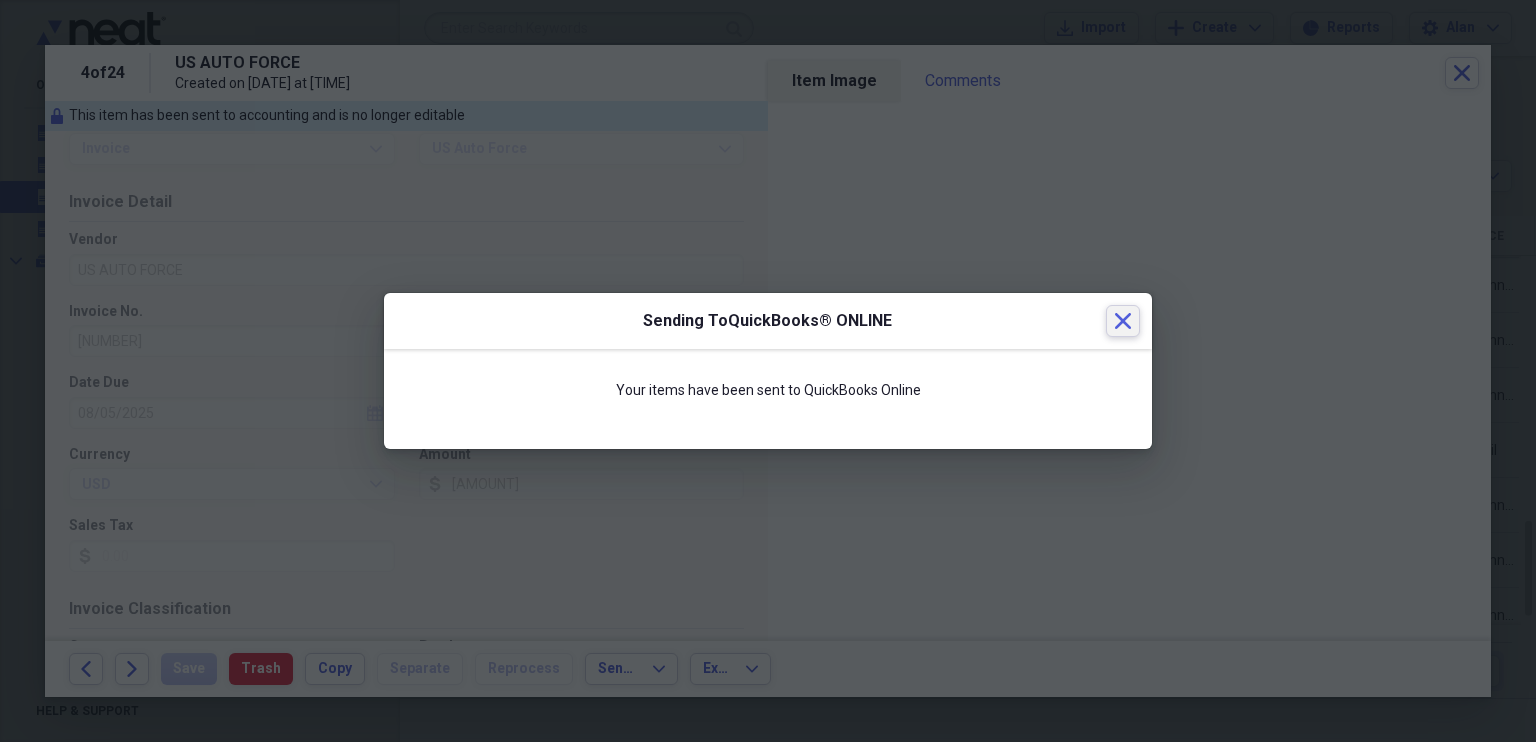 click 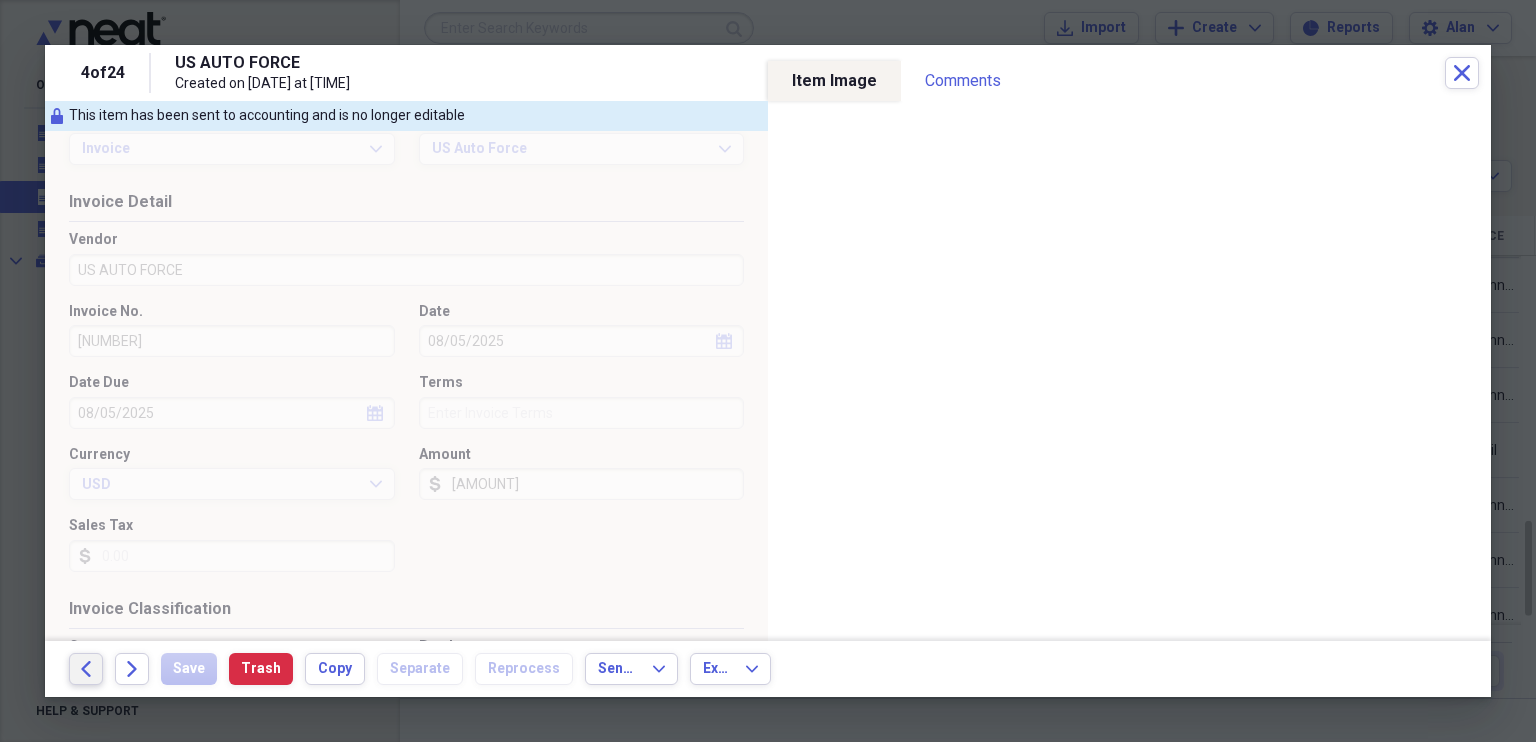 click 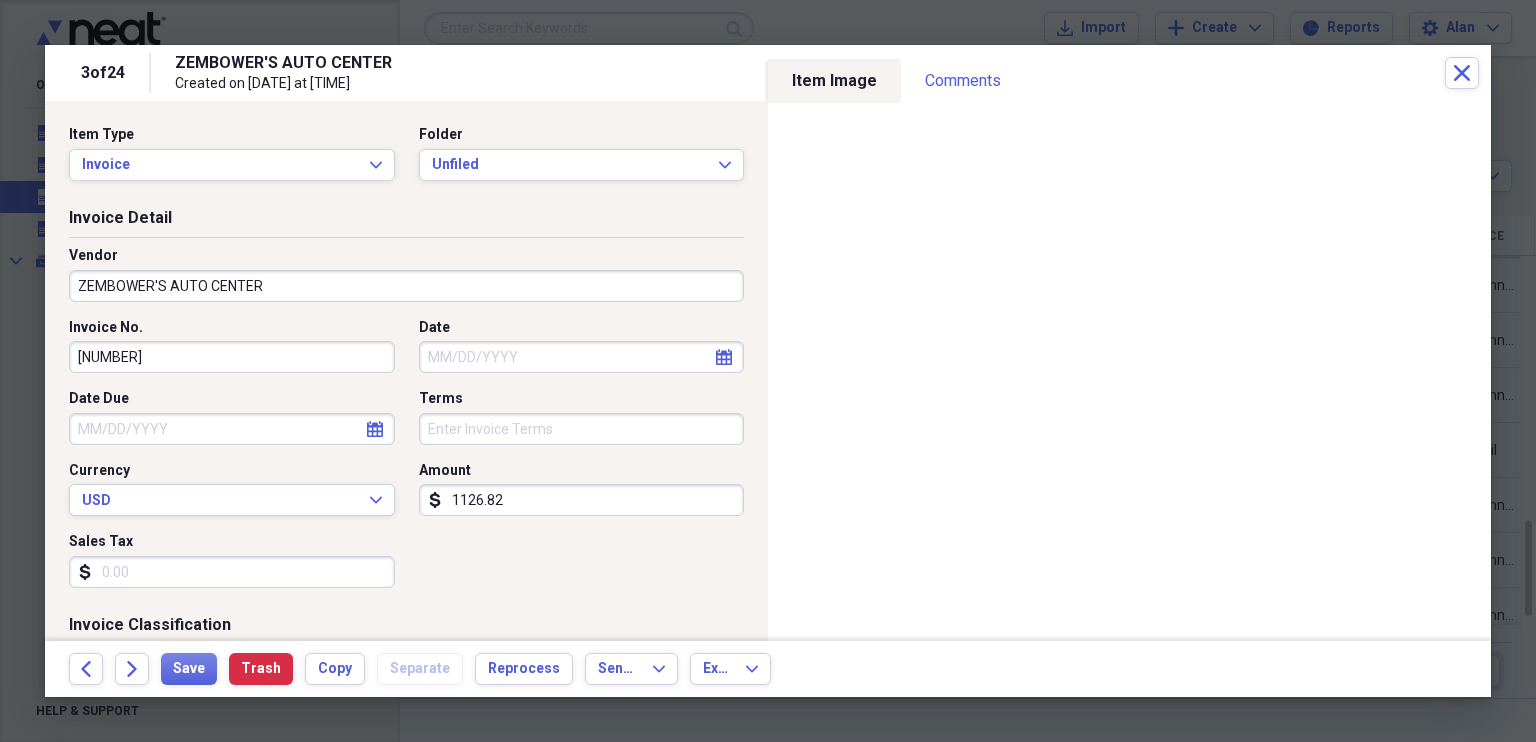 click on "ZEMBOWER'S AUTO CENTER" at bounding box center (406, 286) 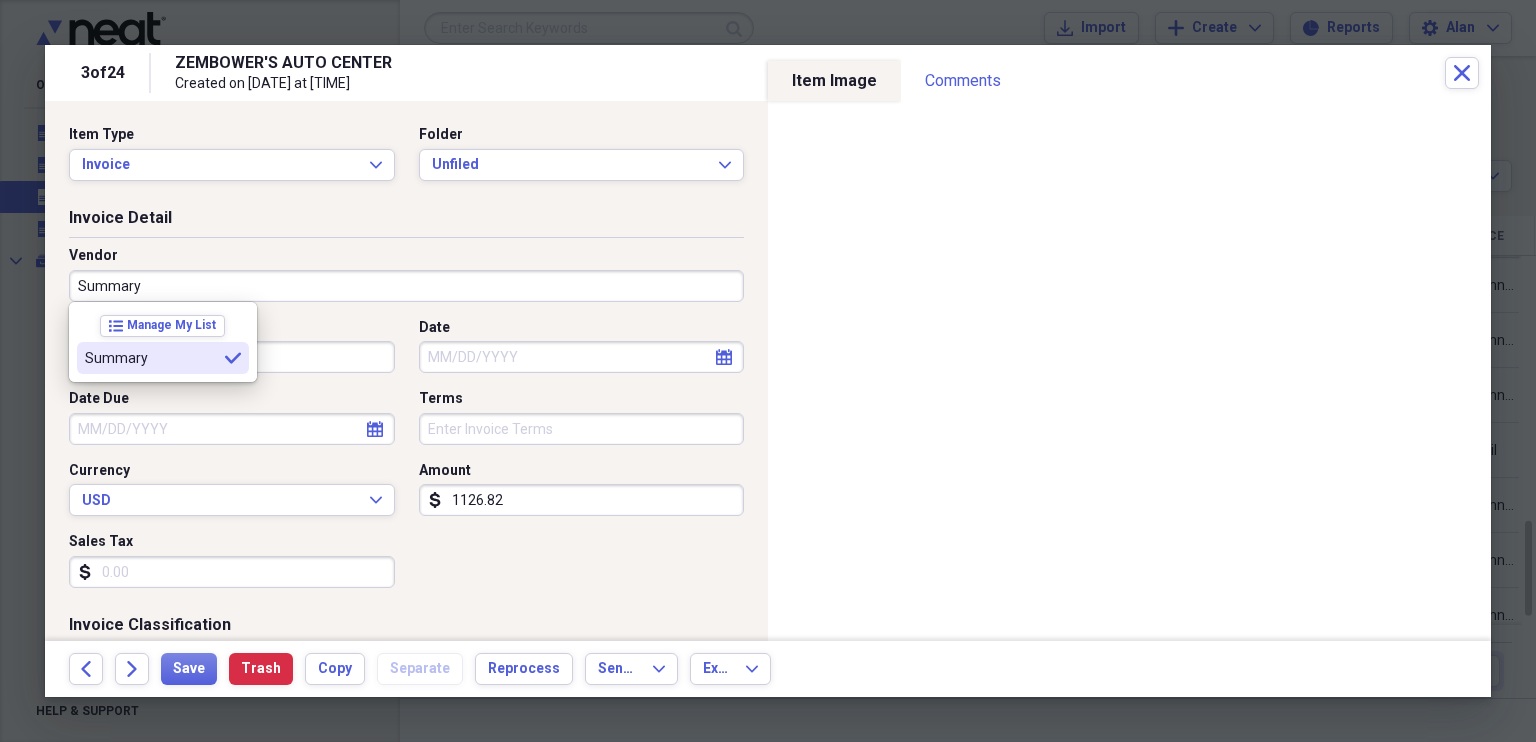 type on "Summary" 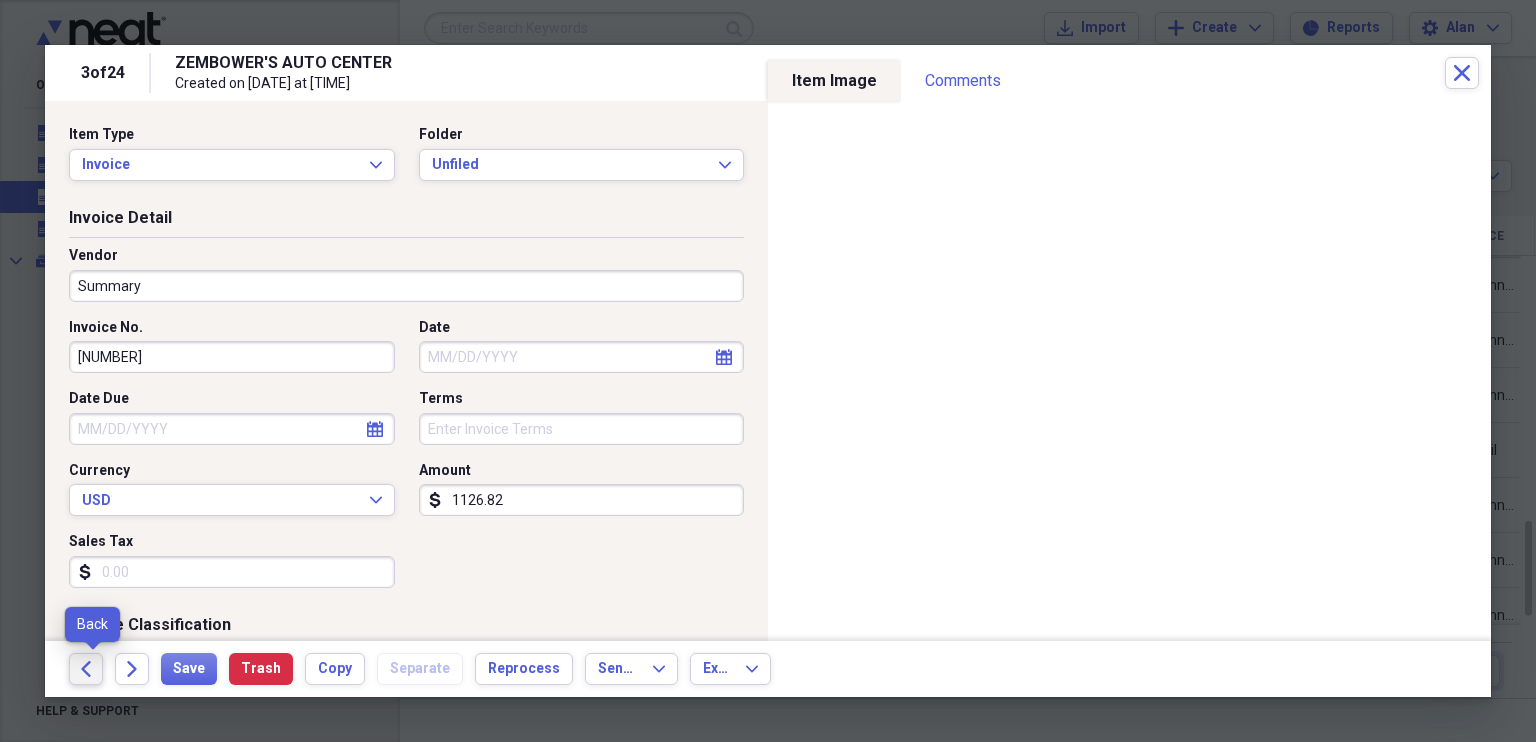 drag, startPoint x: 92, startPoint y: 663, endPoint x: 128, endPoint y: 641, distance: 42.190044 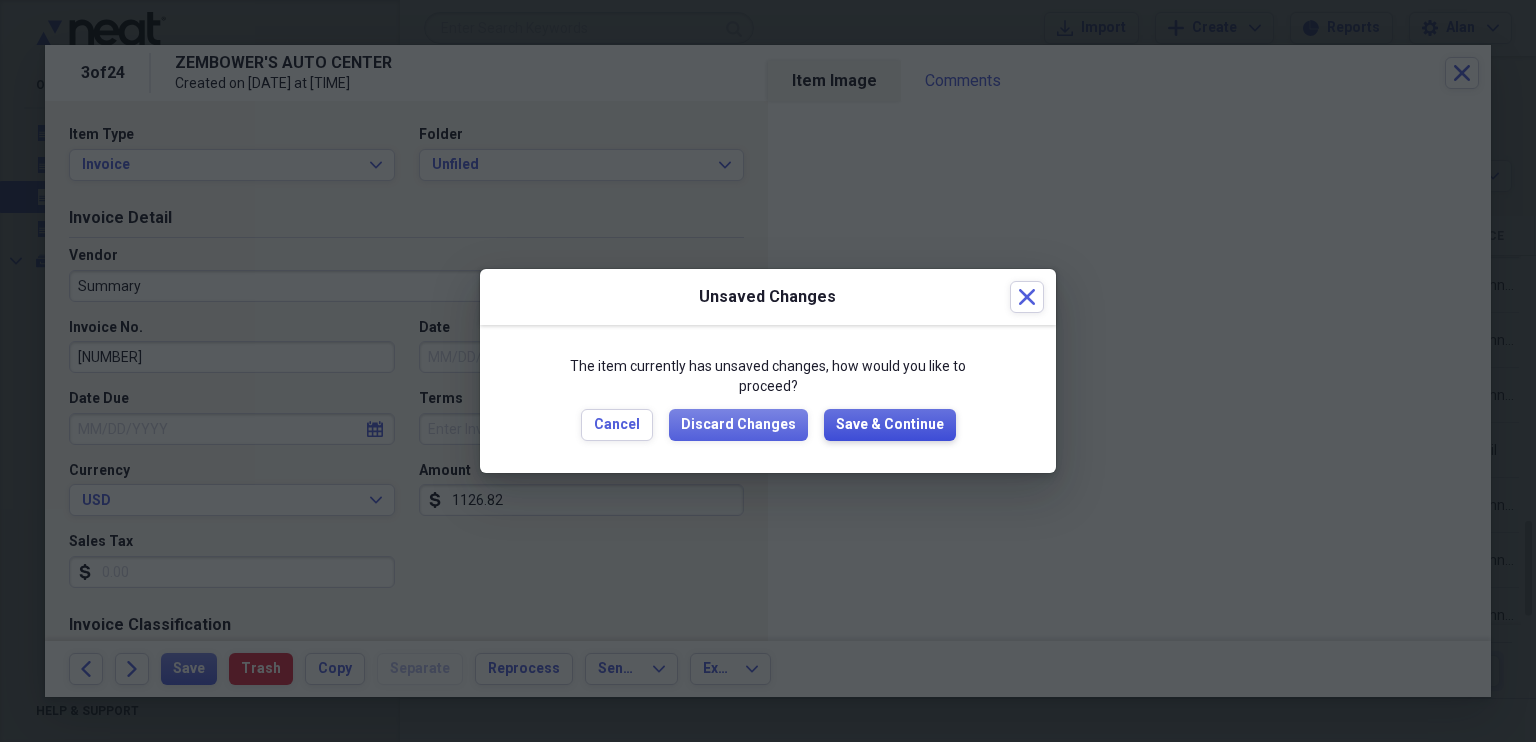 click on "Save & Continue" at bounding box center [890, 425] 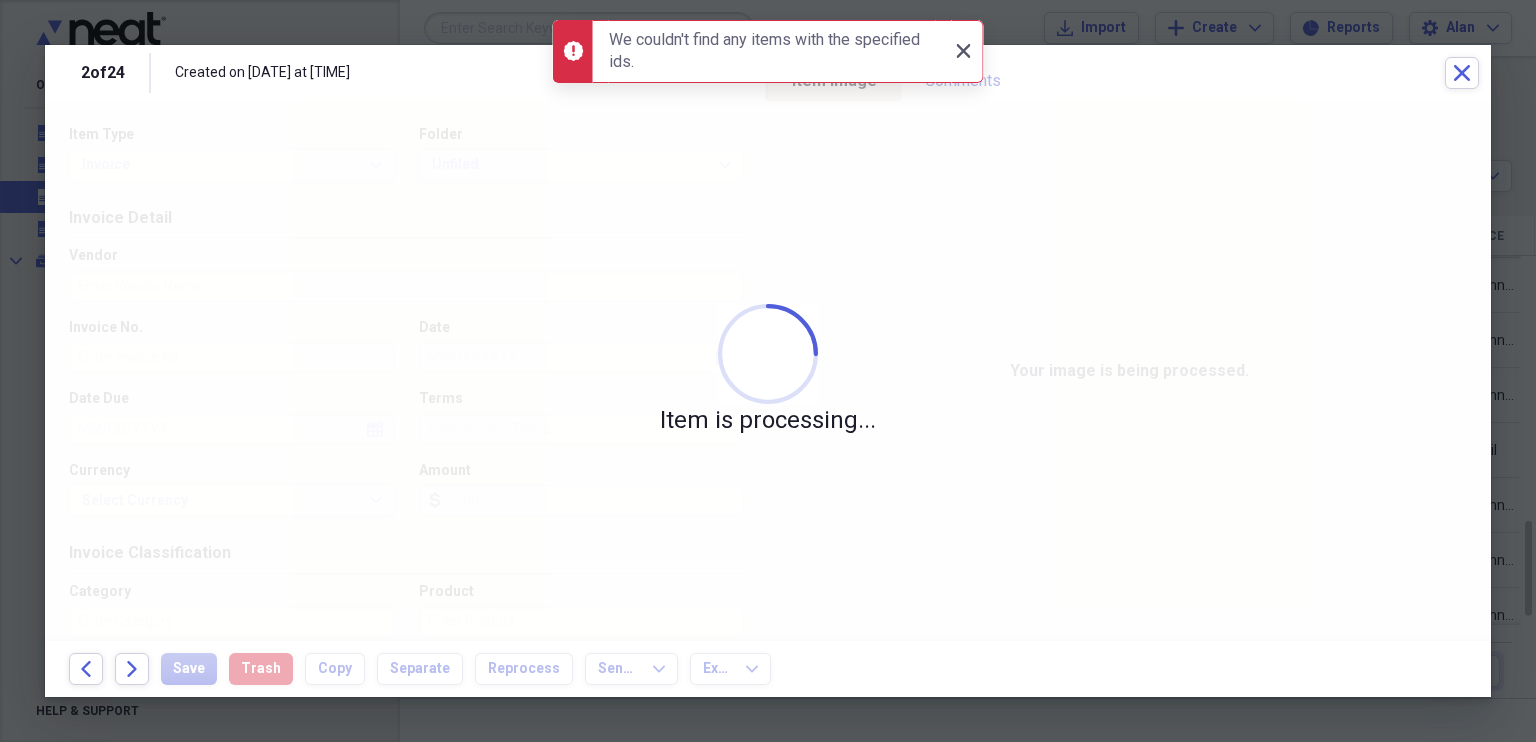 click on "Close" 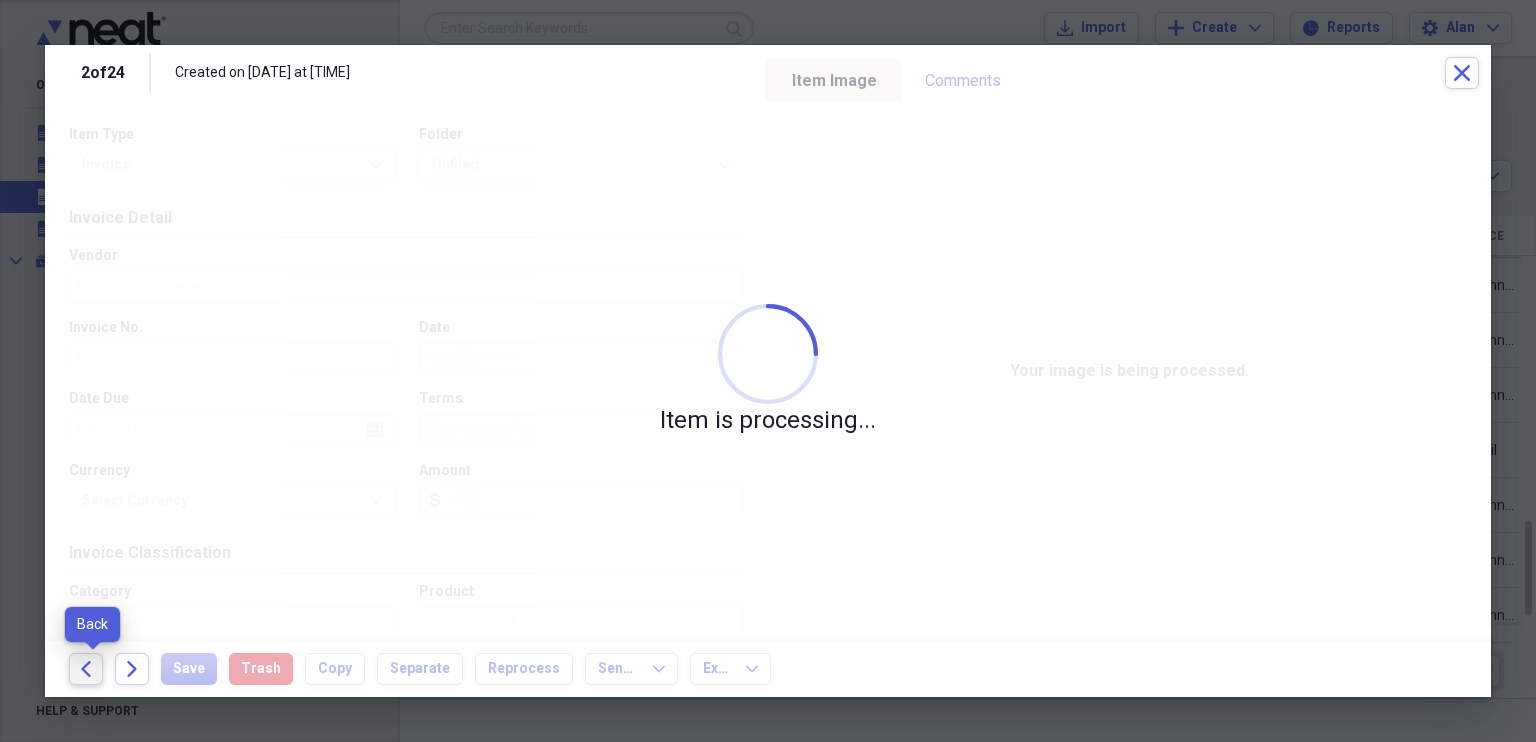 click 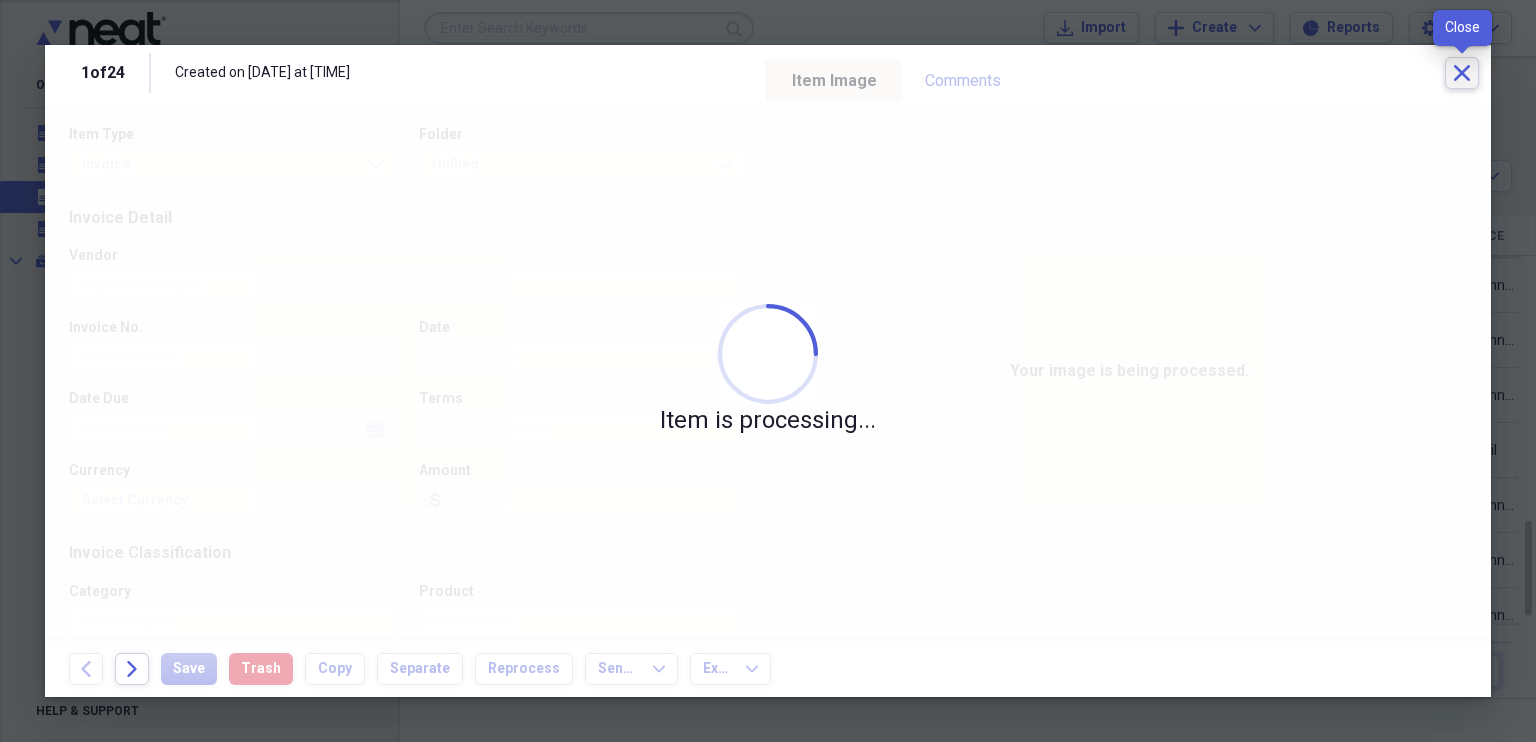click on "Close" 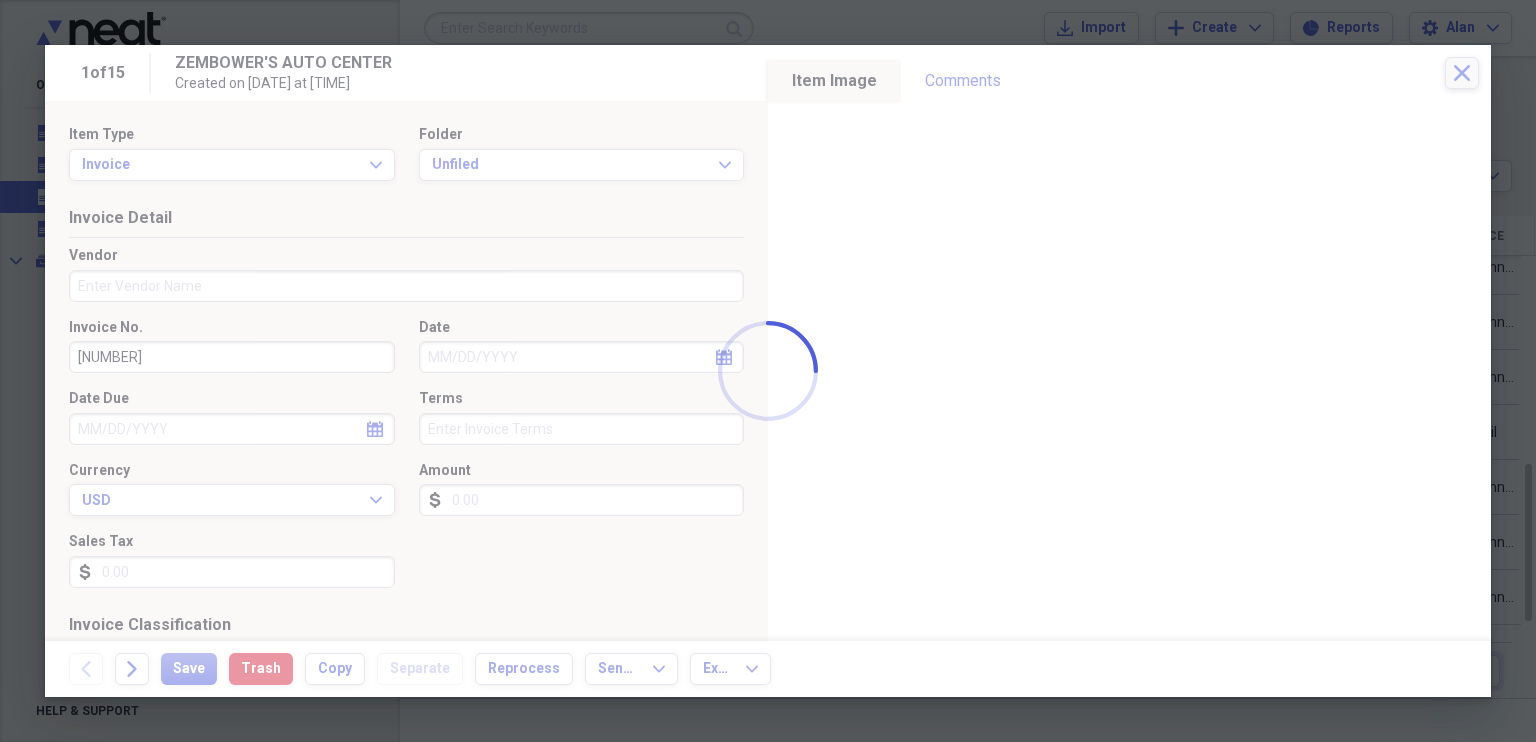 type on "102827" 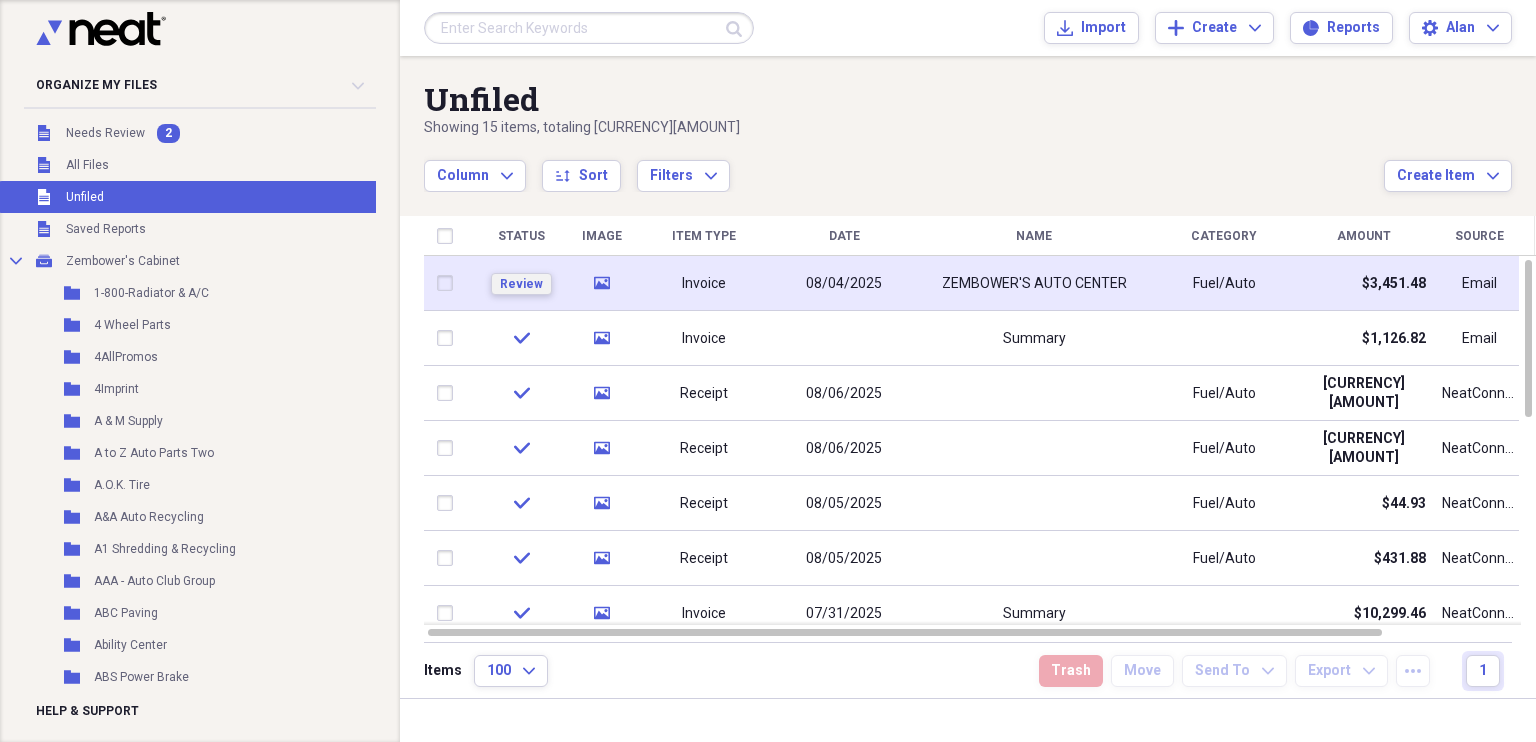click on "Review" at bounding box center (521, 284) 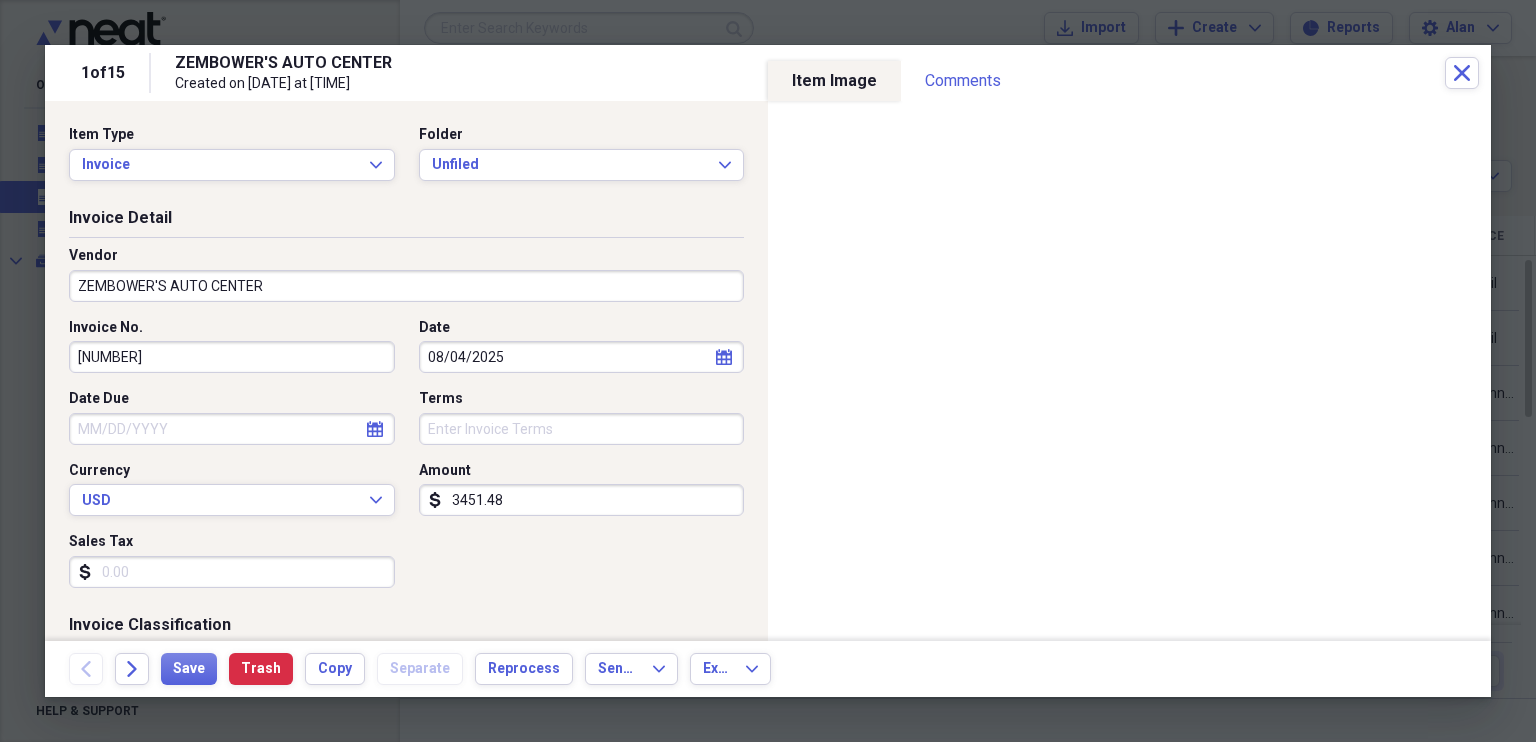 click on "ZEMBOWER'S AUTO CENTER" at bounding box center (406, 286) 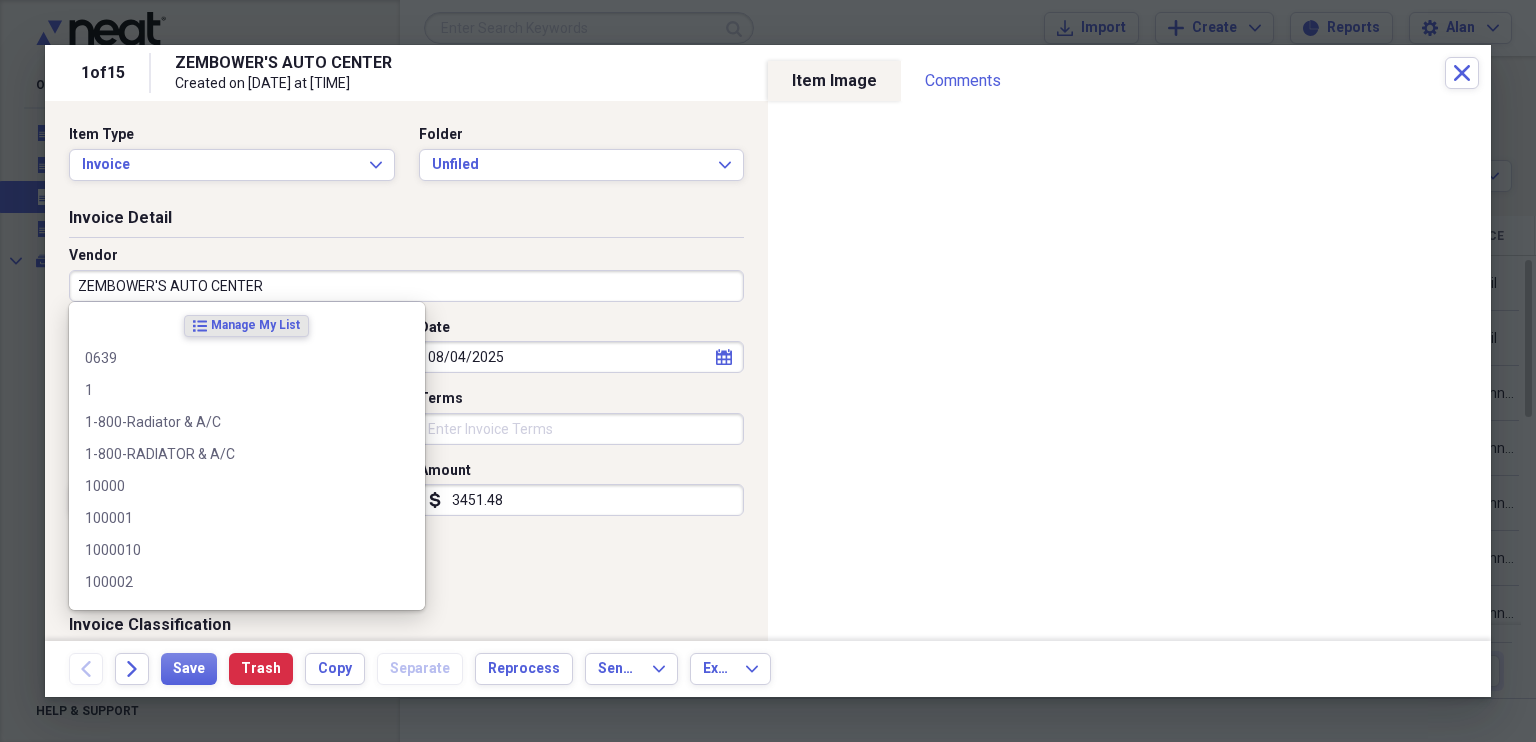 scroll, scrollTop: 0, scrollLeft: 0, axis: both 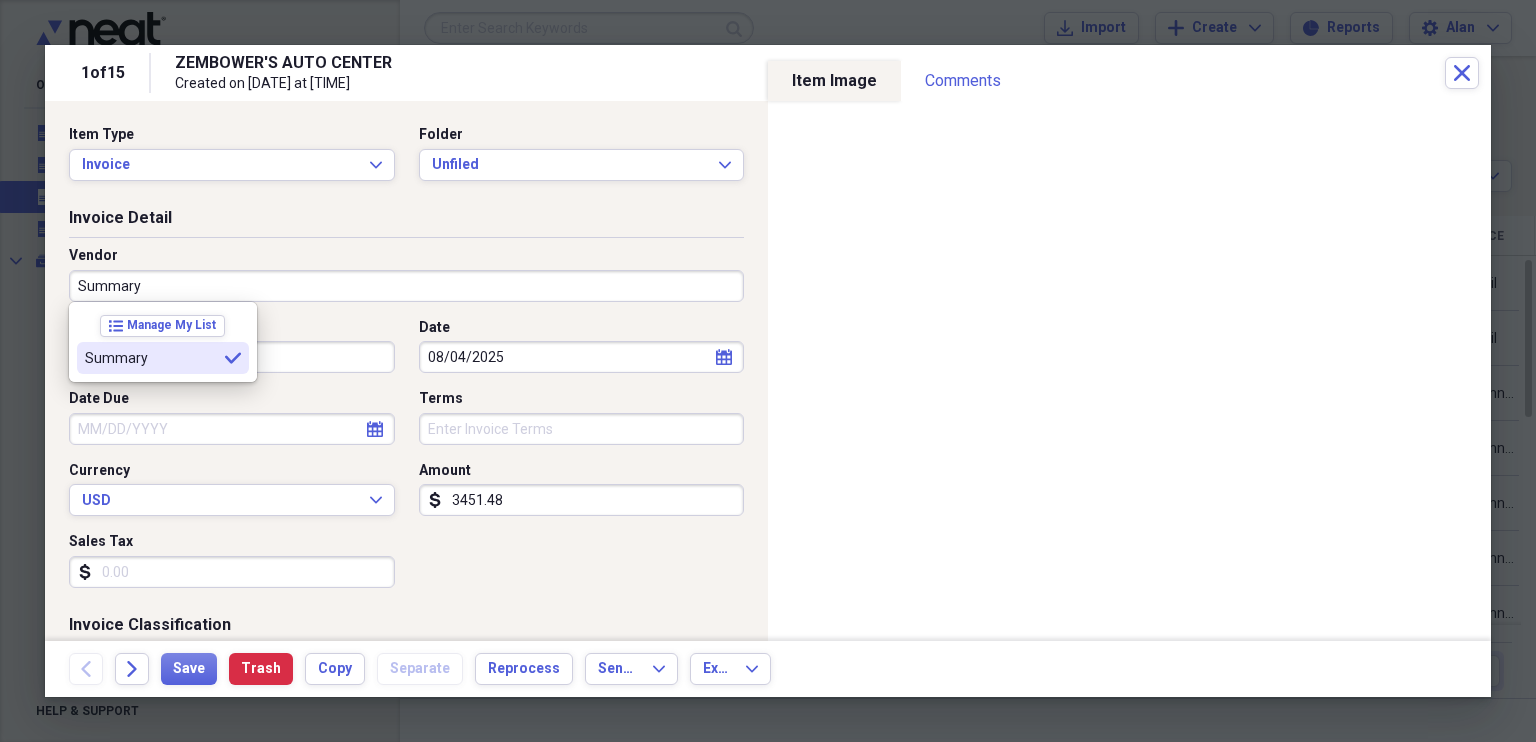 type on "Summary" 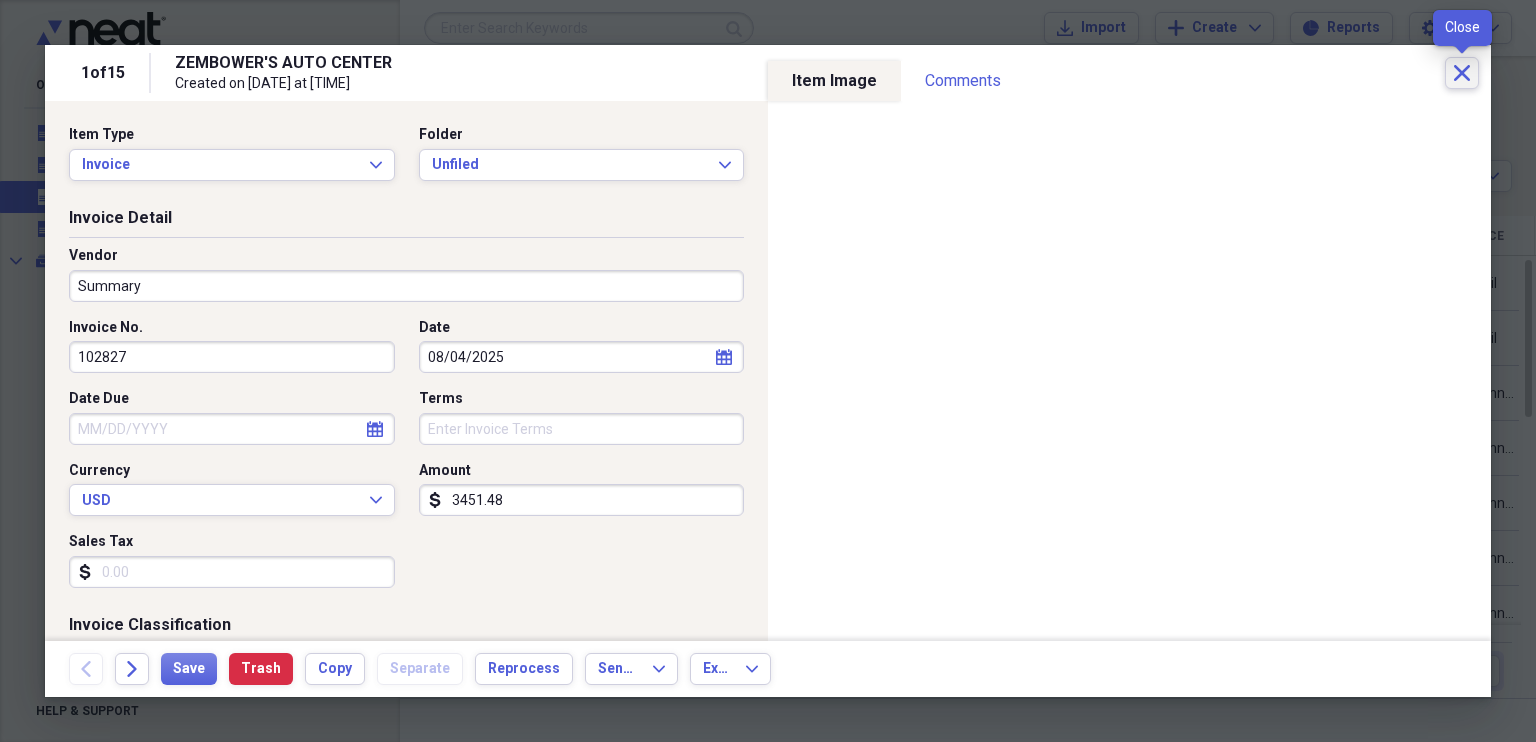 click on "Close" 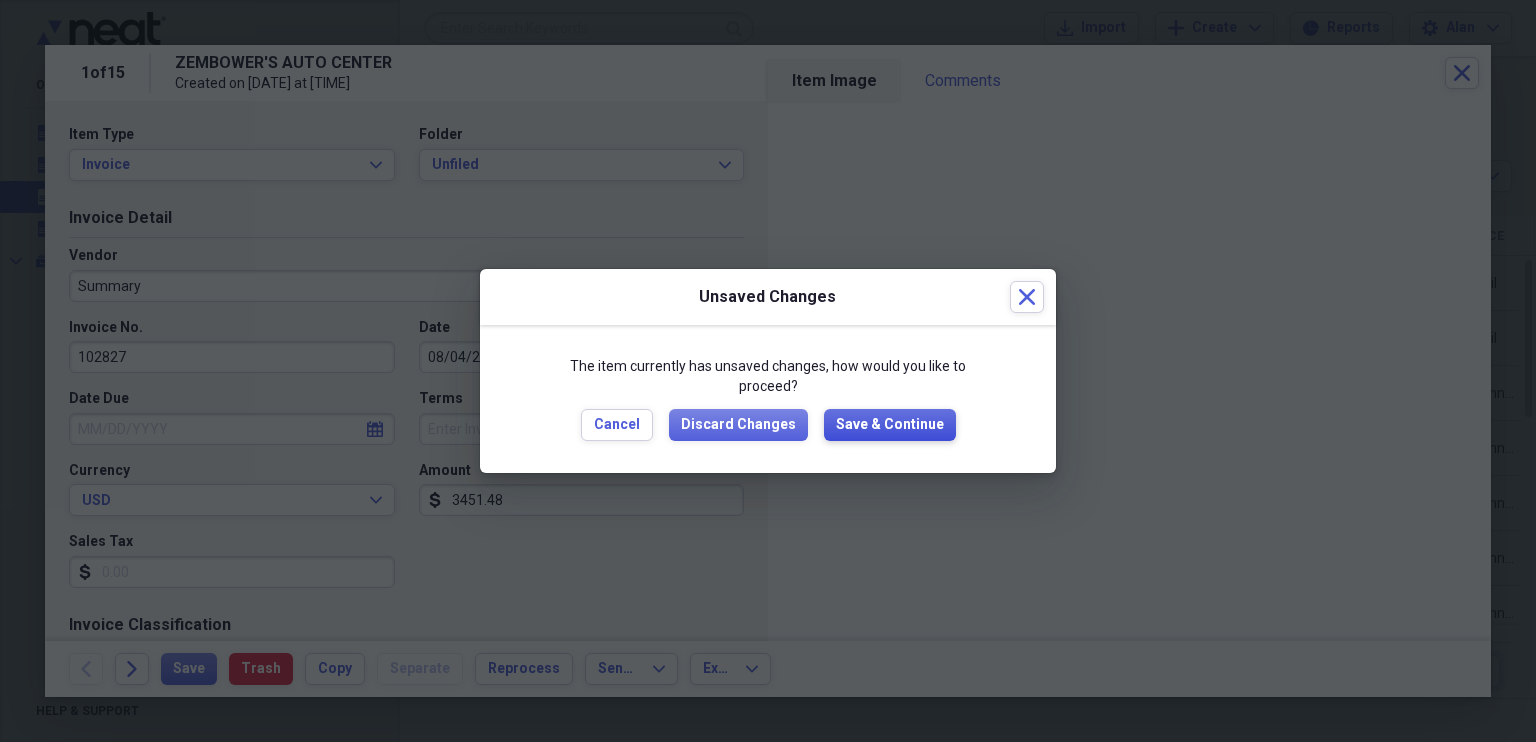 click on "Save & Continue" at bounding box center (890, 425) 